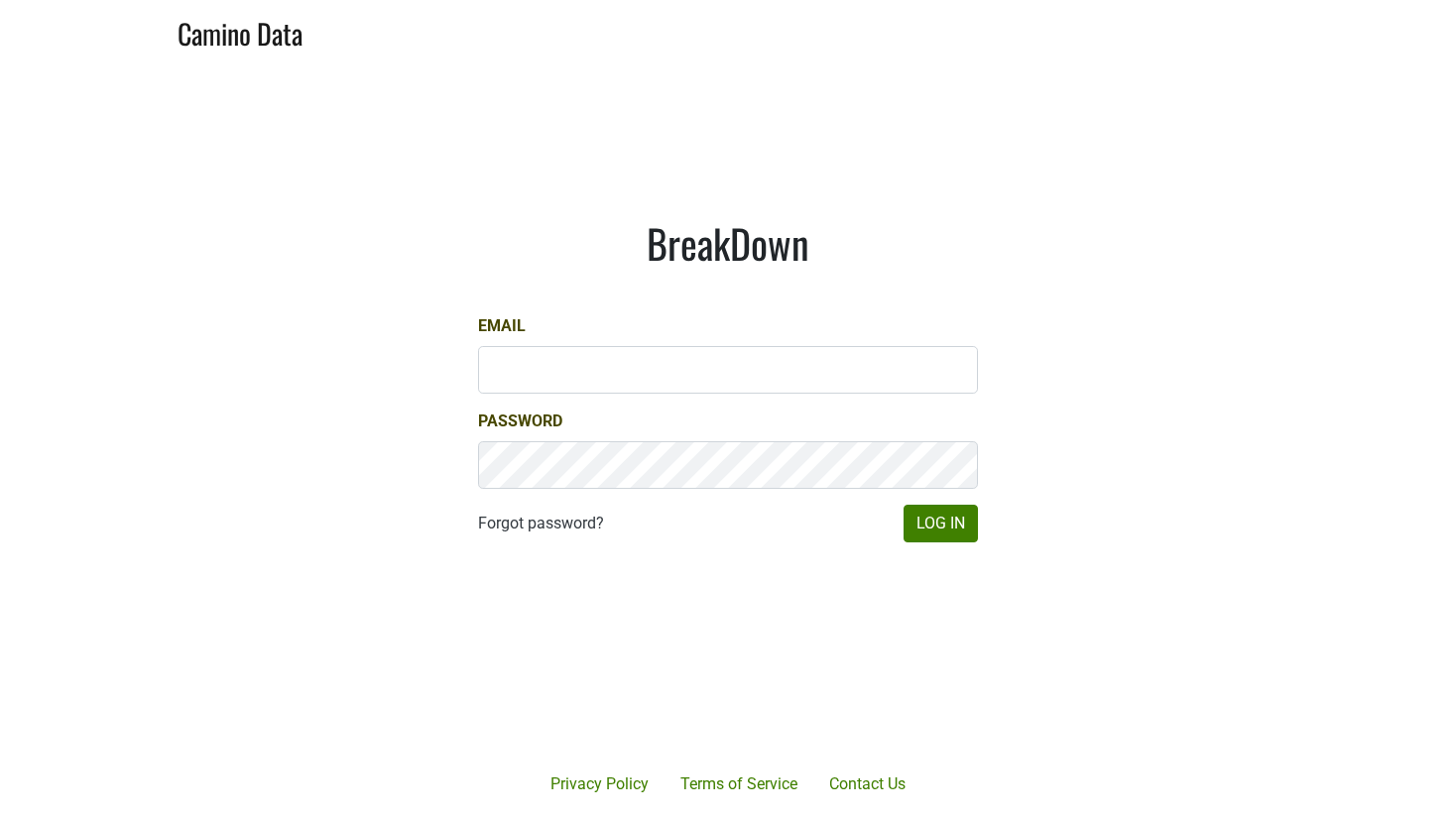scroll, scrollTop: 0, scrollLeft: 0, axis: both 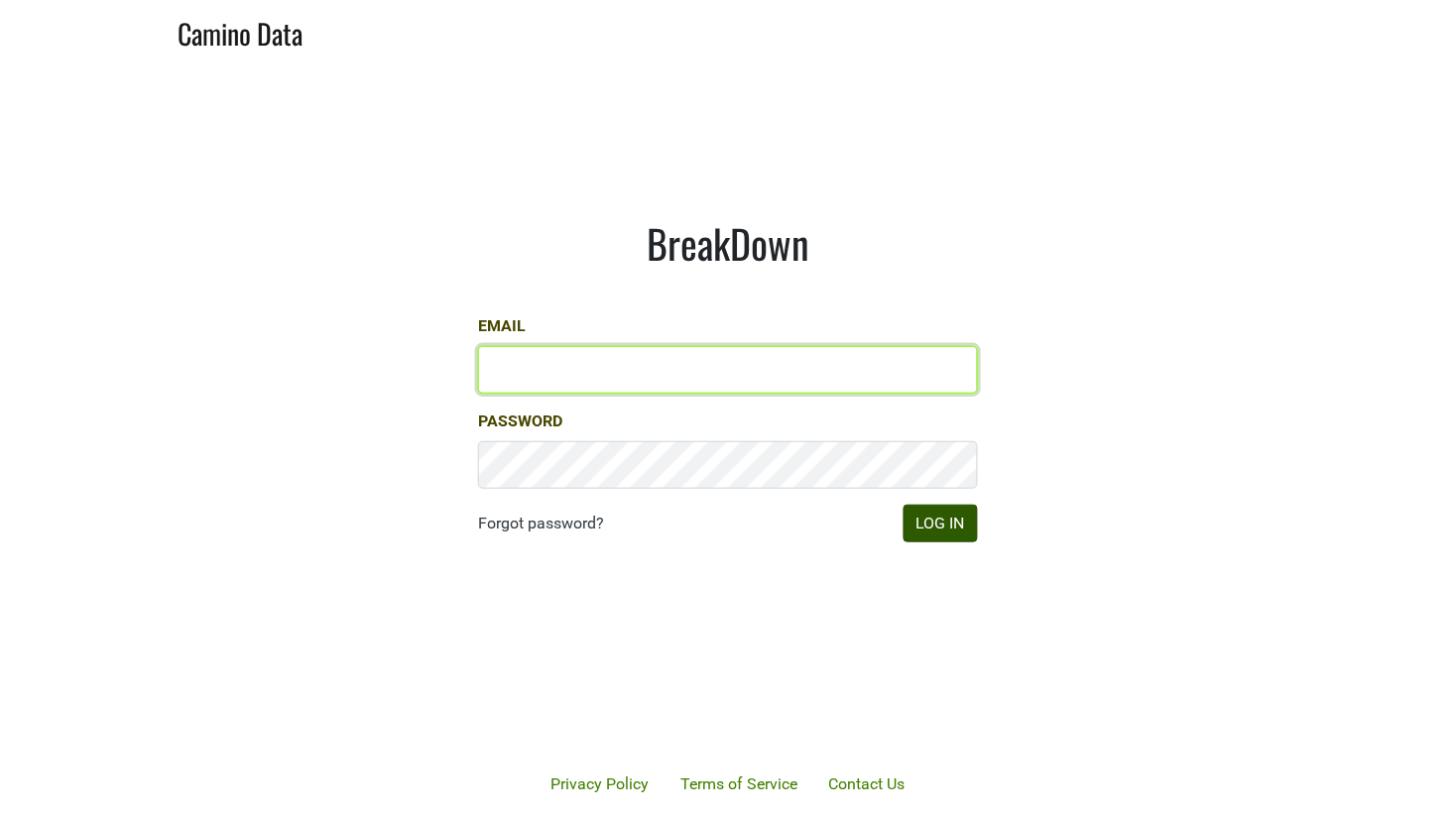type on "[USERNAME]@example.com" 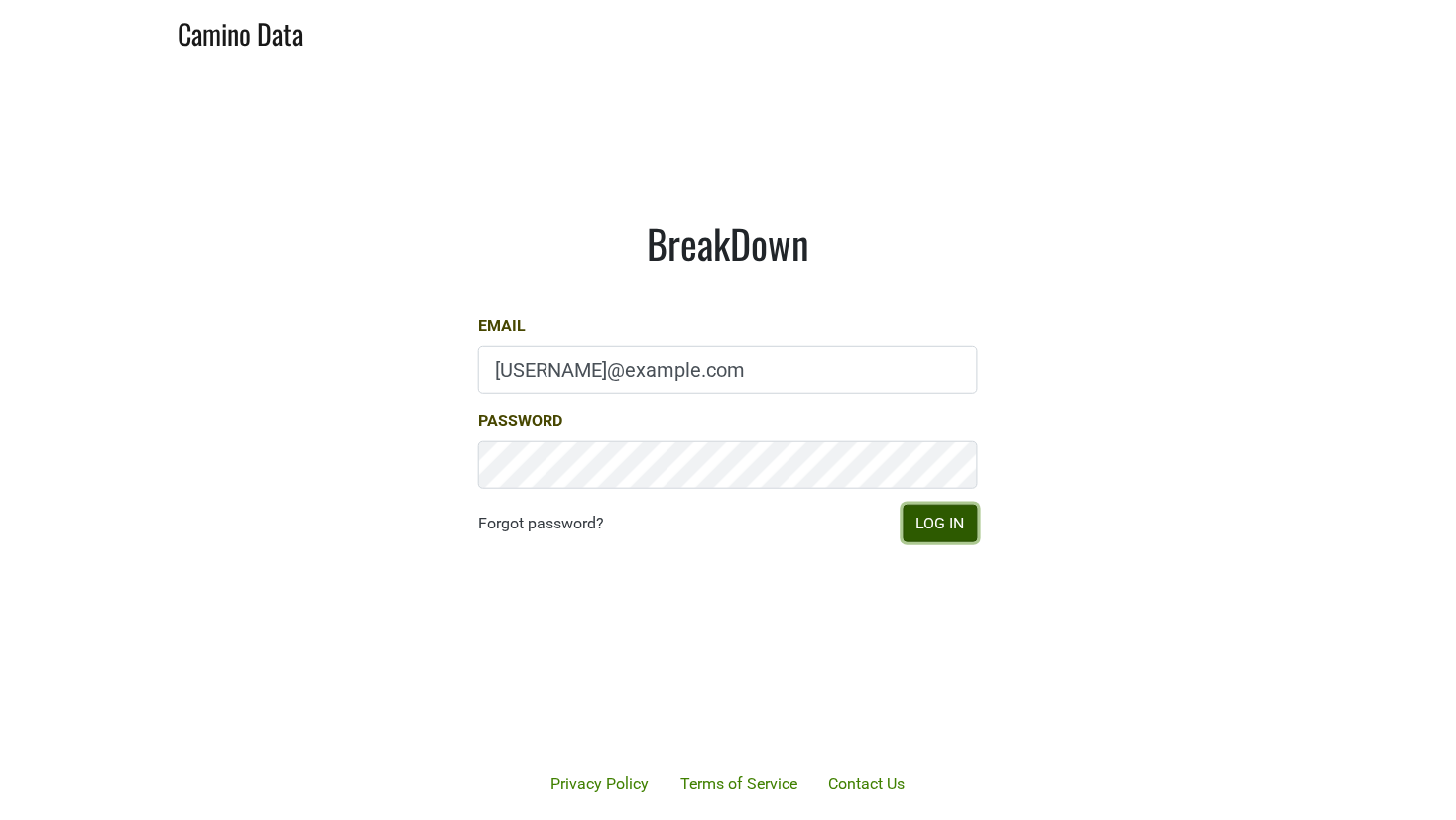 click on "Log In" at bounding box center (940, 524) 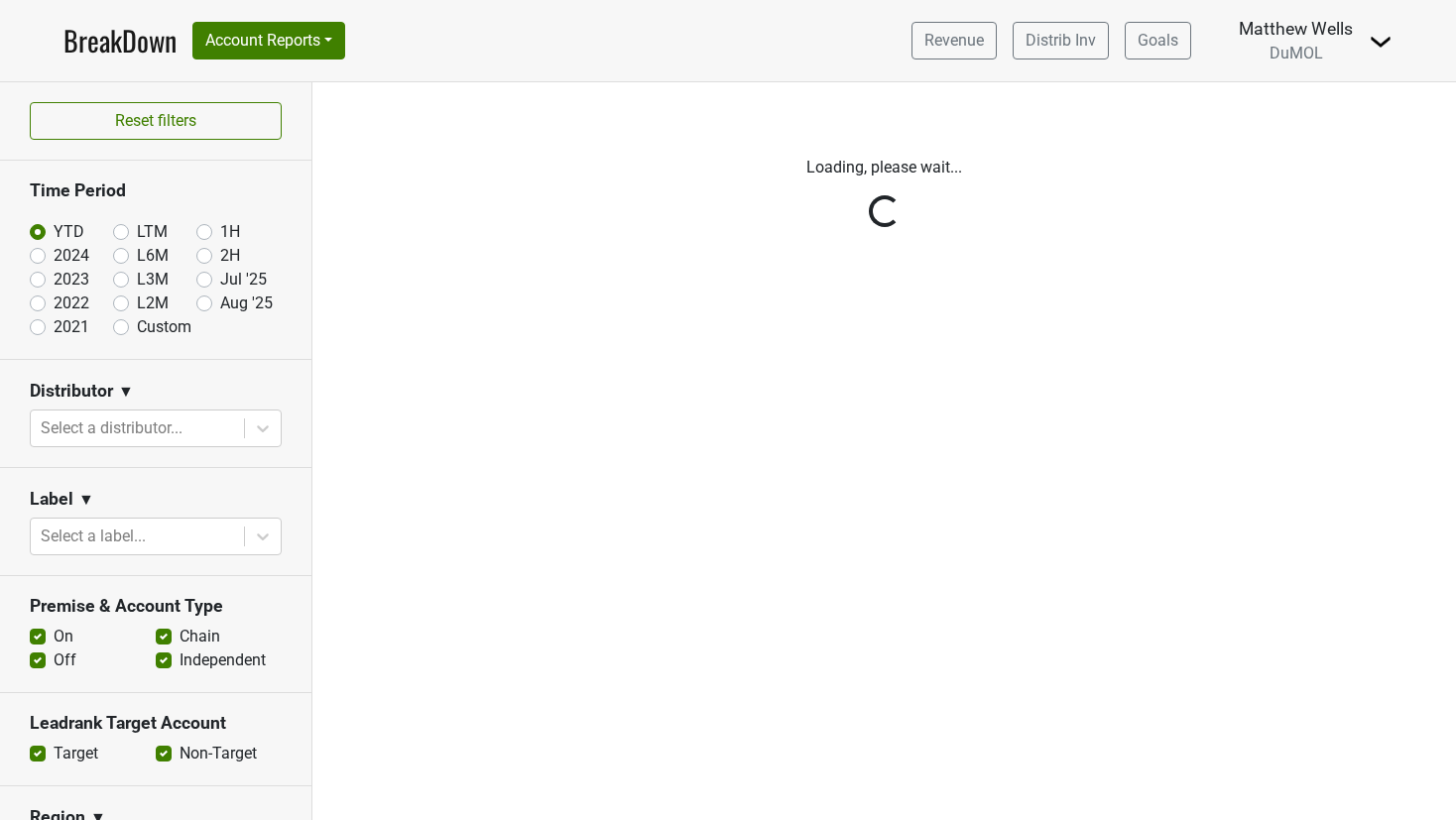 scroll, scrollTop: 0, scrollLeft: 0, axis: both 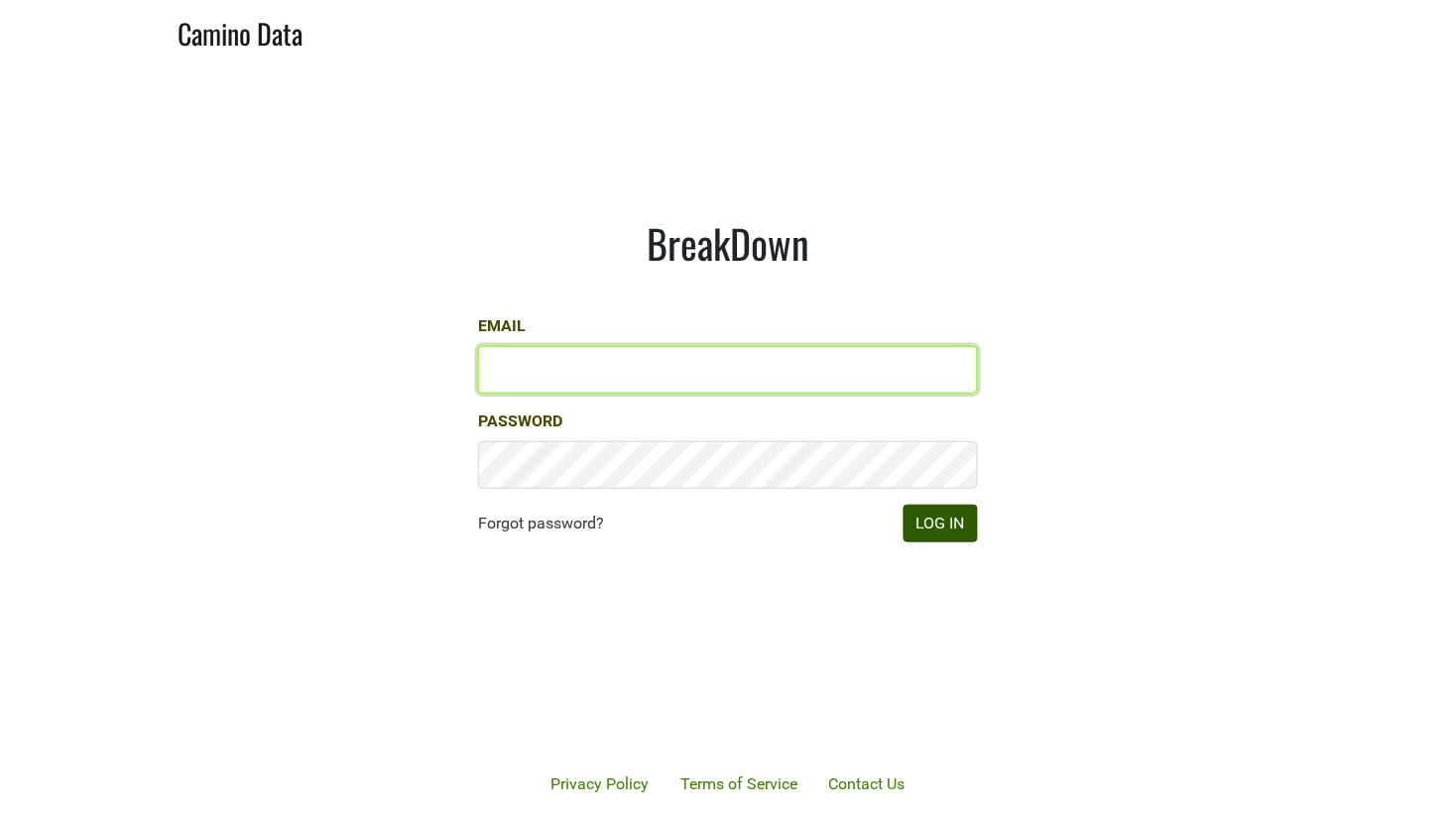 type on "[USERNAME]@example.com" 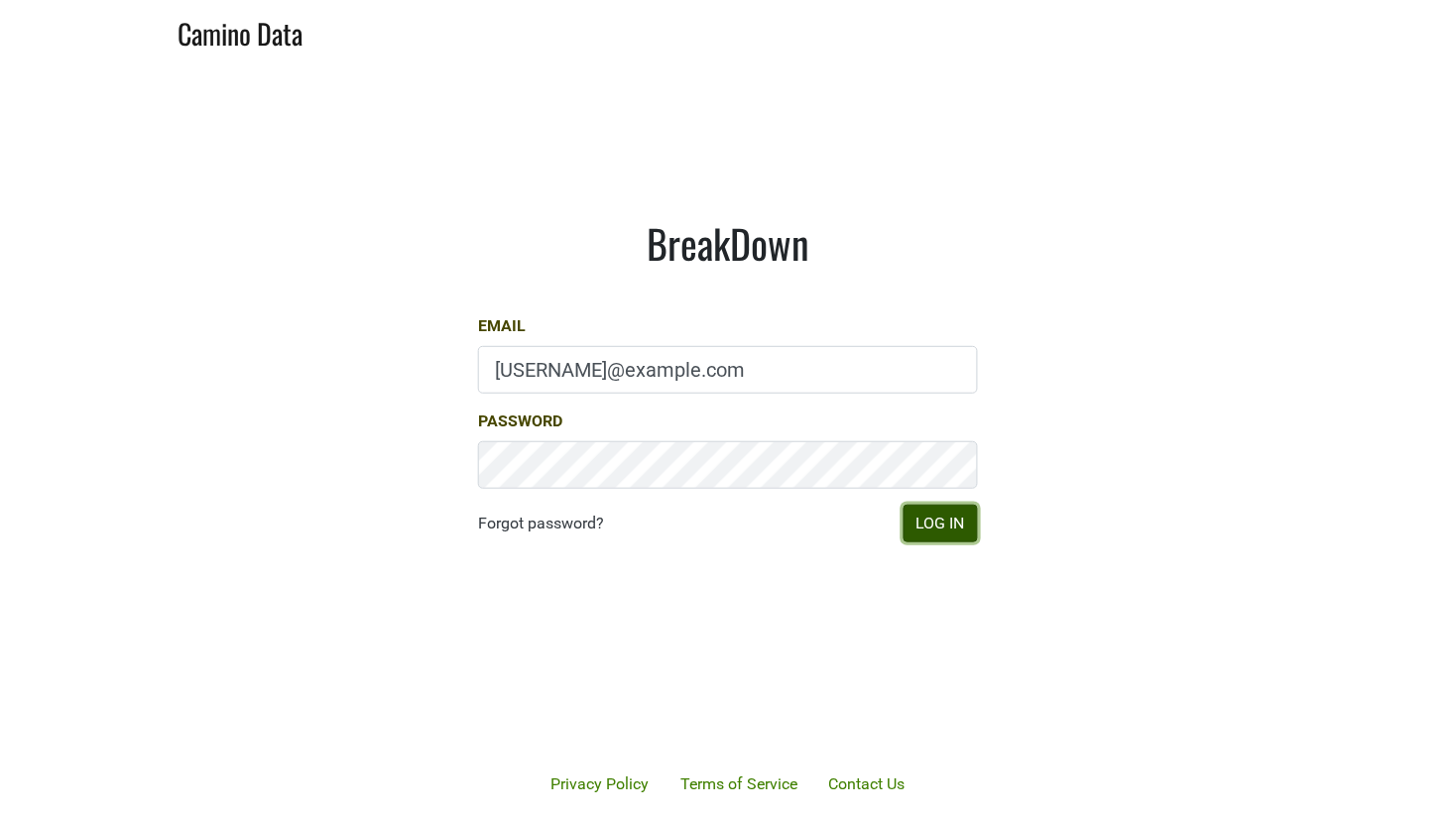 click on "Log In" at bounding box center (940, 524) 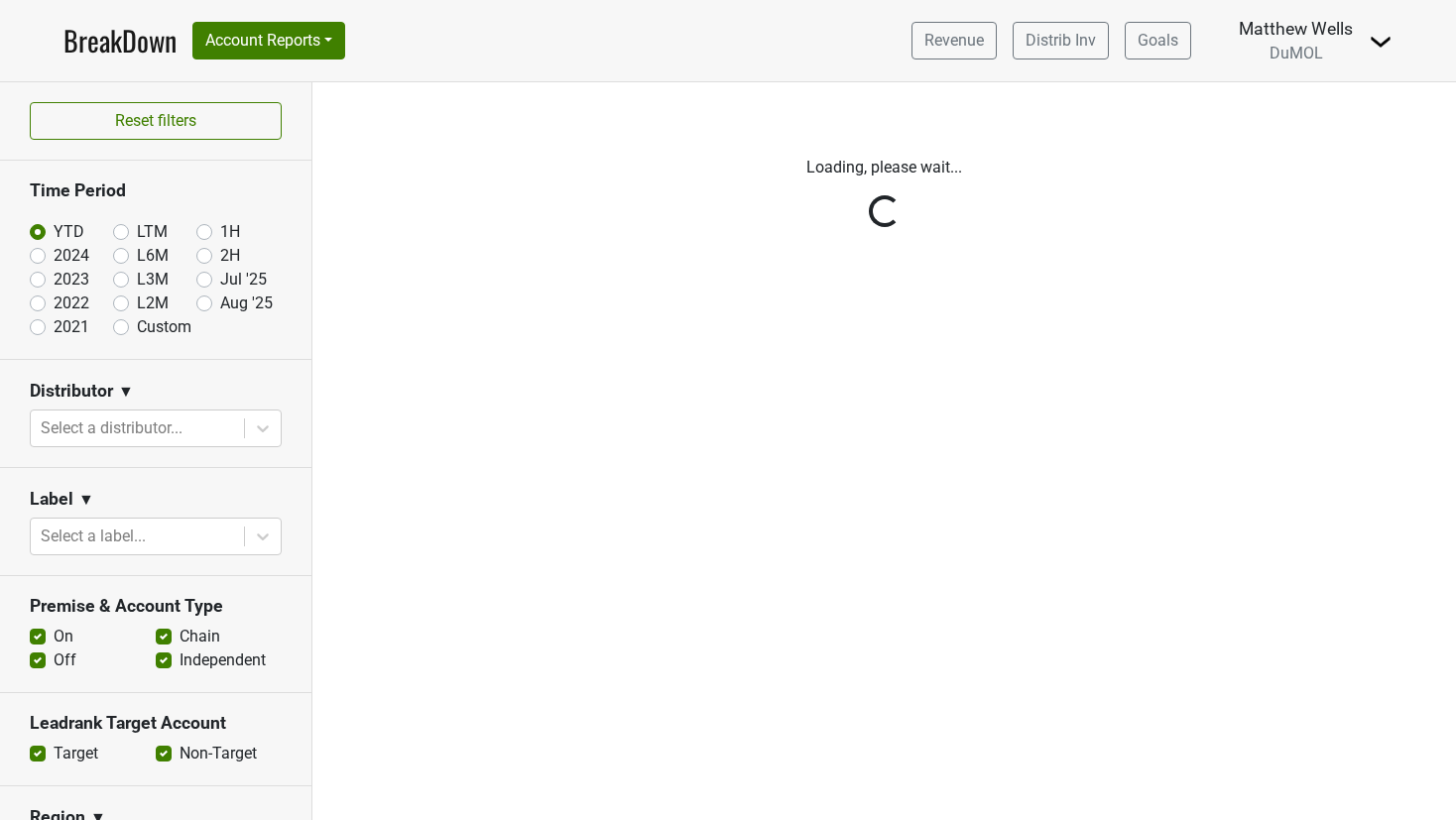 scroll, scrollTop: 0, scrollLeft: 0, axis: both 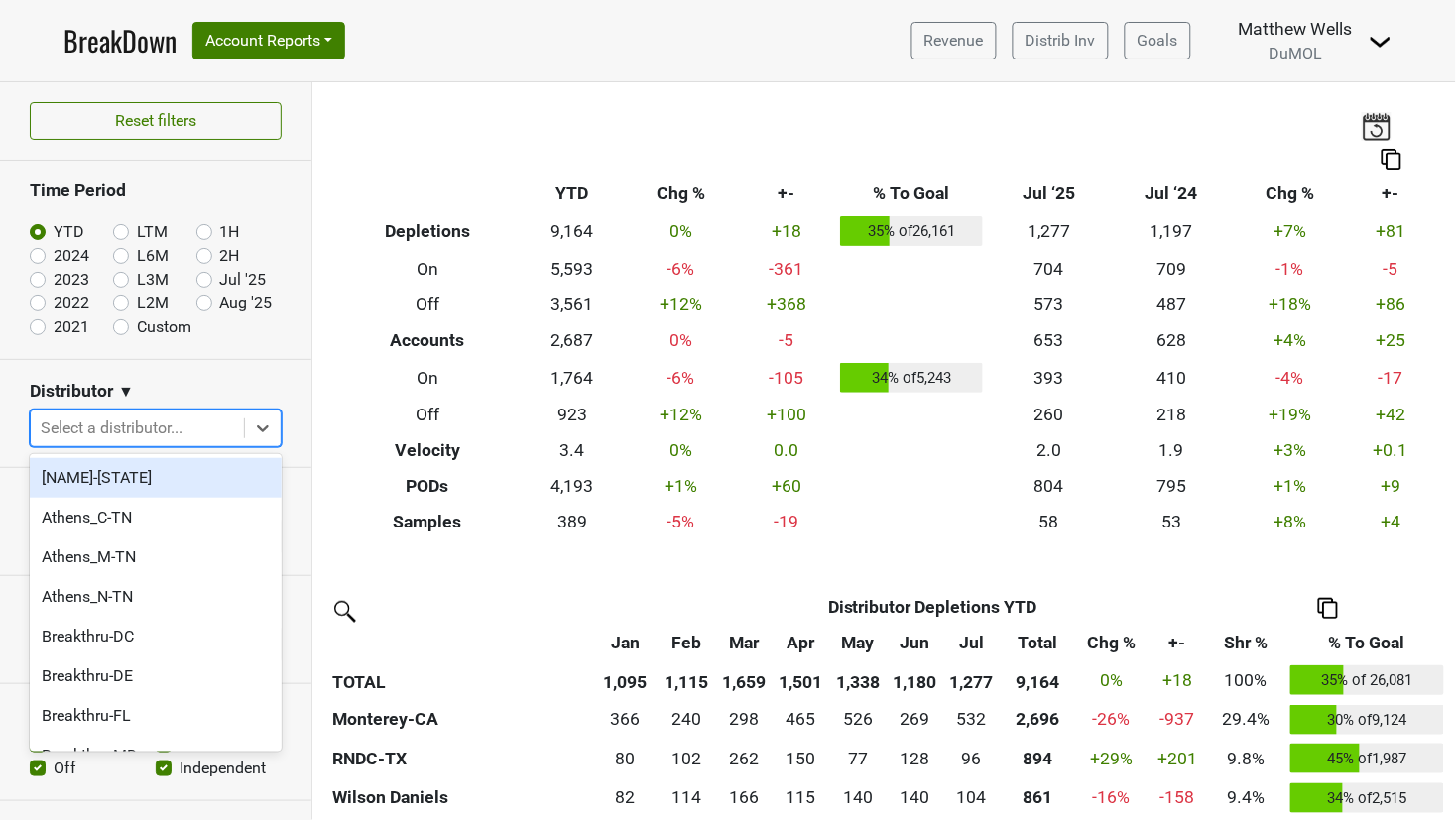 click at bounding box center [137, 428] 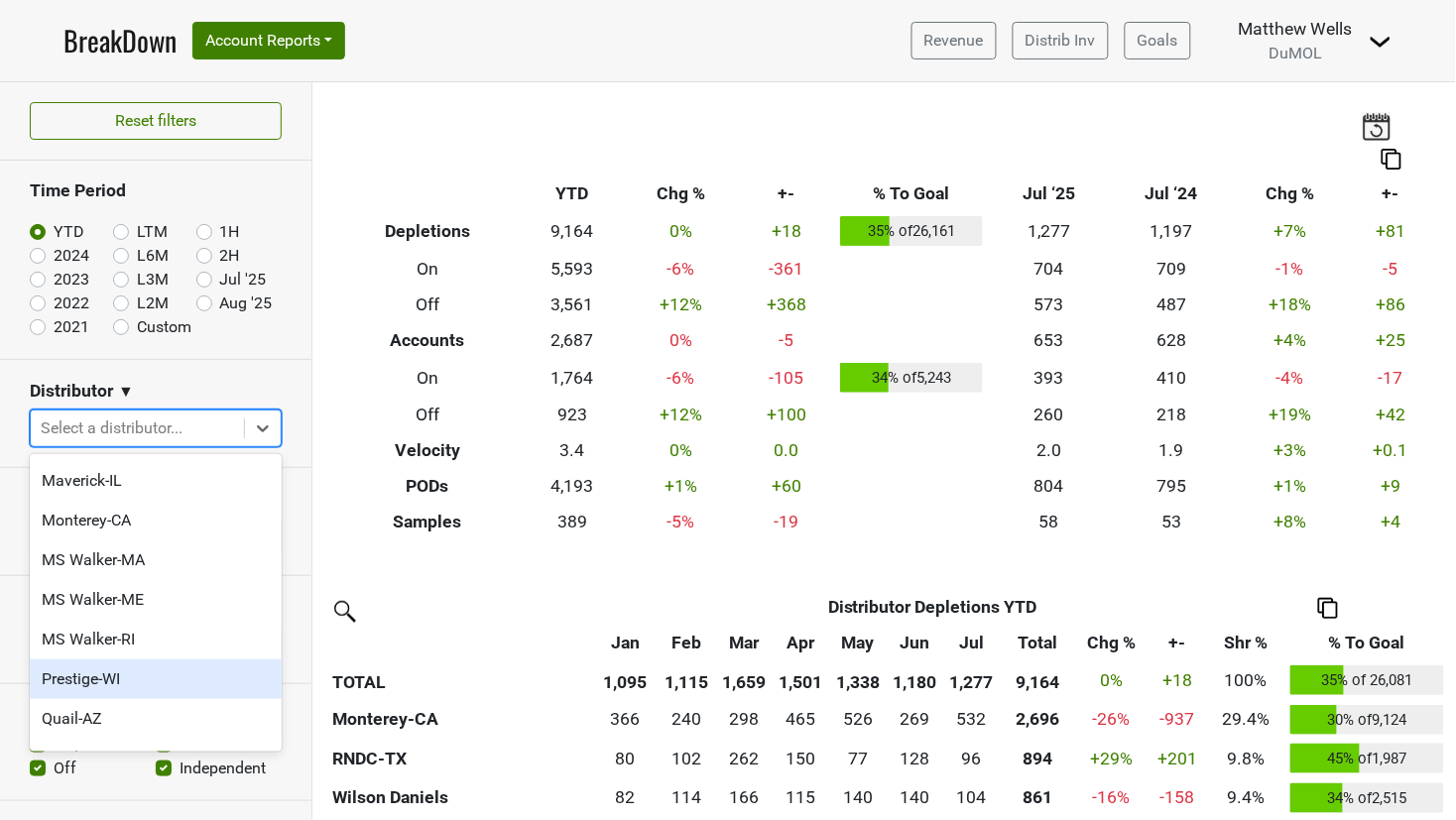 scroll, scrollTop: 1064, scrollLeft: 0, axis: vertical 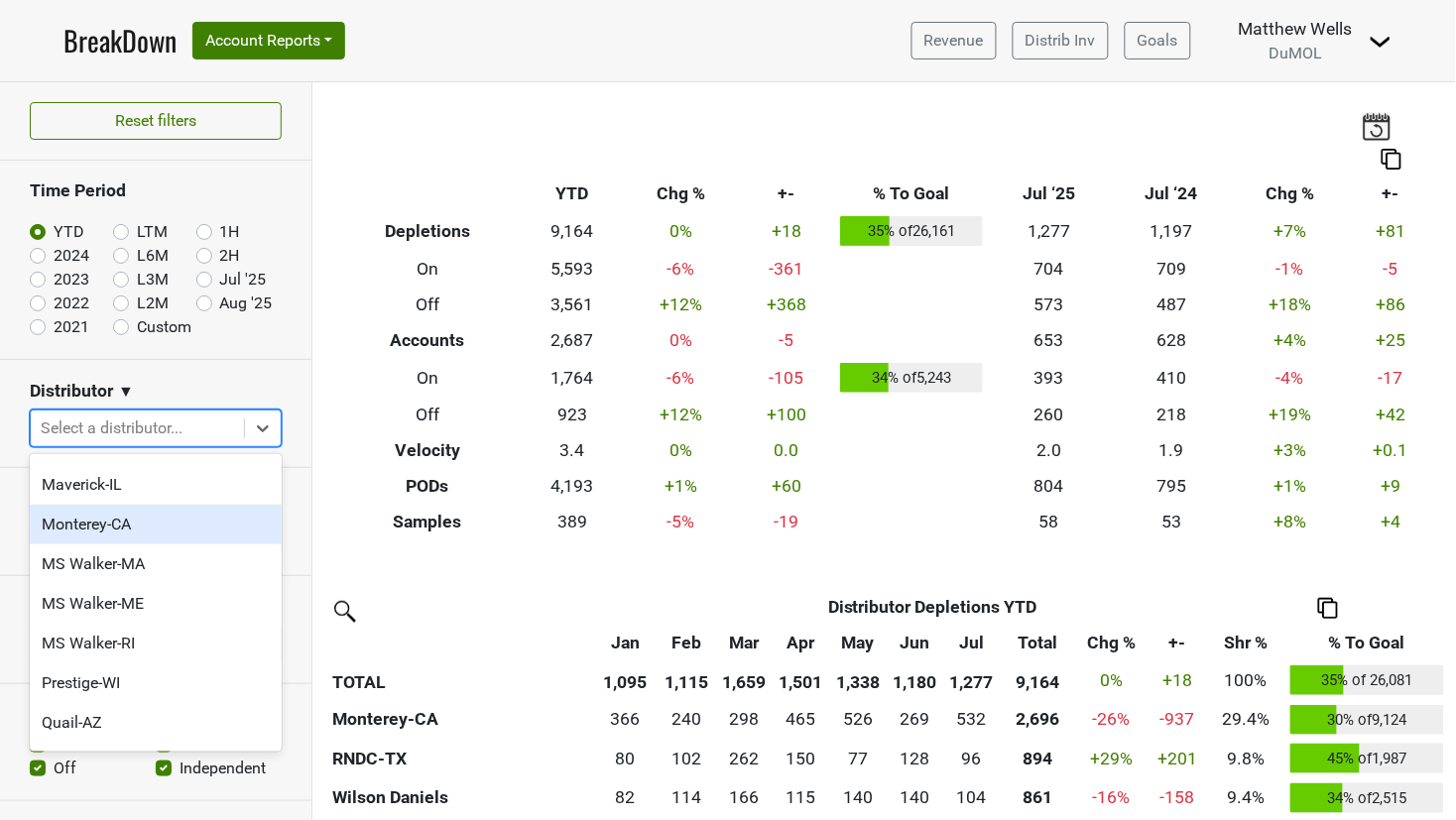 click on "Monterey-CA" at bounding box center [156, 525] 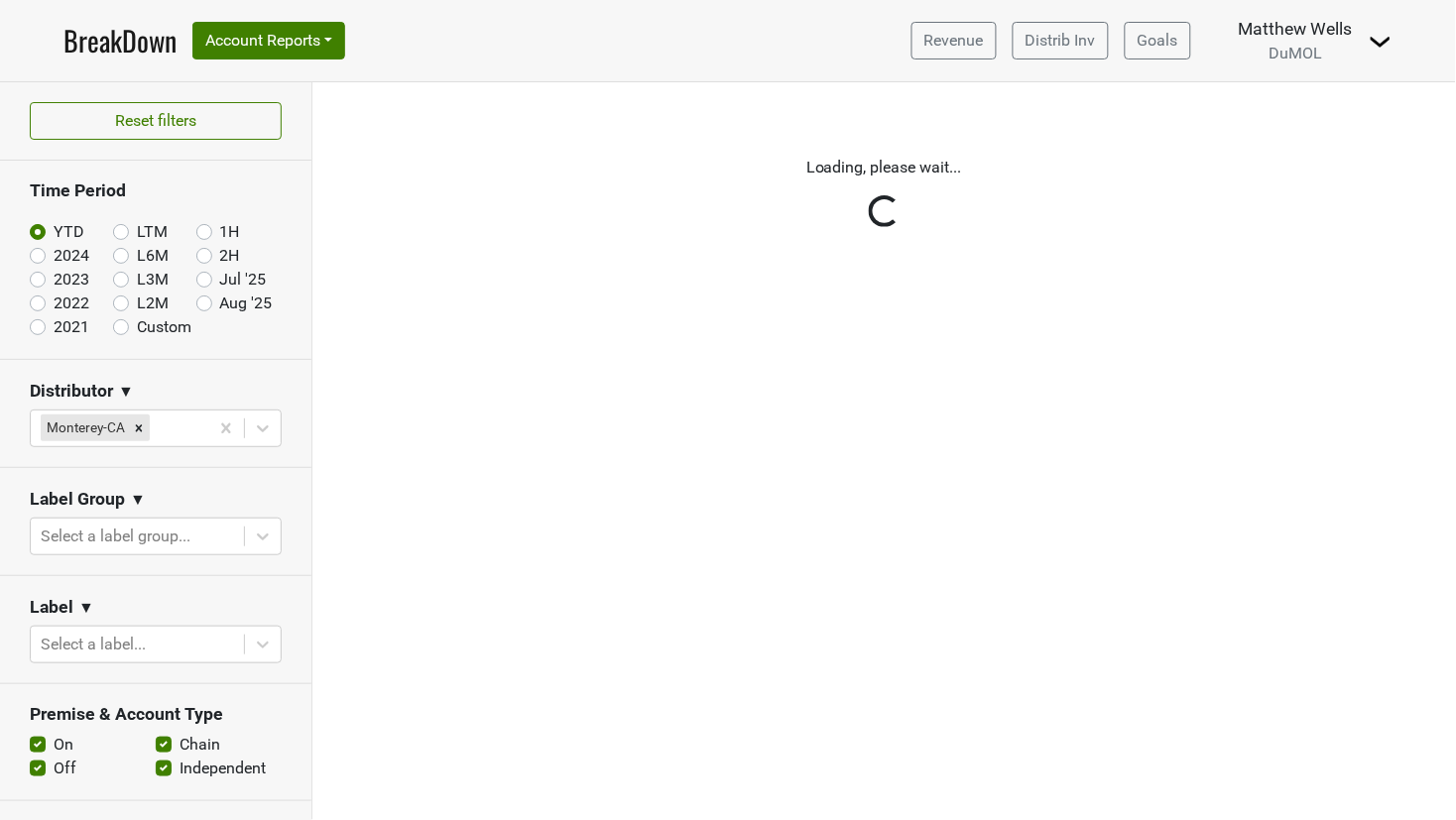 click on "Reset filters Time Period YTD LTM 1H 2024 L6M 2H 2023 L3M Jul '25 2022 L2M Aug '25 2021 Custom Distributor ▼ Monterey-CA Label Group ▼ Select a label group... Label ▼ Select a label... Premise & Account Type On Off Chain Independent Leadrank Target Account Target Non-Target Region ▼ Select a region... Sales Territory ▼ Select sales territory... Chain ▼ Search for a chain... Performance Table Value Depletions Accounts Velocity PODs Samples Case Revenue Performance Table Types Distributor Label Group Label Leadrank Target Account Sales Territory Chain Account Region Distributor Sales Rep Account Type Premise Type" at bounding box center [156, 451] 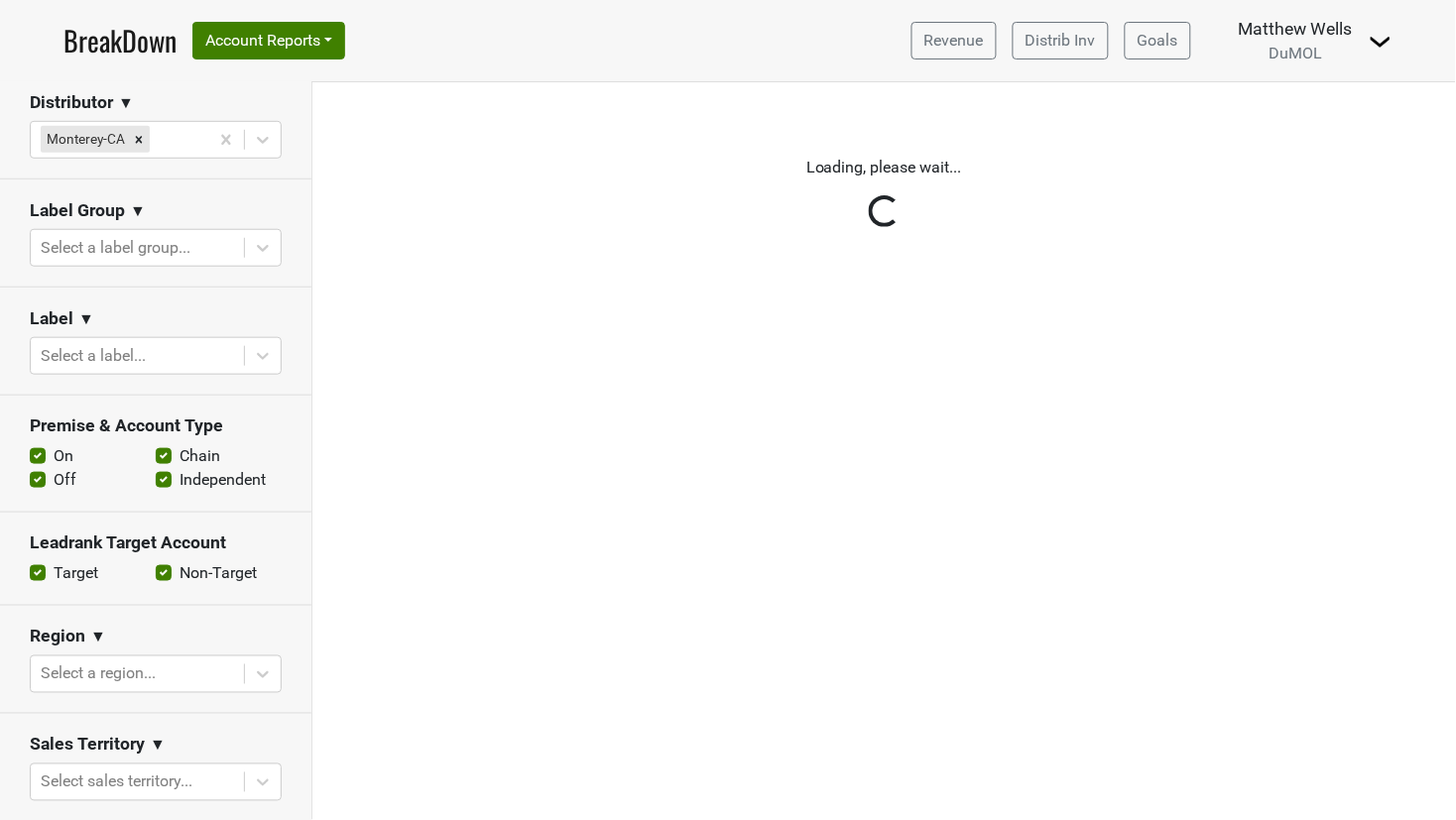 scroll, scrollTop: 292, scrollLeft: 0, axis: vertical 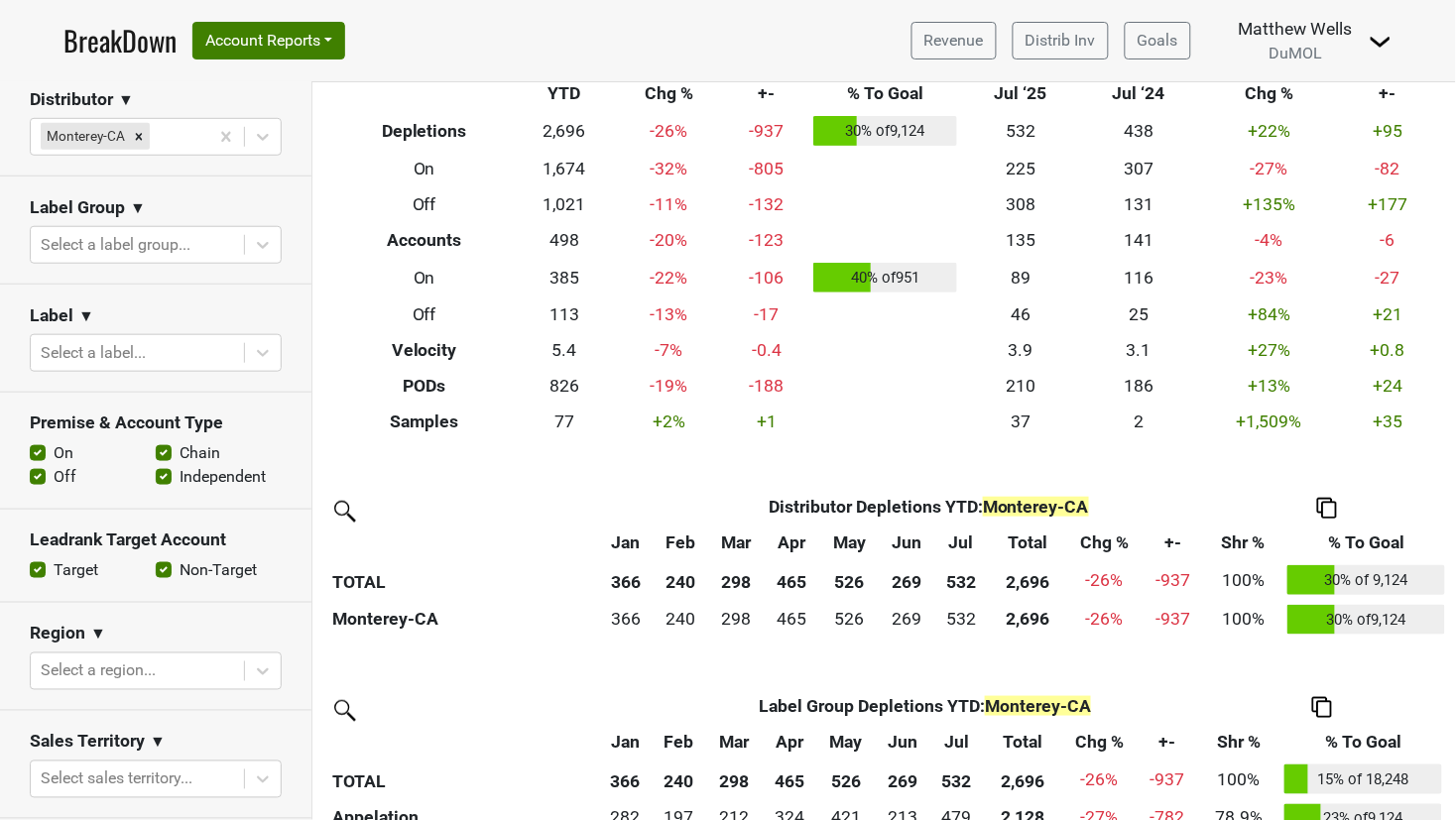 click on "Off" at bounding box center (64, 477) 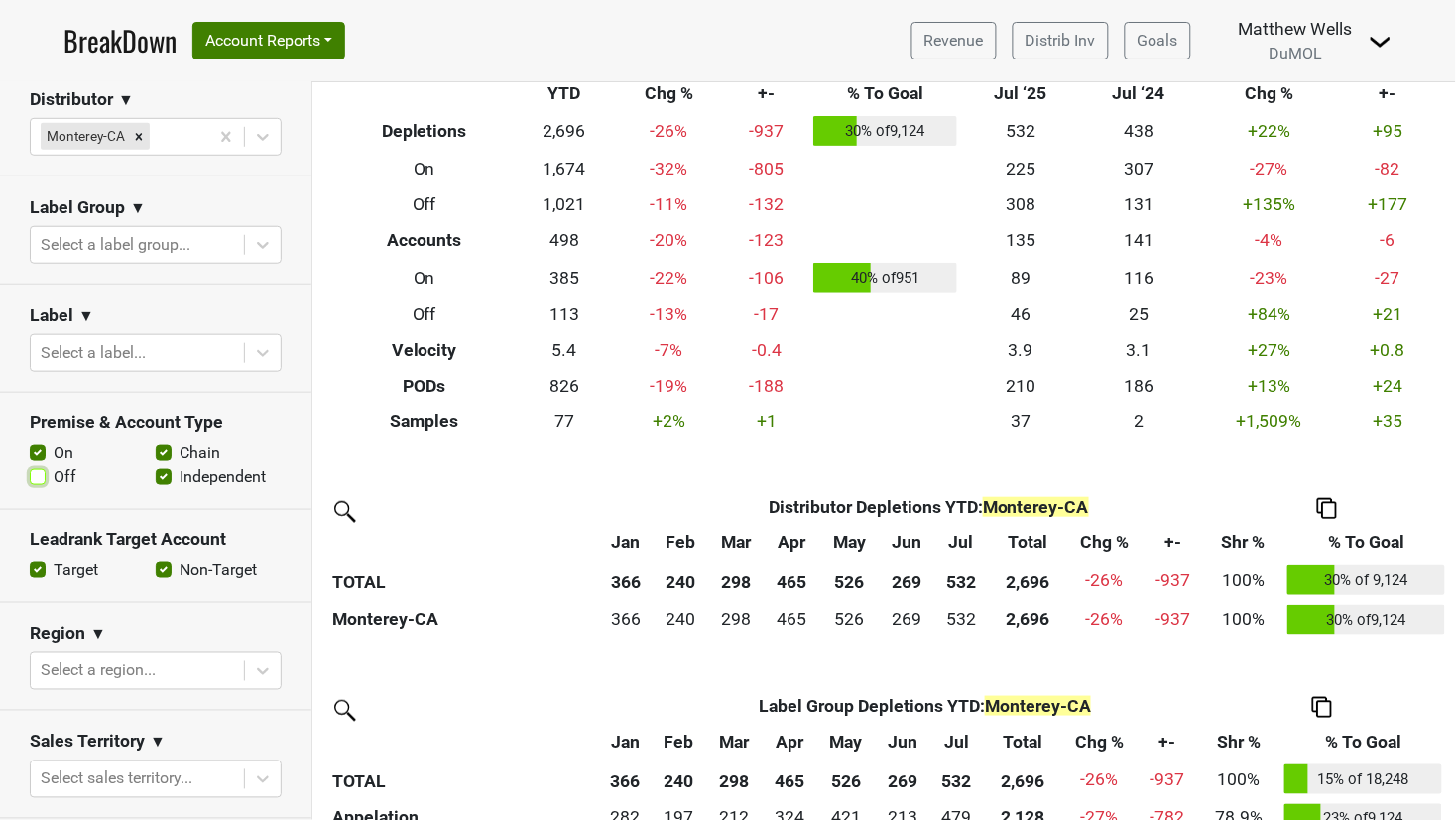 checkbox on "false" 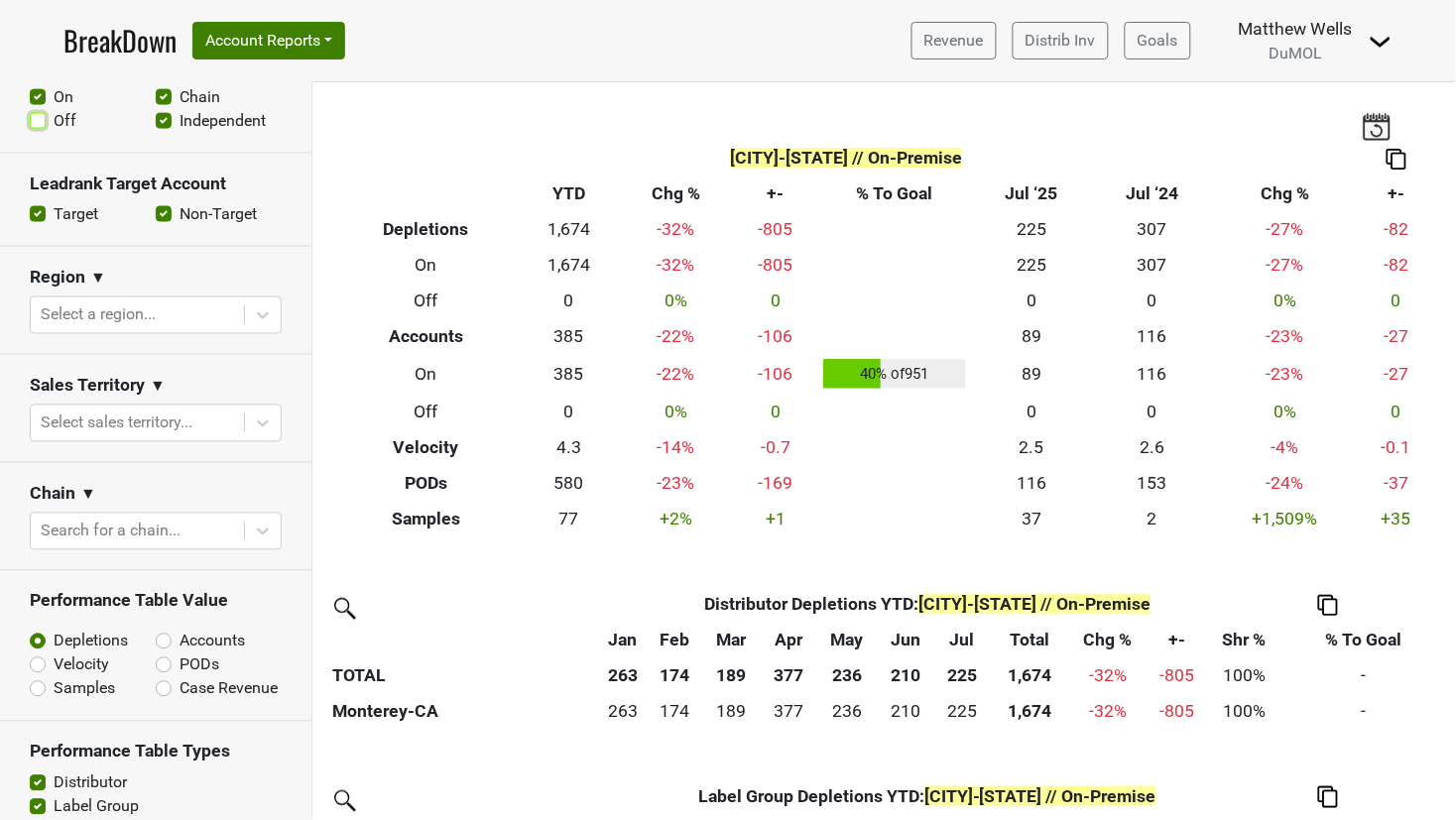 scroll, scrollTop: 854, scrollLeft: 0, axis: vertical 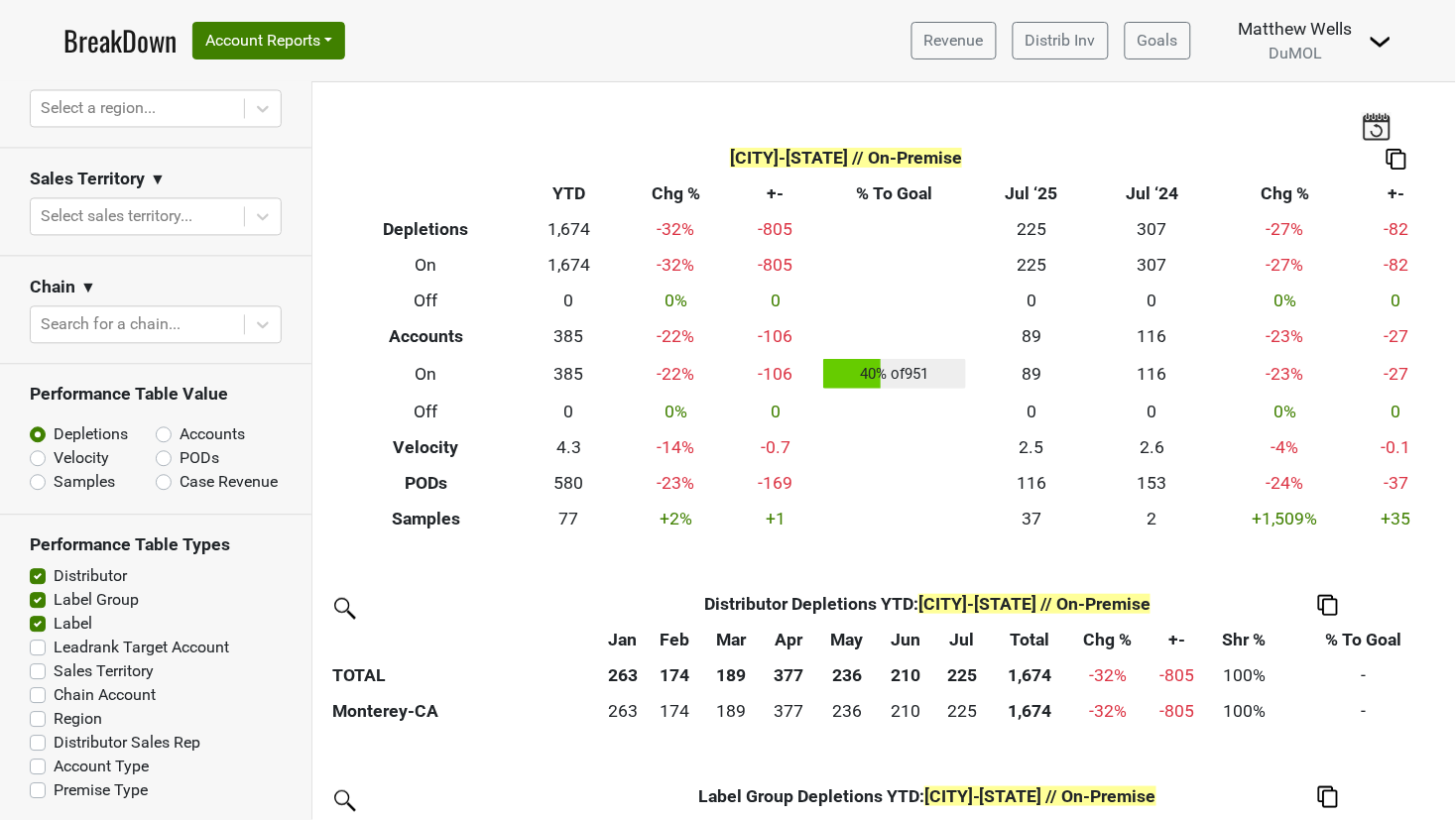 click on "PODs" at bounding box center (199, 459) 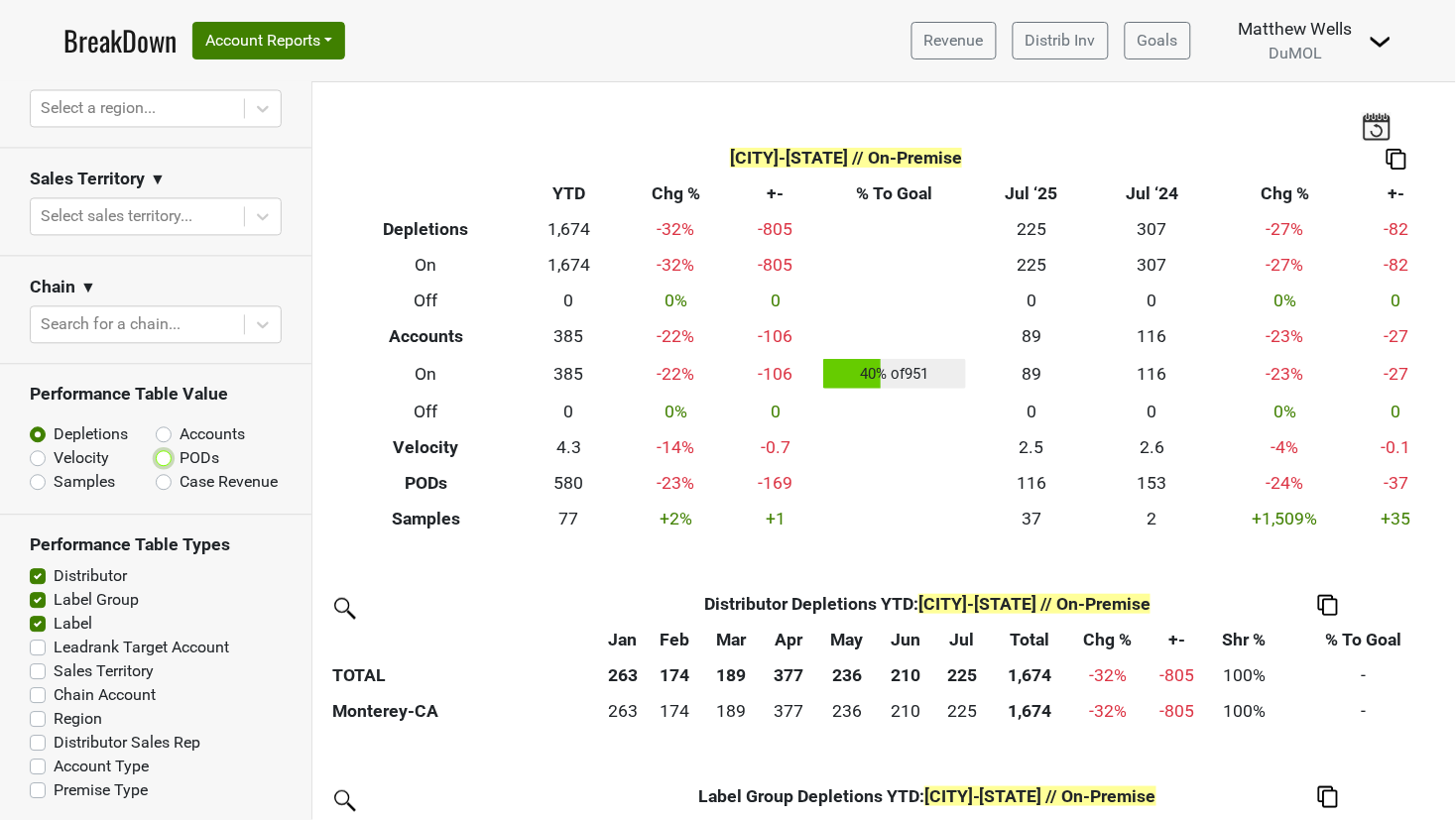 click on "PODs" at bounding box center (215, 457) 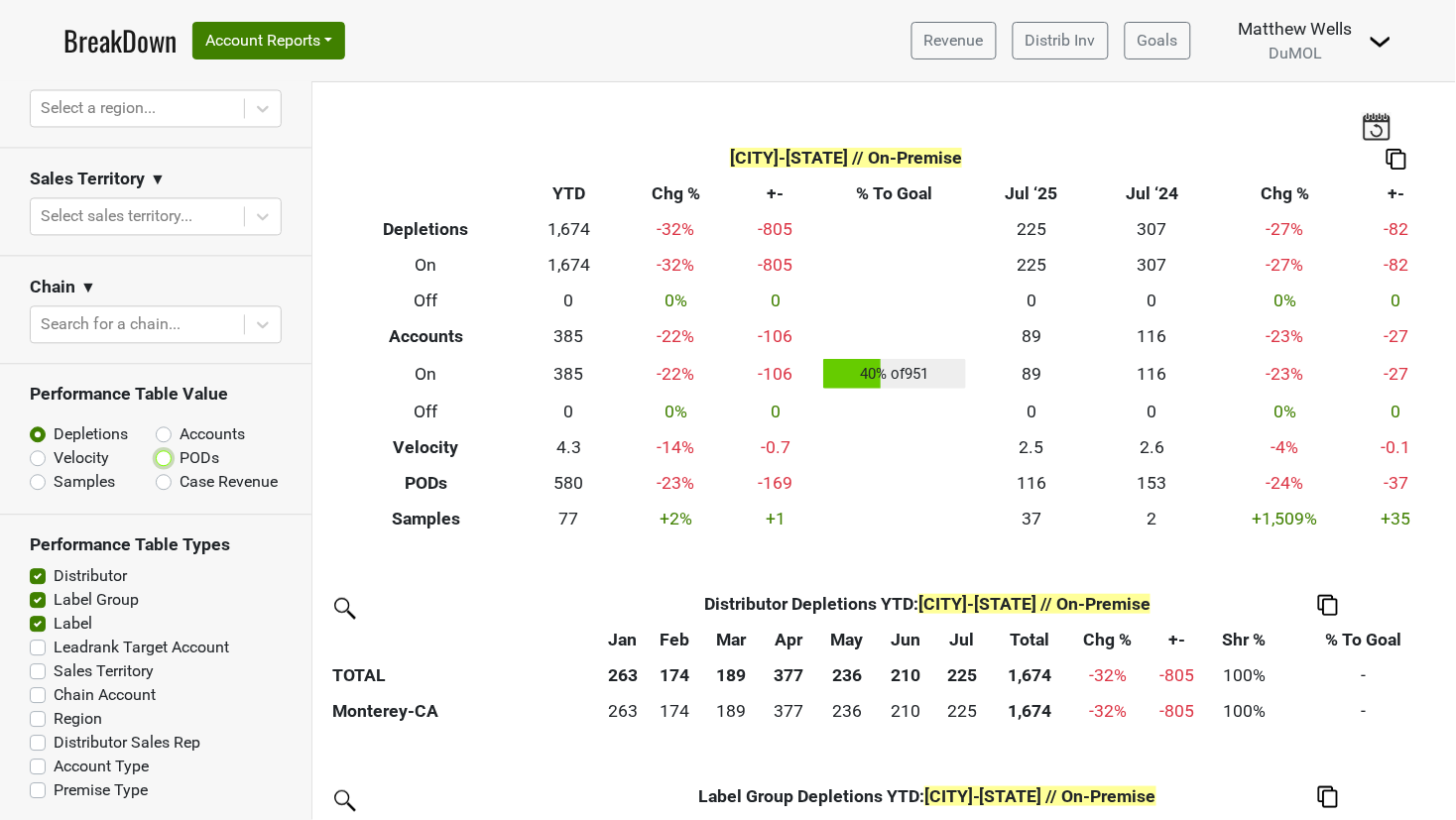 radio on "true" 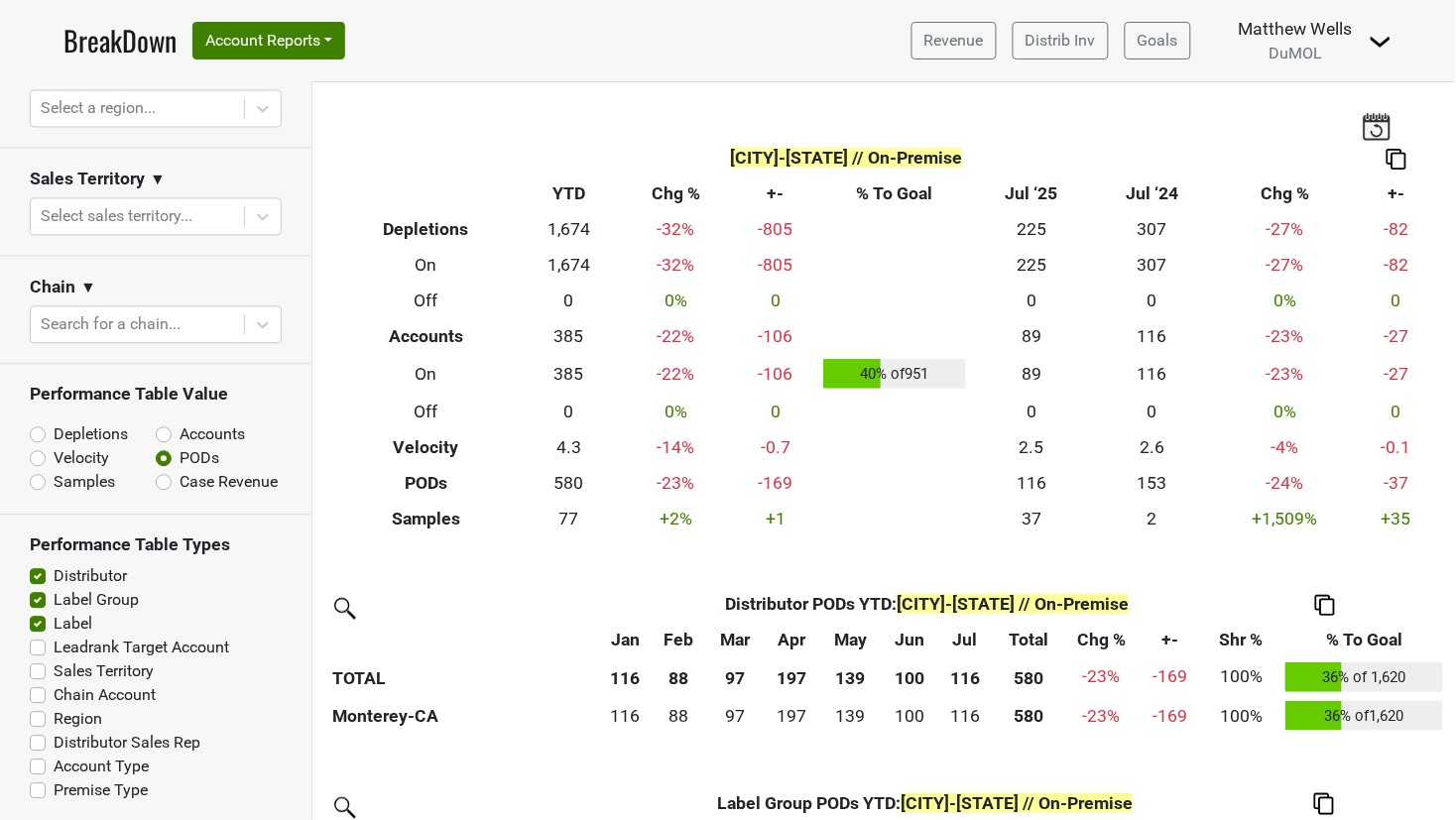 click on "Depletions" at bounding box center [90, 435] 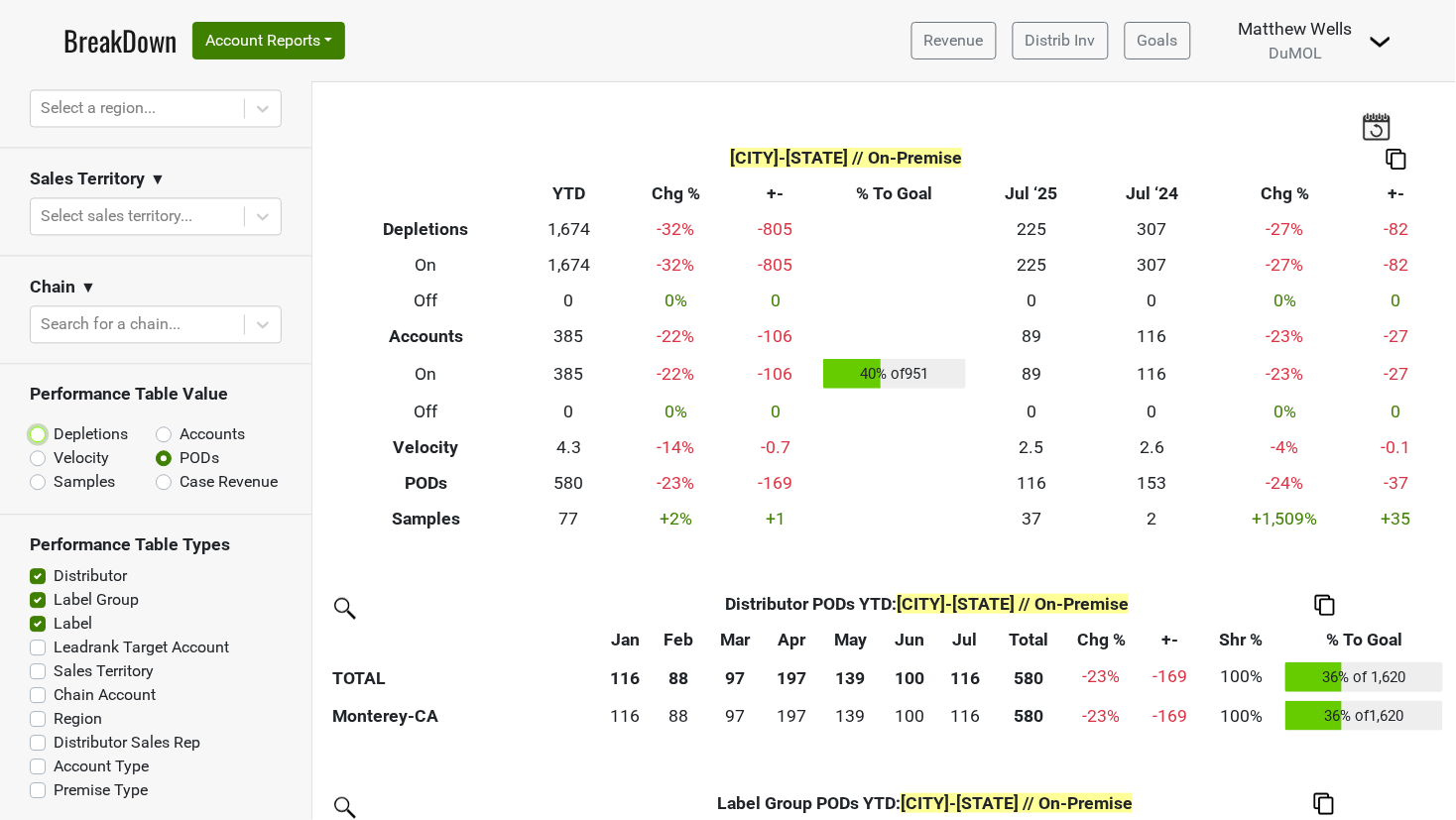 click on "Depletions" at bounding box center (89, 433) 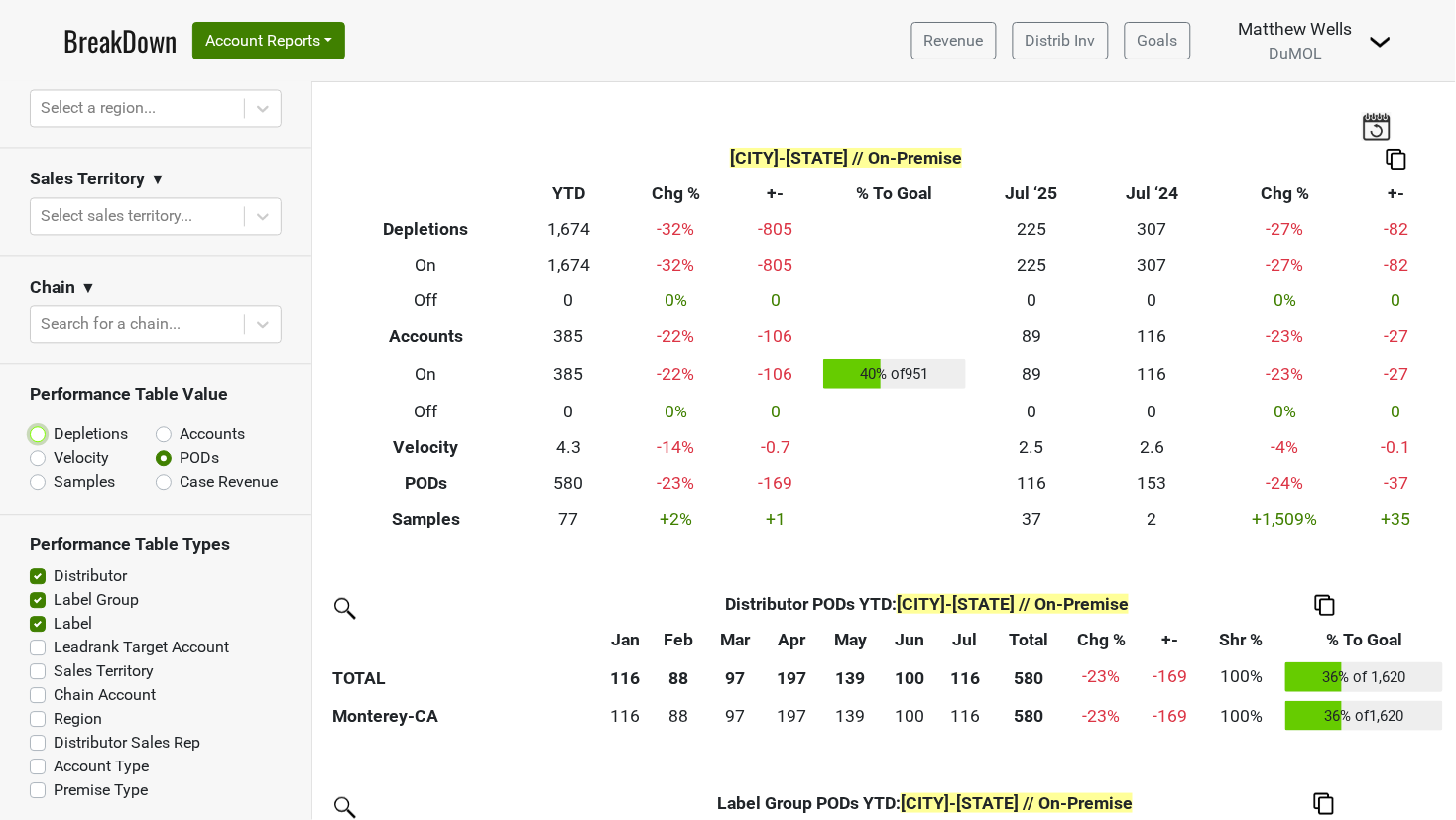 radio on "true" 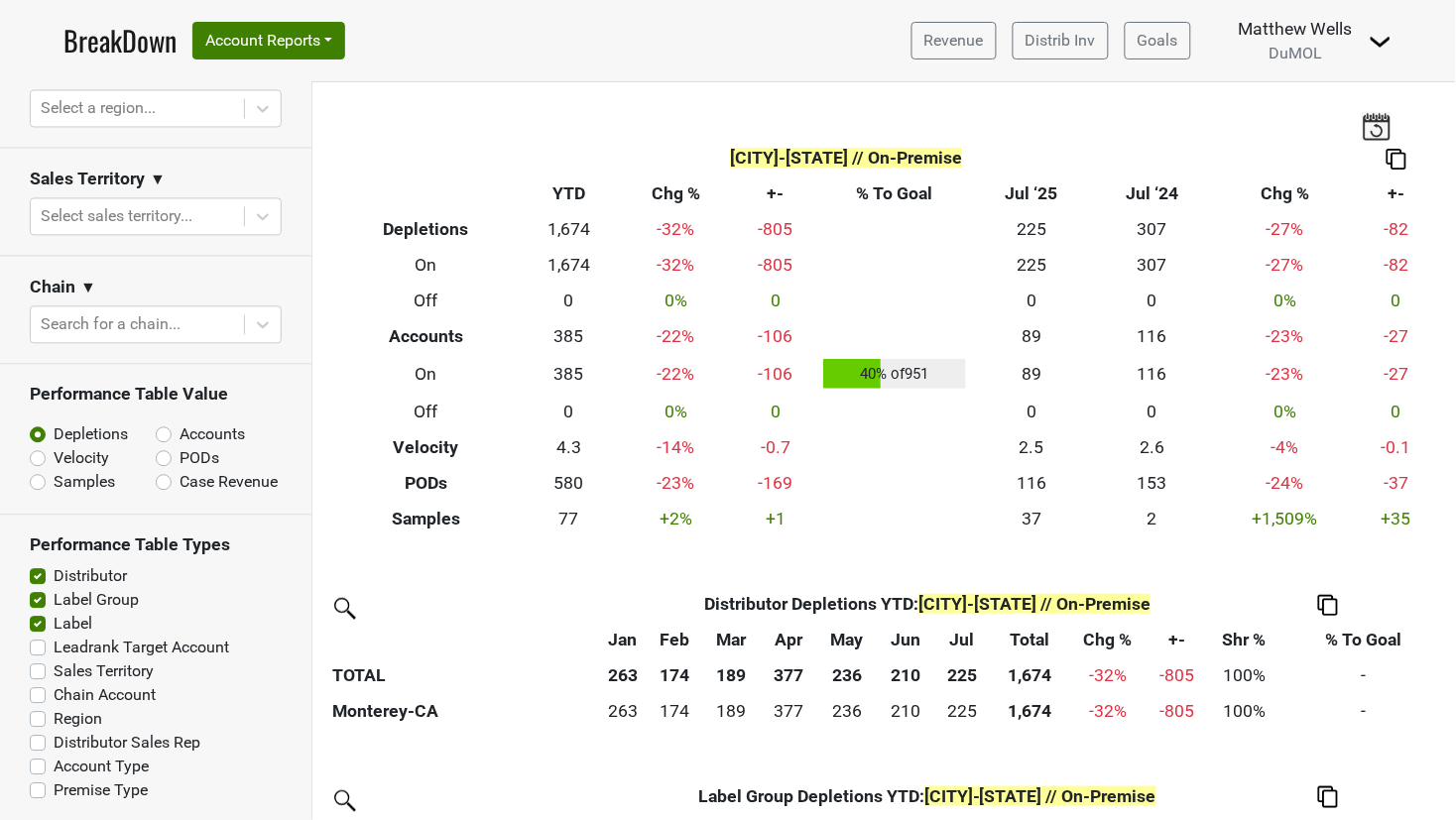 click on "Accounts" at bounding box center [212, 435] 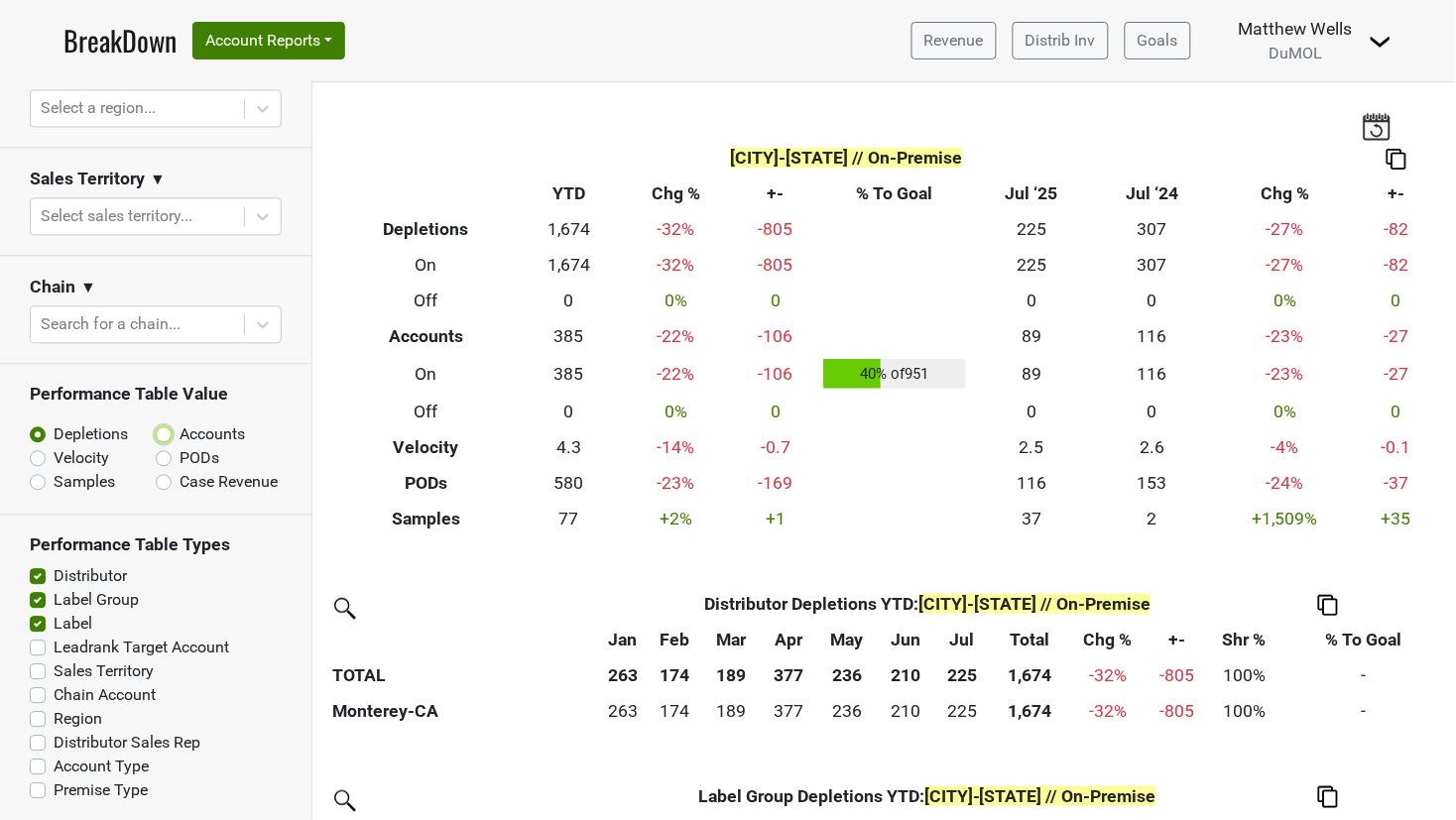 click on "Accounts" at bounding box center (215, 433) 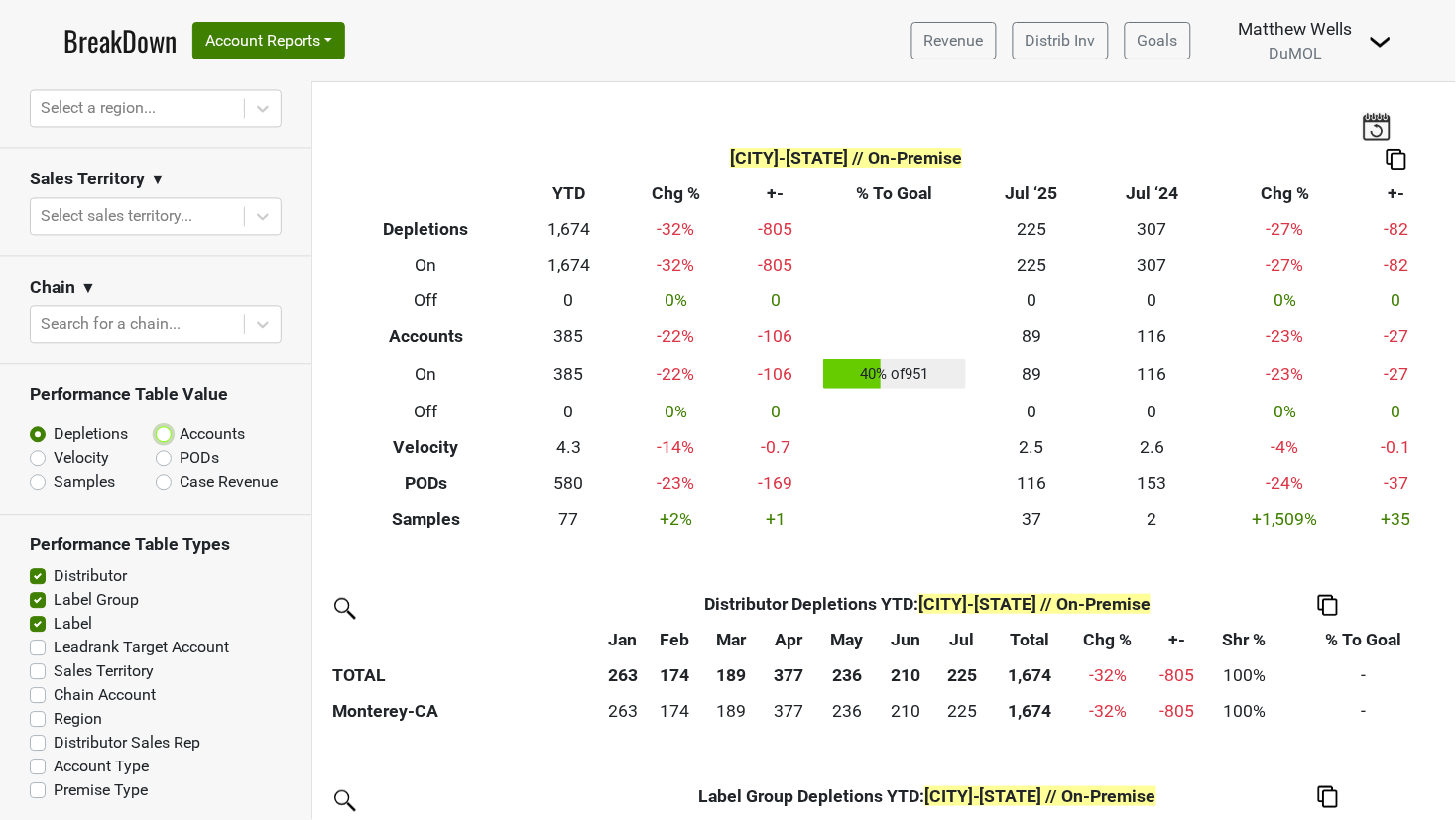 radio on "true" 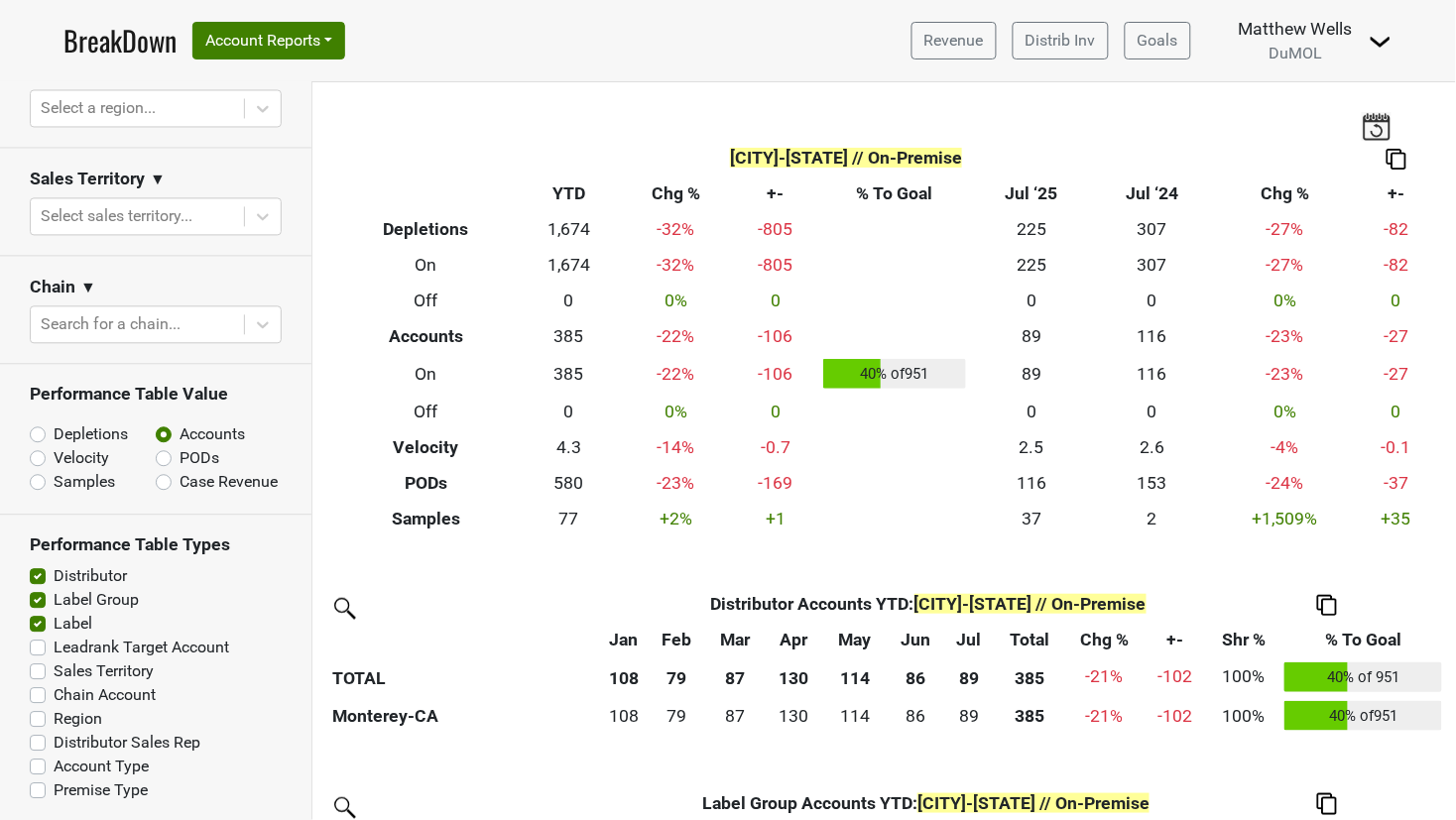 click on "PODs" at bounding box center (199, 459) 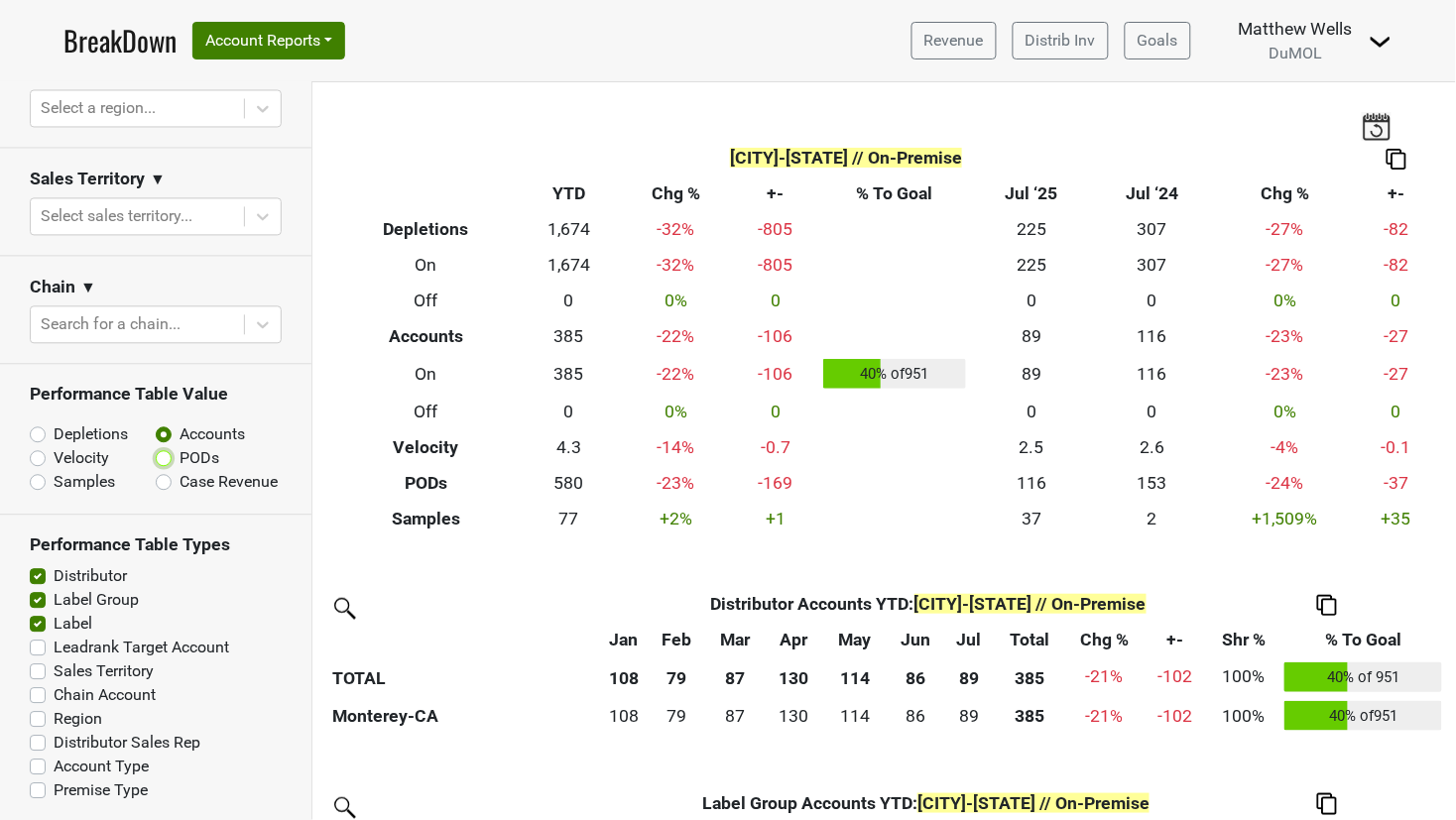 click on "PODs" at bounding box center [215, 457] 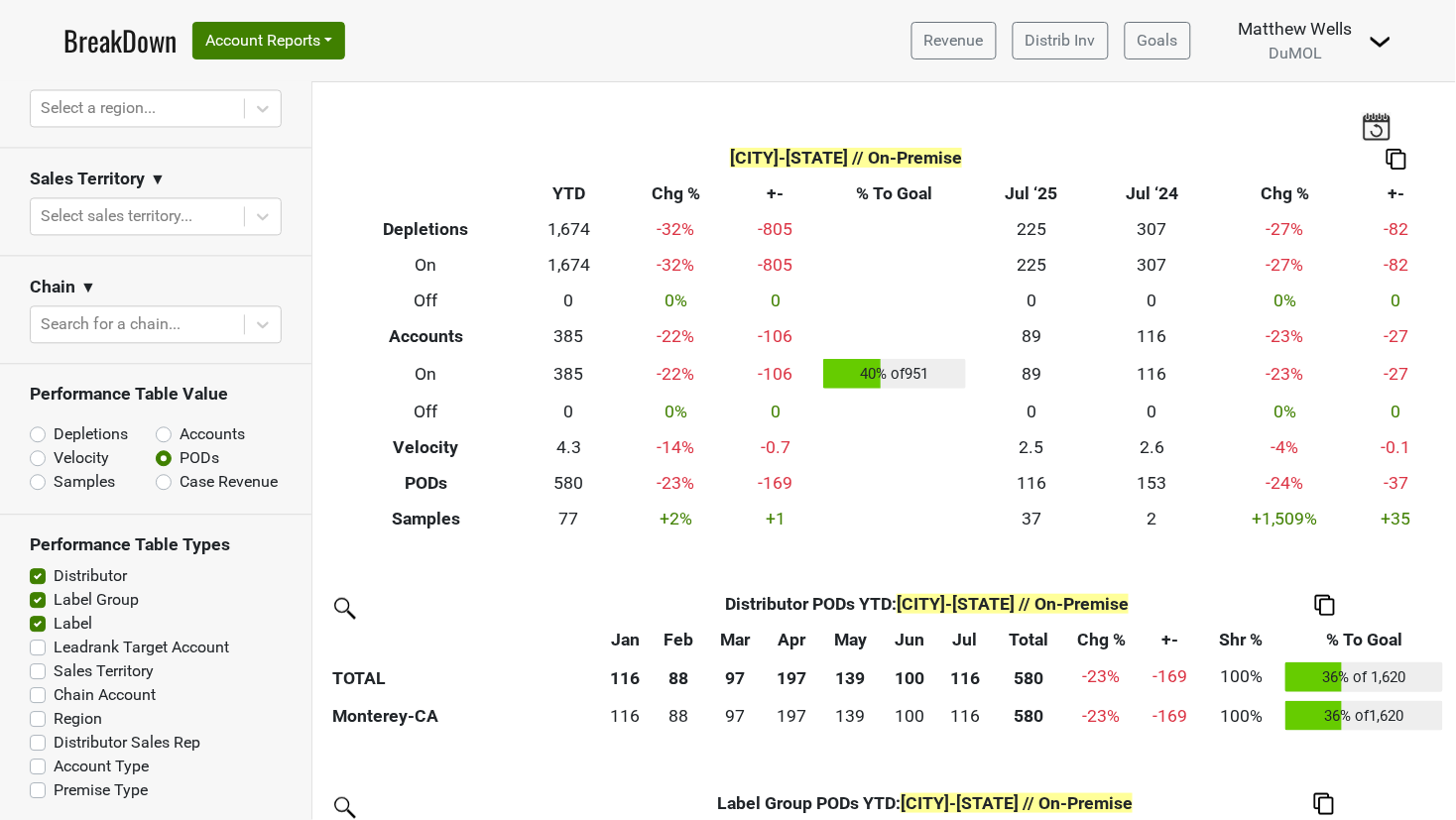 click on "Case Revenue" at bounding box center [228, 483] 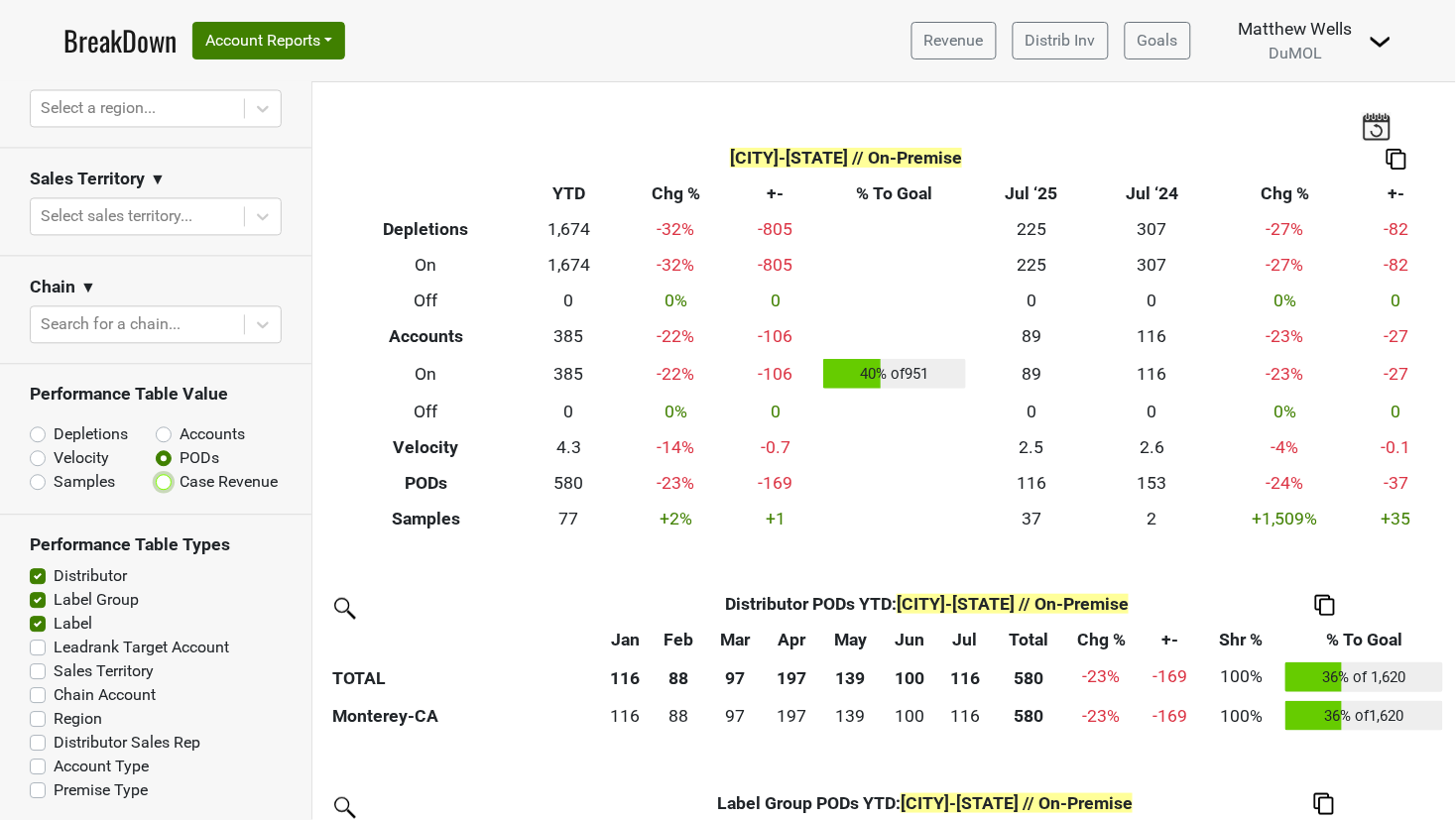 click on "Case Revenue" at bounding box center [215, 481] 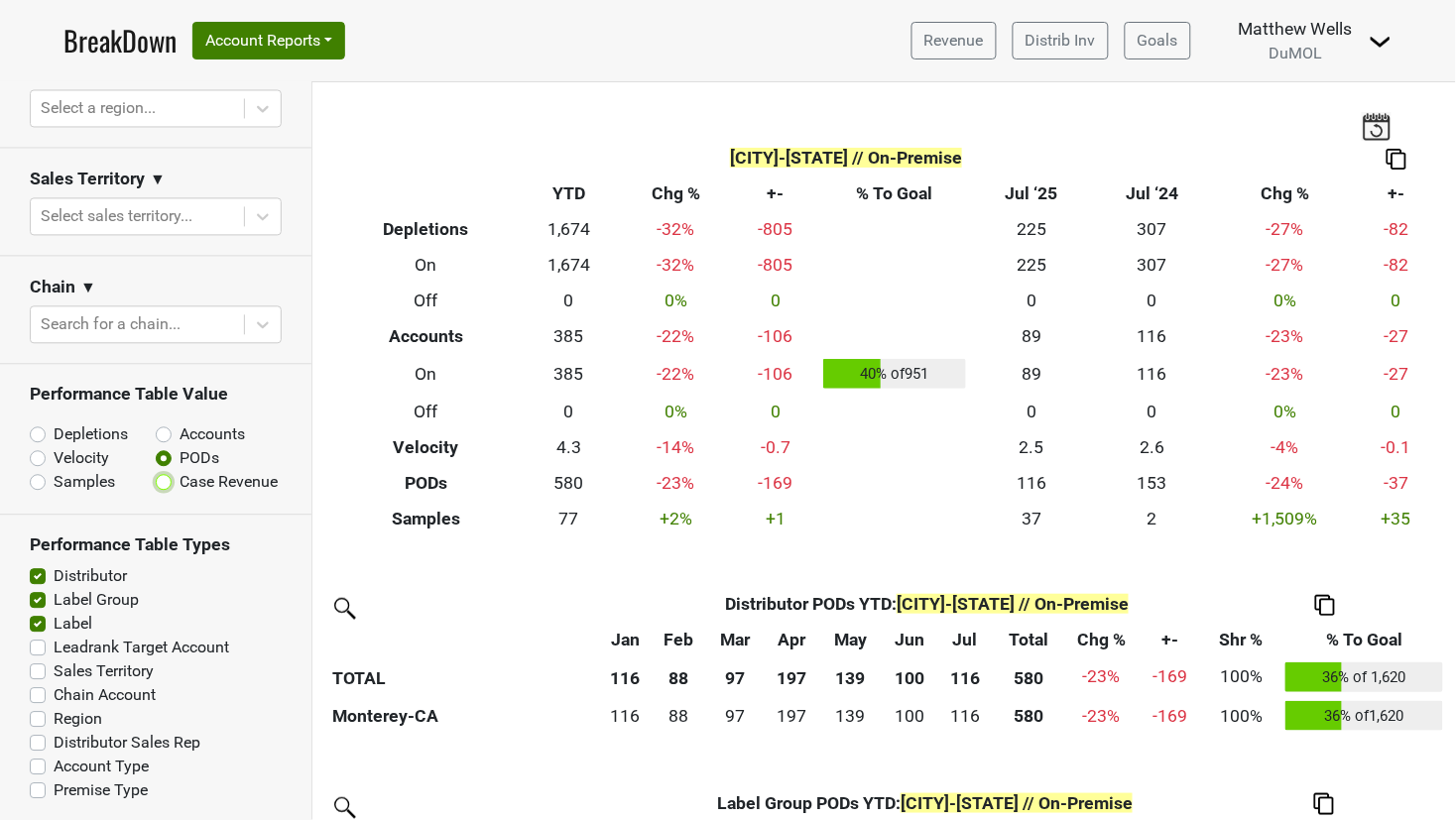 radio on "true" 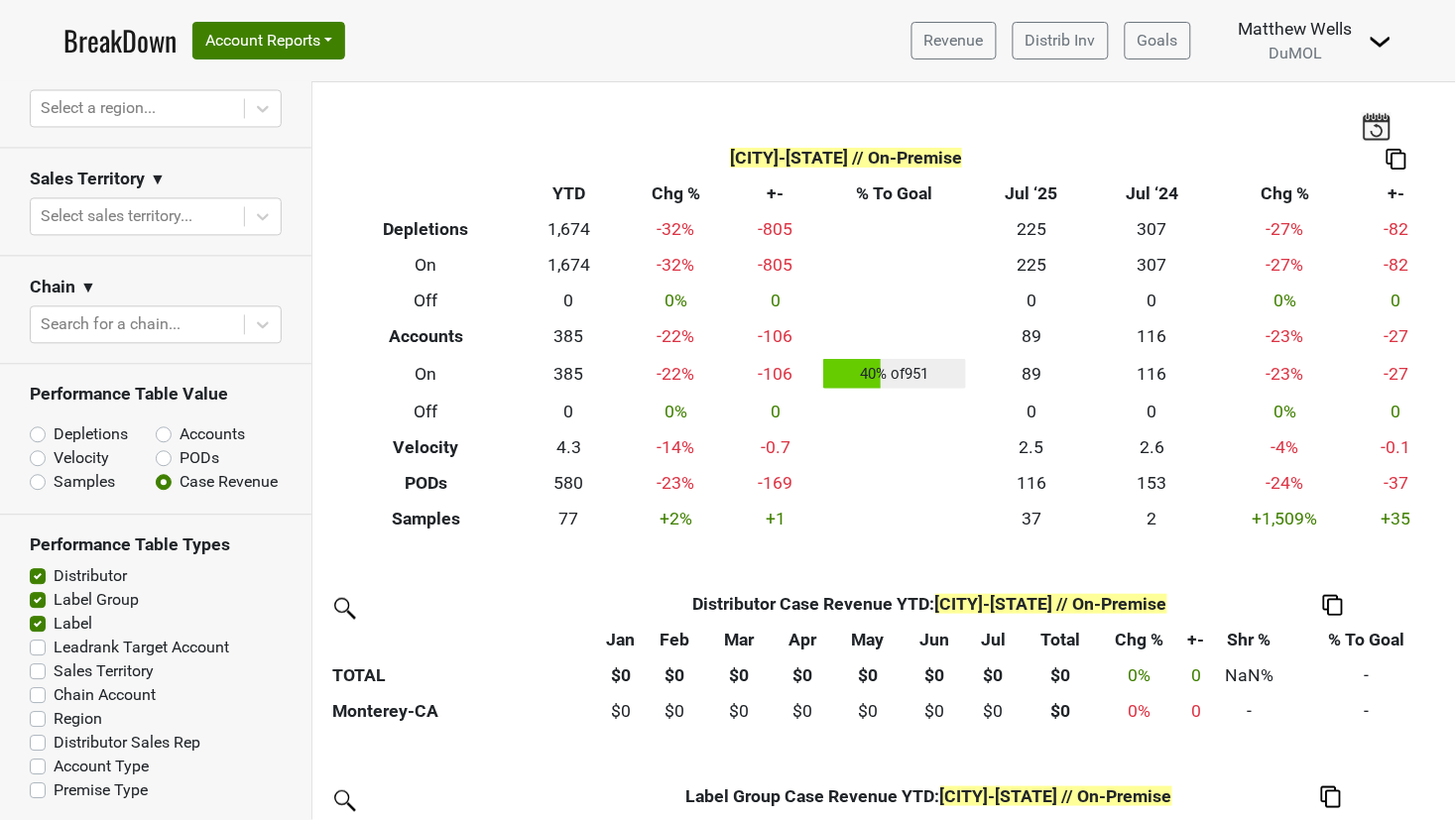 click on "PODs" at bounding box center [199, 459] 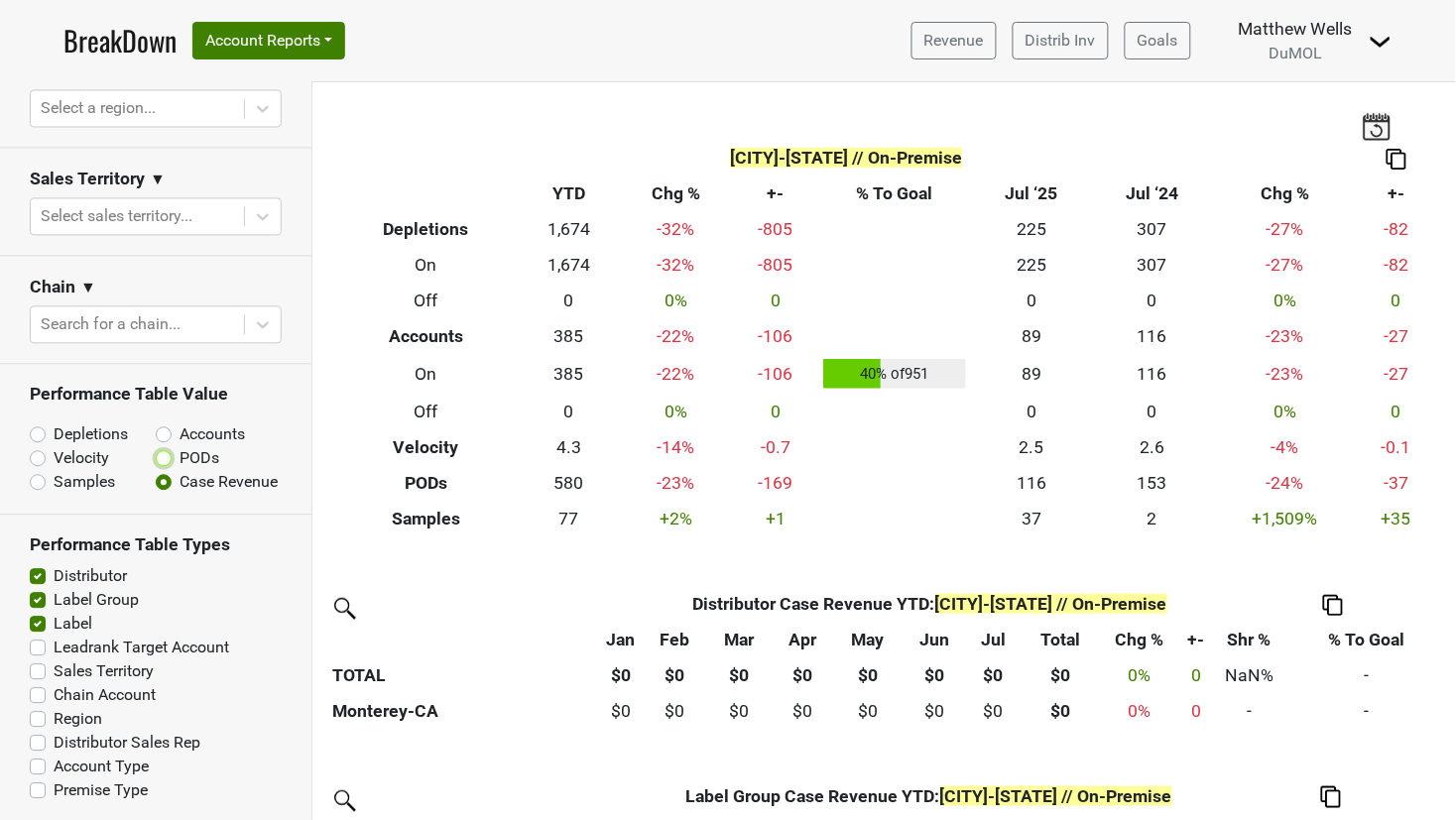 click on "PODs" at bounding box center [215, 457] 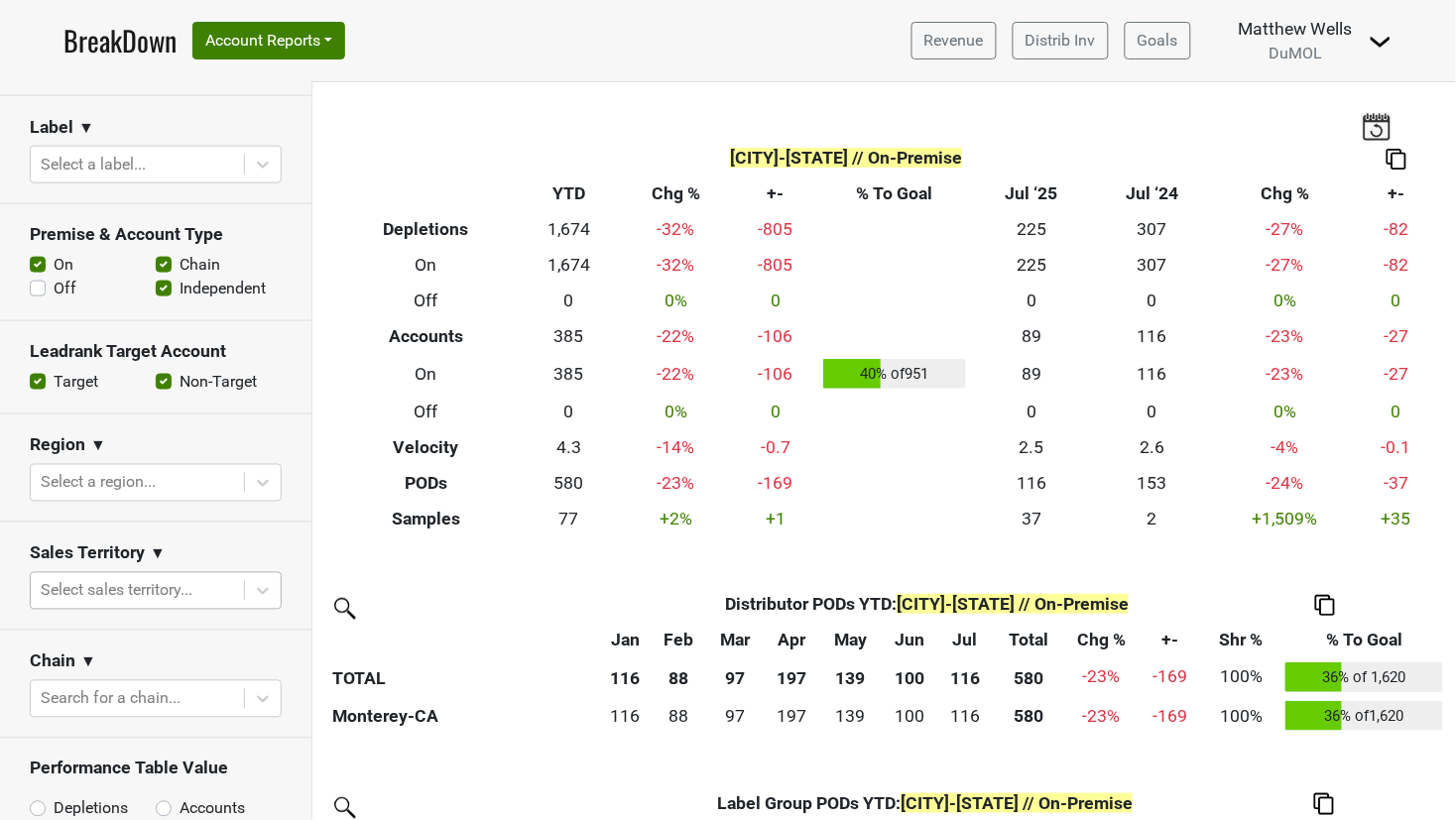 scroll, scrollTop: 474, scrollLeft: 0, axis: vertical 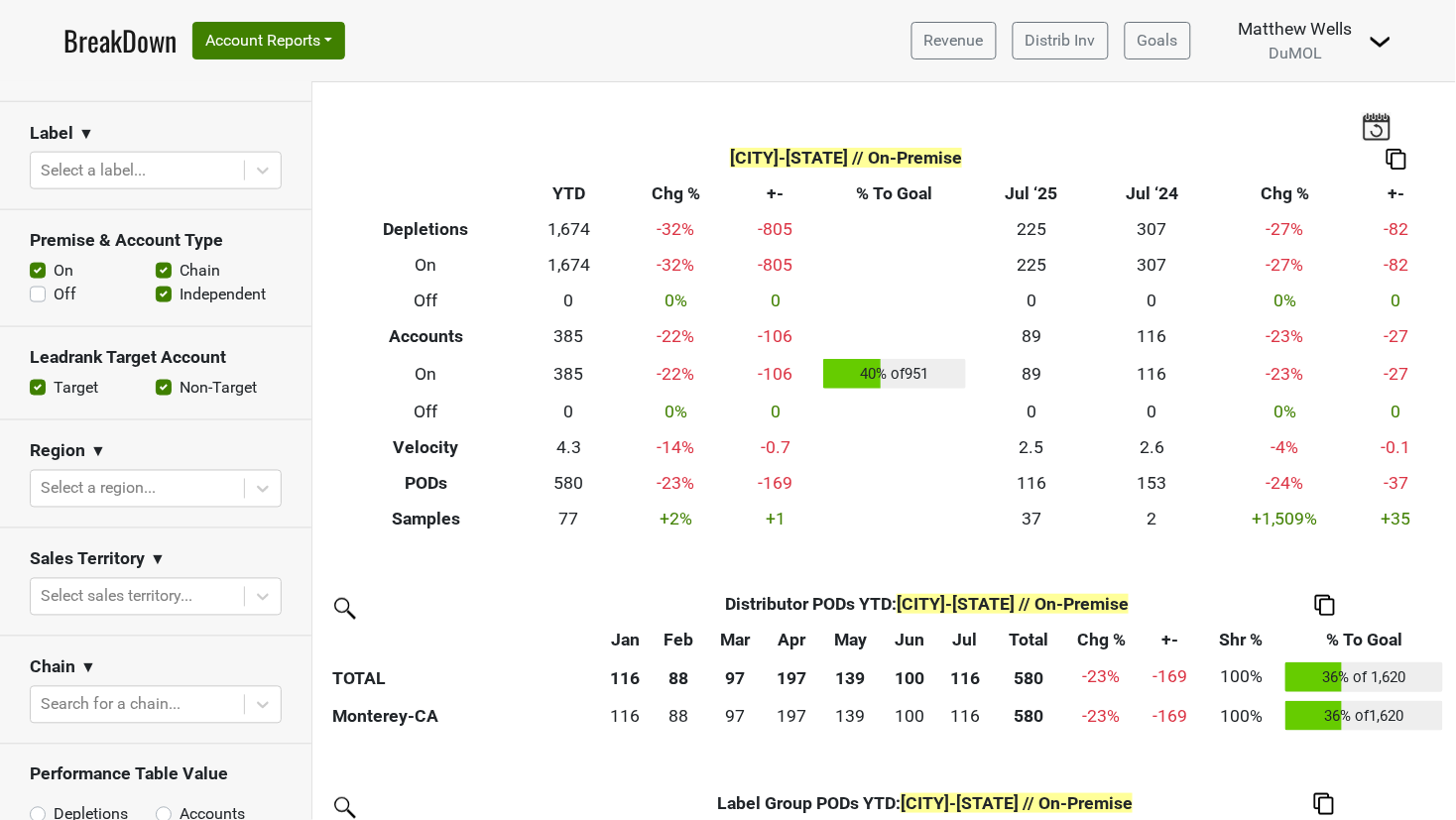 click on "Off" at bounding box center [64, 294] 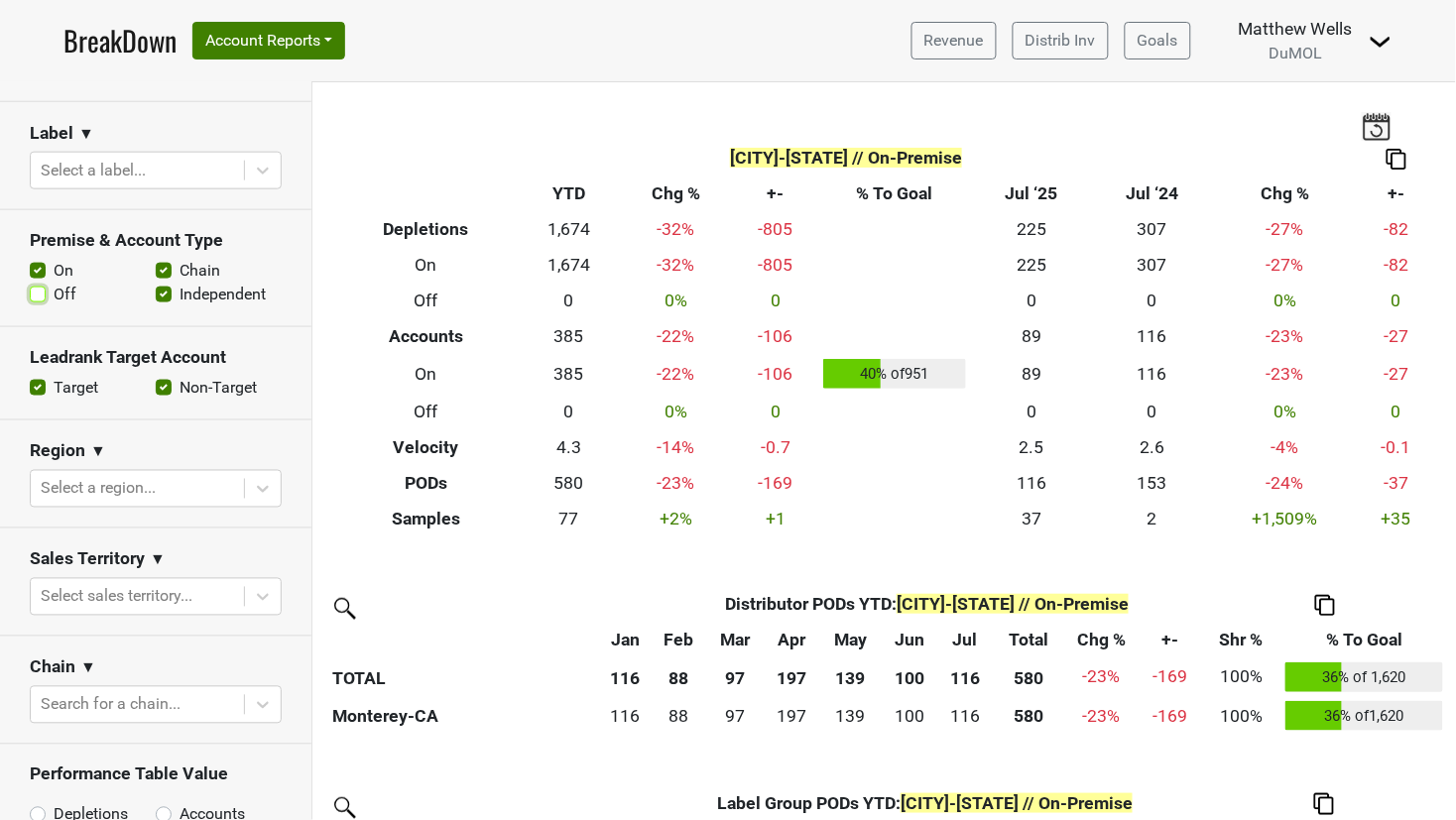 click on "Off" at bounding box center (38, 293) 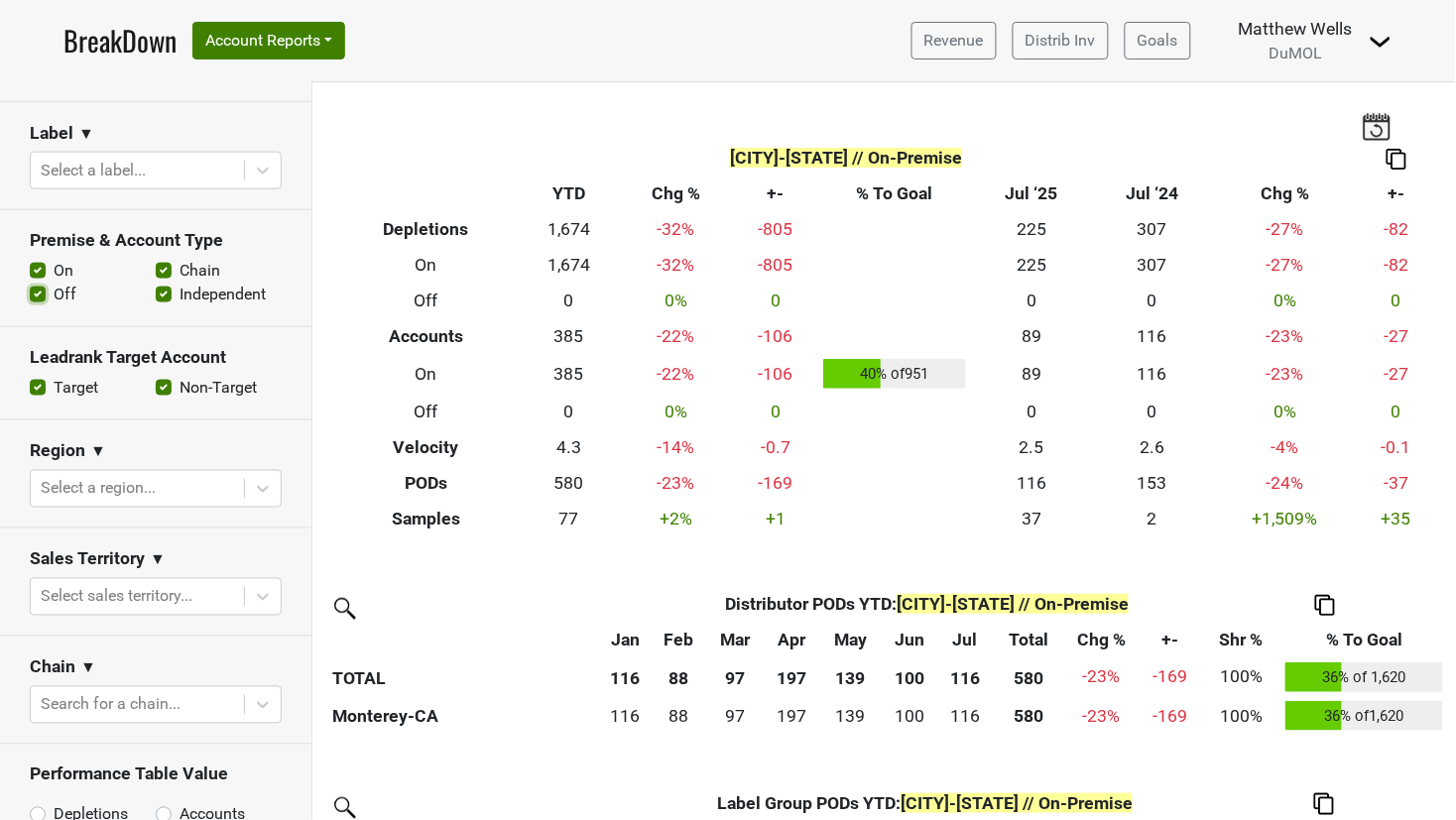 checkbox on "true" 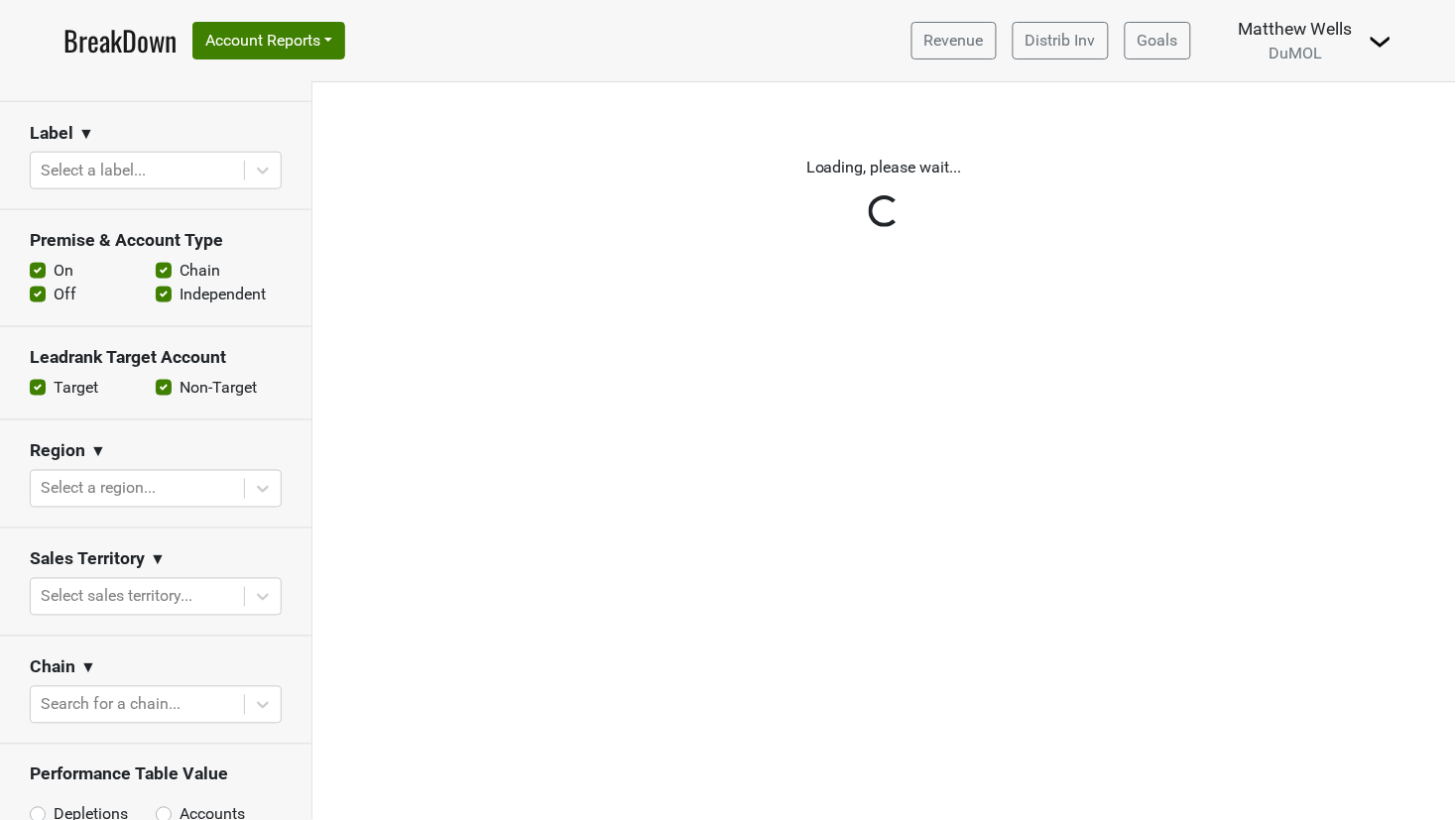 click on "Reset filters Time Period YTD LTM 1H 2024 L6M 2H 2023 L3M Jul '25 2022 L2M Aug '25 2021 Custom Distributor ▼ Monterey-CA Label Group ▼ Select a label group... Label ▼ Select a label... Premise & Account Type On Off Chain Independent Leadrank Target Account Target Non-Target Region ▼ Select a region... Sales Territory ▼ Select sales territory... Chain ▼ Search for a chain... Performance Table Value Depletions Accounts Velocity PODs Samples Case Revenue Performance Table Types Distributor Label Group Label Leadrank Target Account Sales Territory Chain Account Region Distributor Sales Rep Account Type Premise Type" at bounding box center (156, 451) 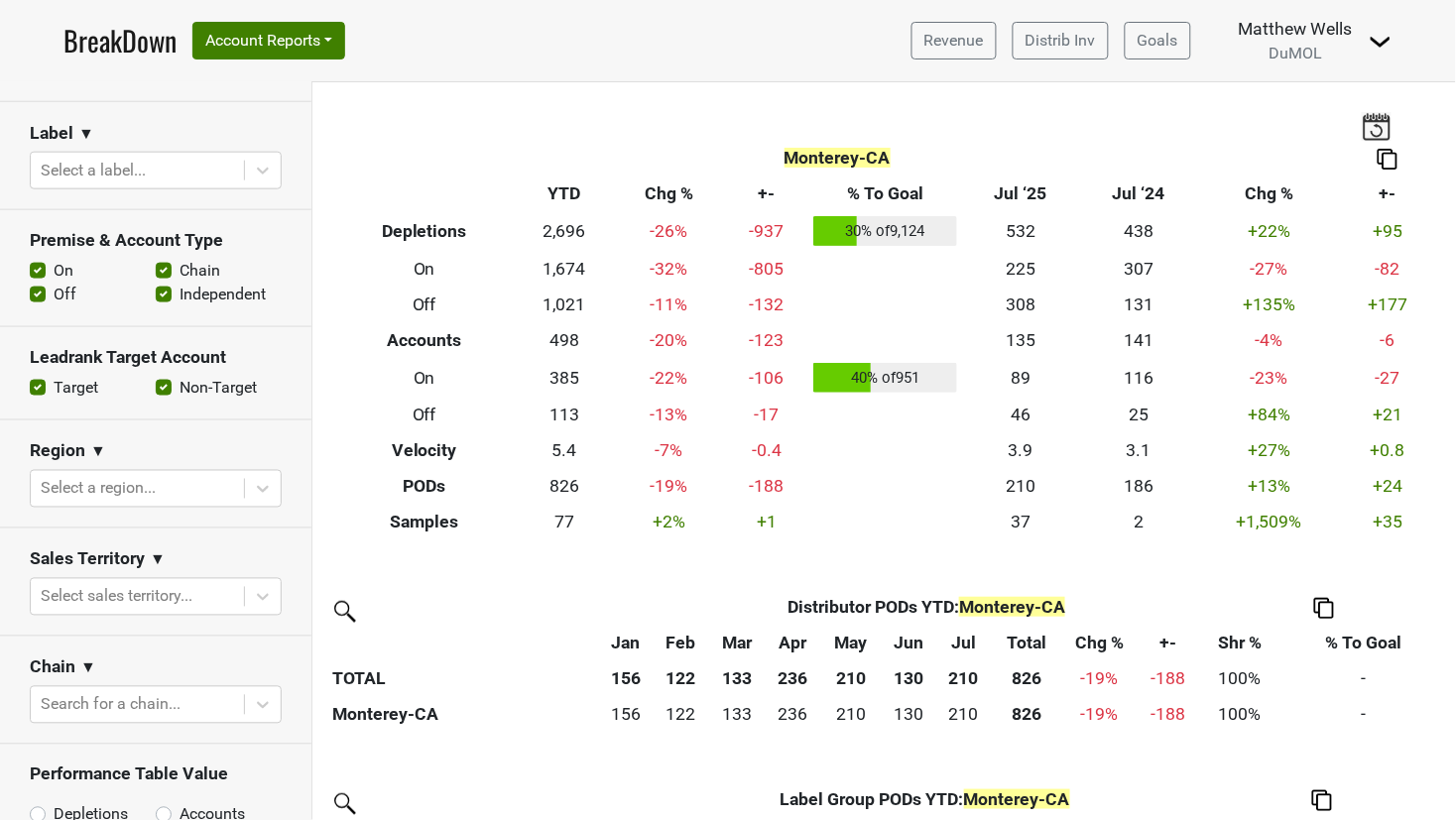 click at bounding box center (137, 171) 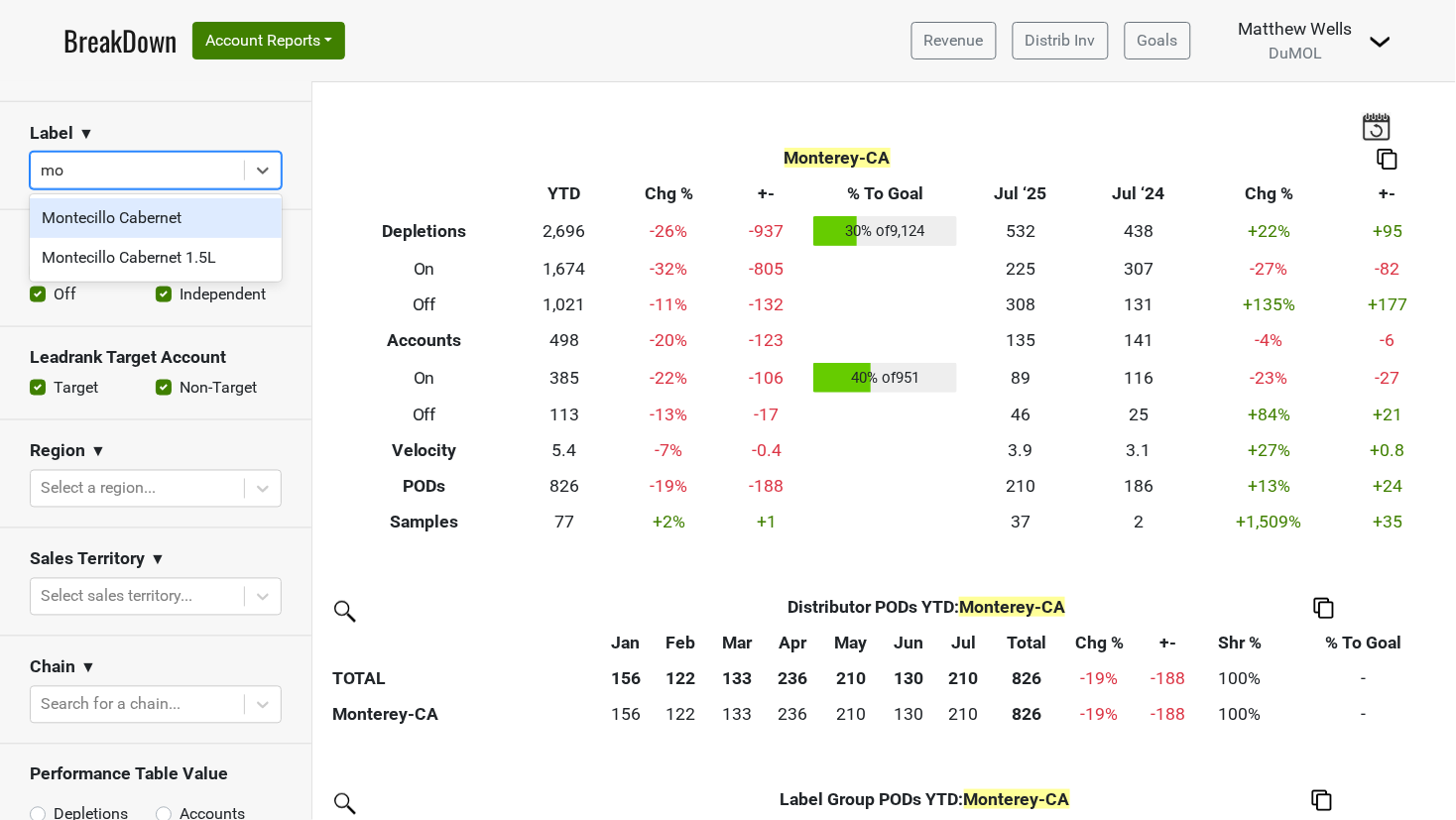 type on "m" 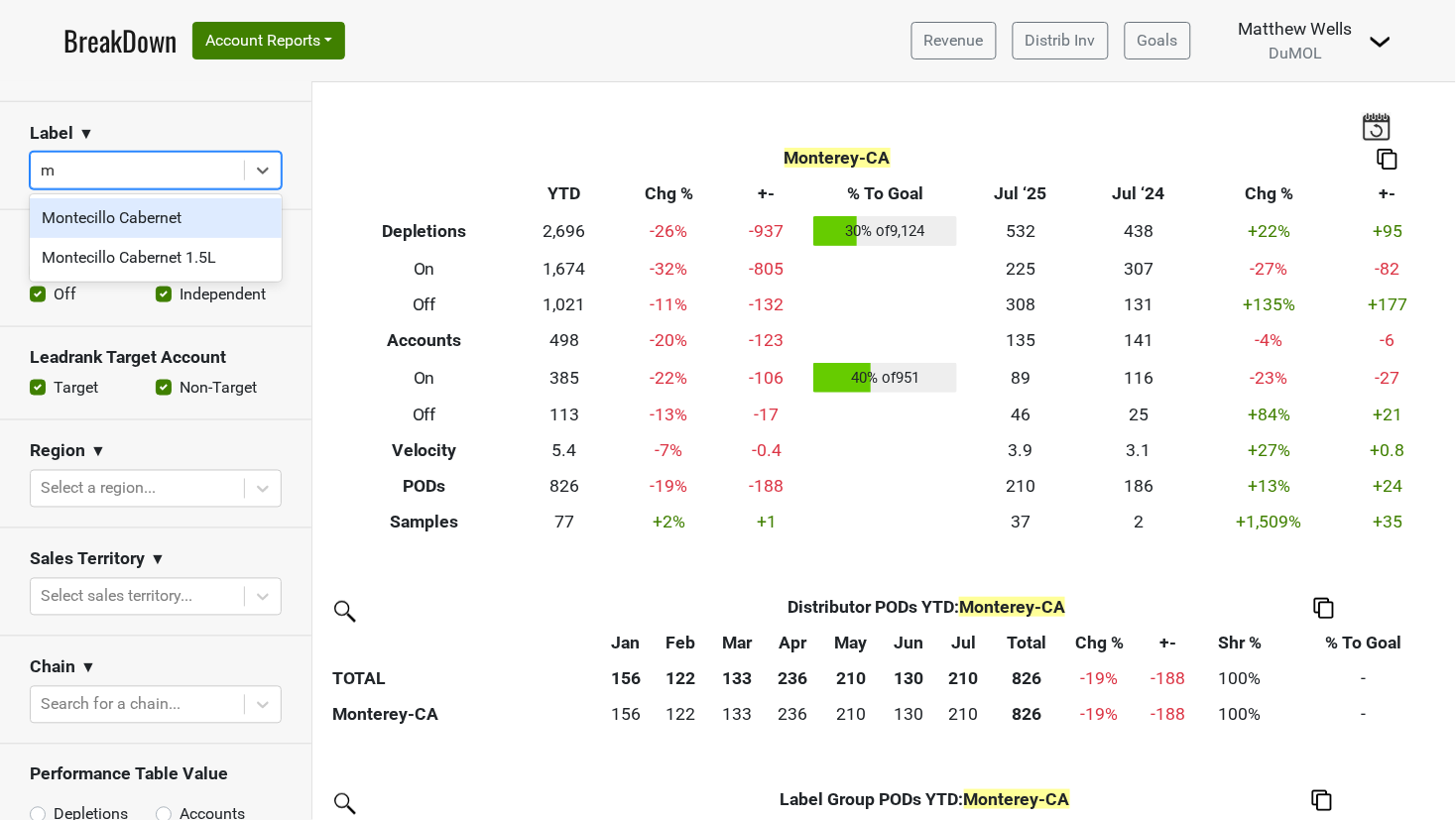type 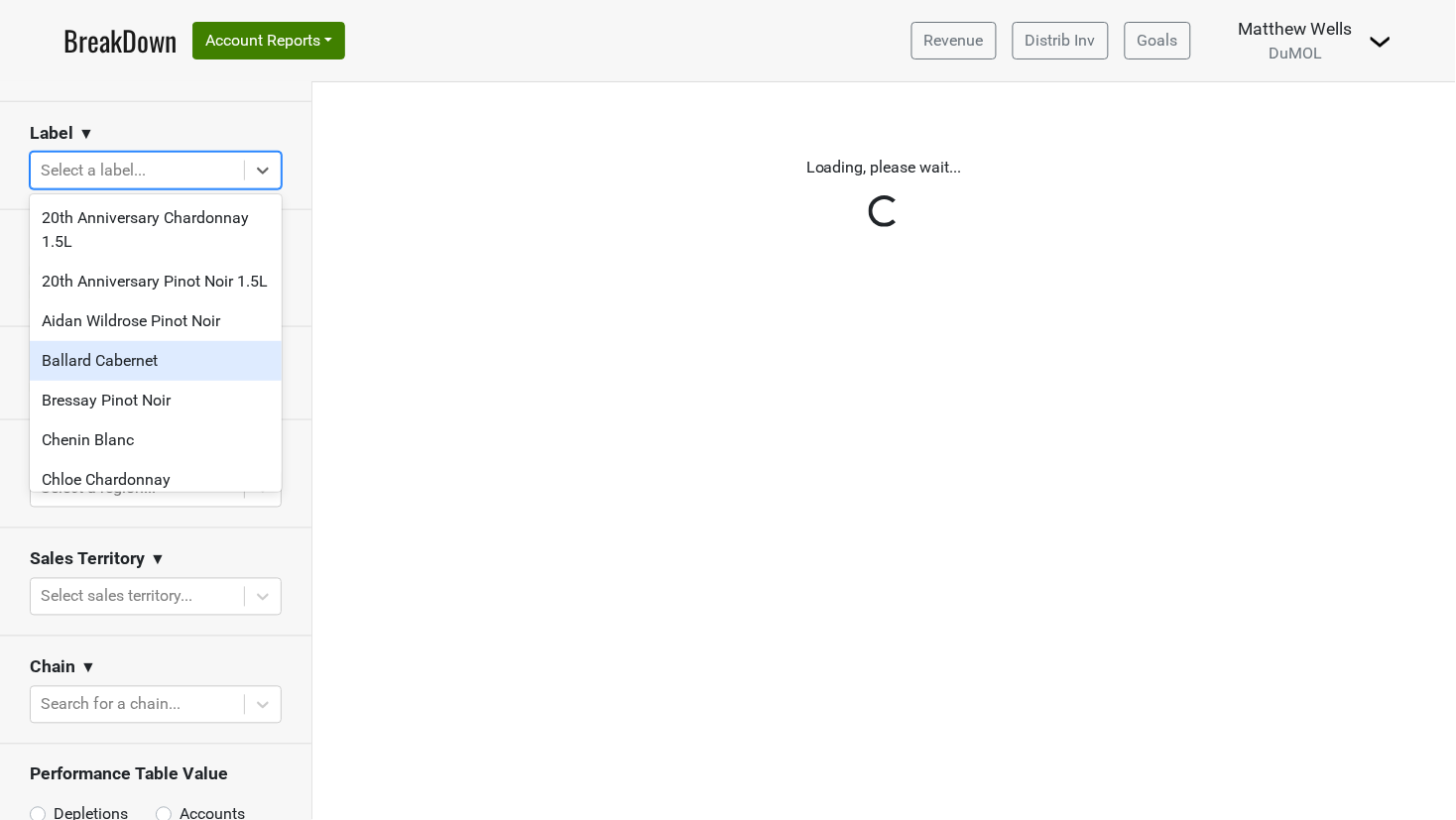 click on "Reset filters Time Period YTD LTM 1H 2024 L6M 2H 2023 L3M Jul '25 2022 L2M Aug '25 2021 Custom Distributor ▼ Monterey-CA Label Group ▼ Select a label group... Label ▼ option , deselected. option Ballard Cabernet focused, 4 of 48. 48 results available. Use Up and Down to choose options, press Enter to select the currently focused option, press Escape to exit the menu, press Tab to select the option and exit the menu. Select a label... Premise & Account Type On Off Chain Independent Leadrank Target Account Target Non-Target Region ▼ Select a region... Sales Territory ▼ Select sales territory... Chain ▼ Search for a chain... Performance Table Value Depletions Accounts Velocity PODs Samples Case Revenue Performance Table Types Distributor Label Group Label Leadrank Target Account Sales Territory Chain Account Region Distributor Sales Rep Account Type Premise Type" at bounding box center [156, 451] 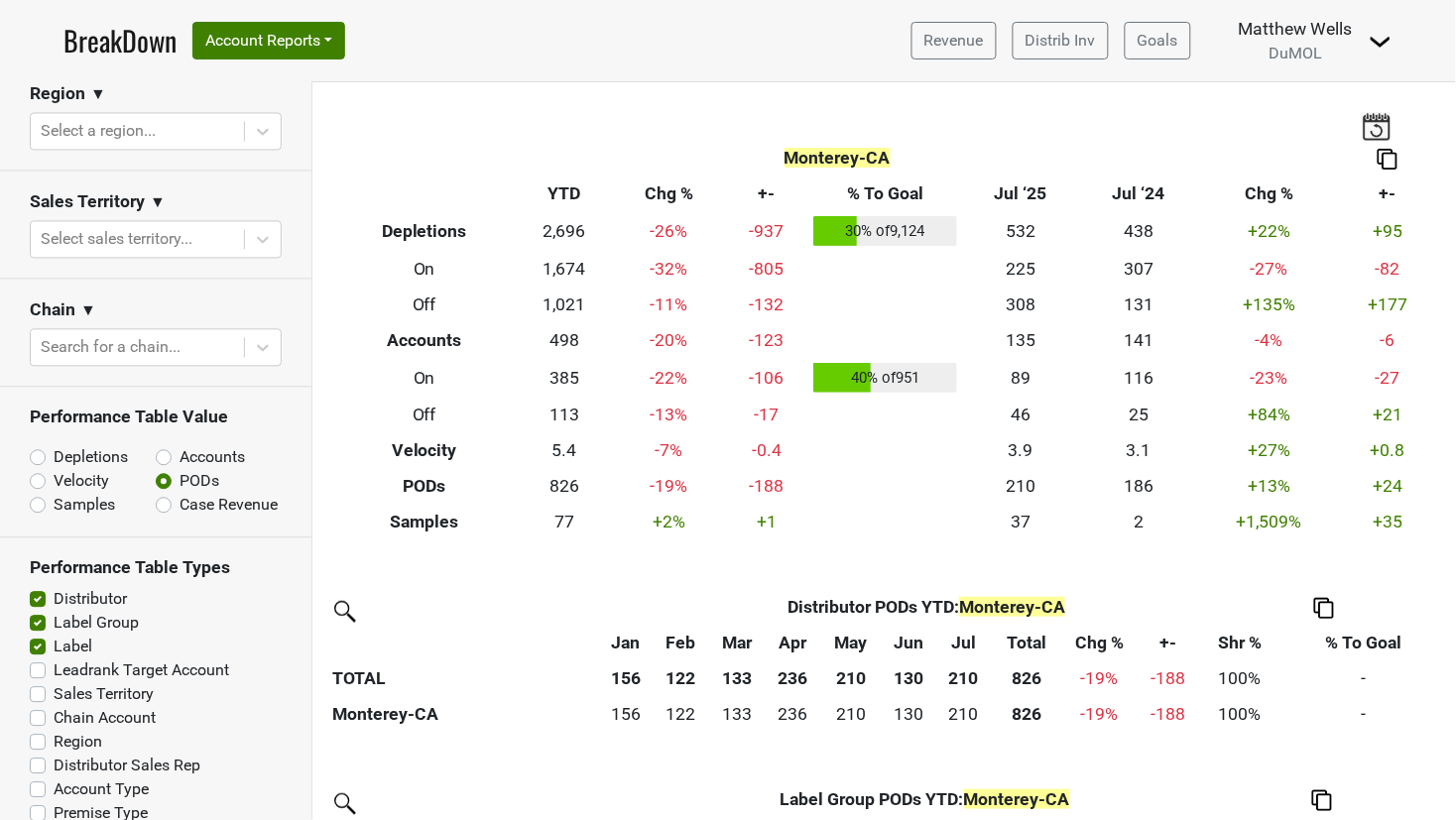 scroll, scrollTop: 854, scrollLeft: 0, axis: vertical 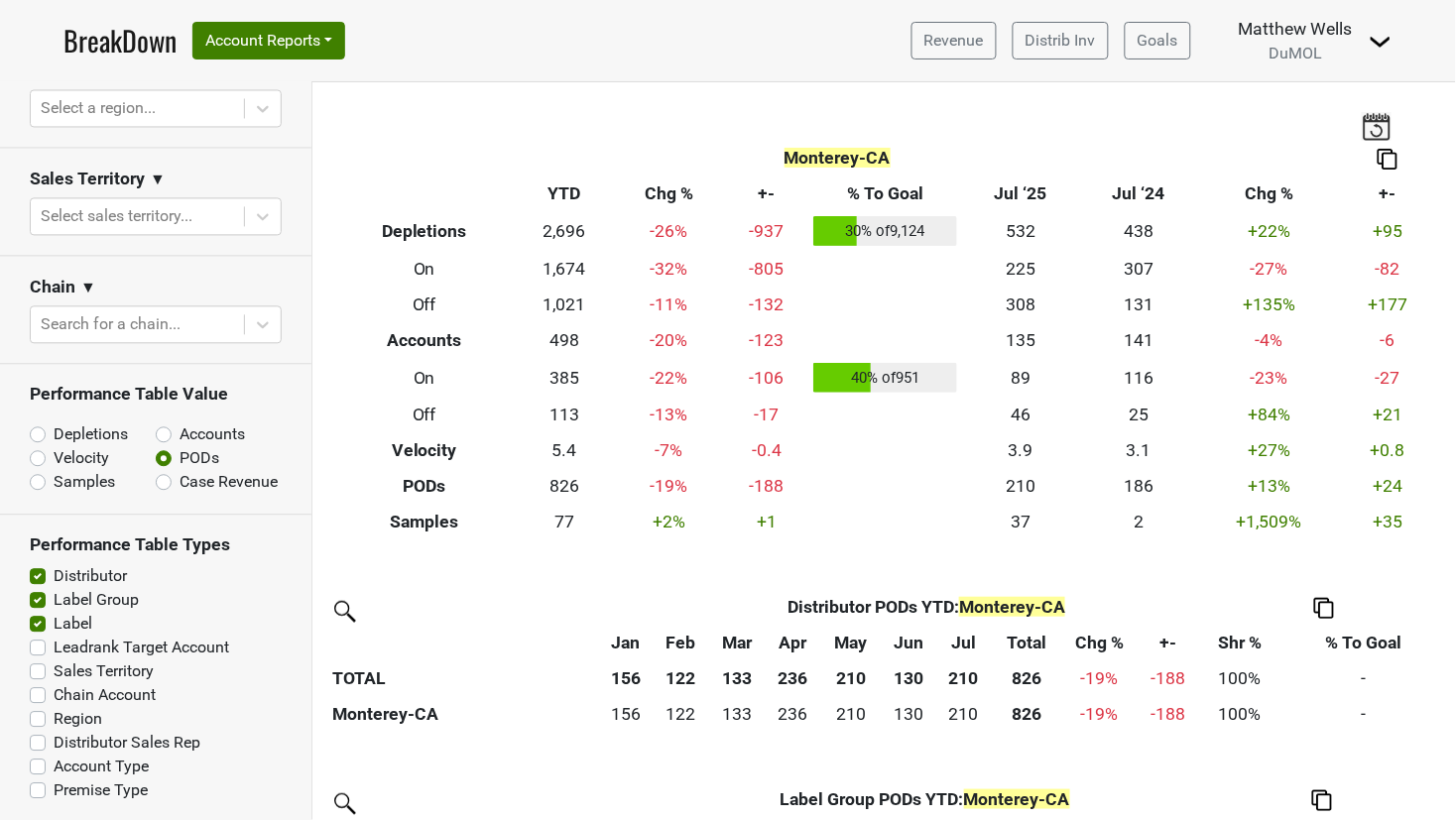 click on "Depletions" at bounding box center (90, 435) 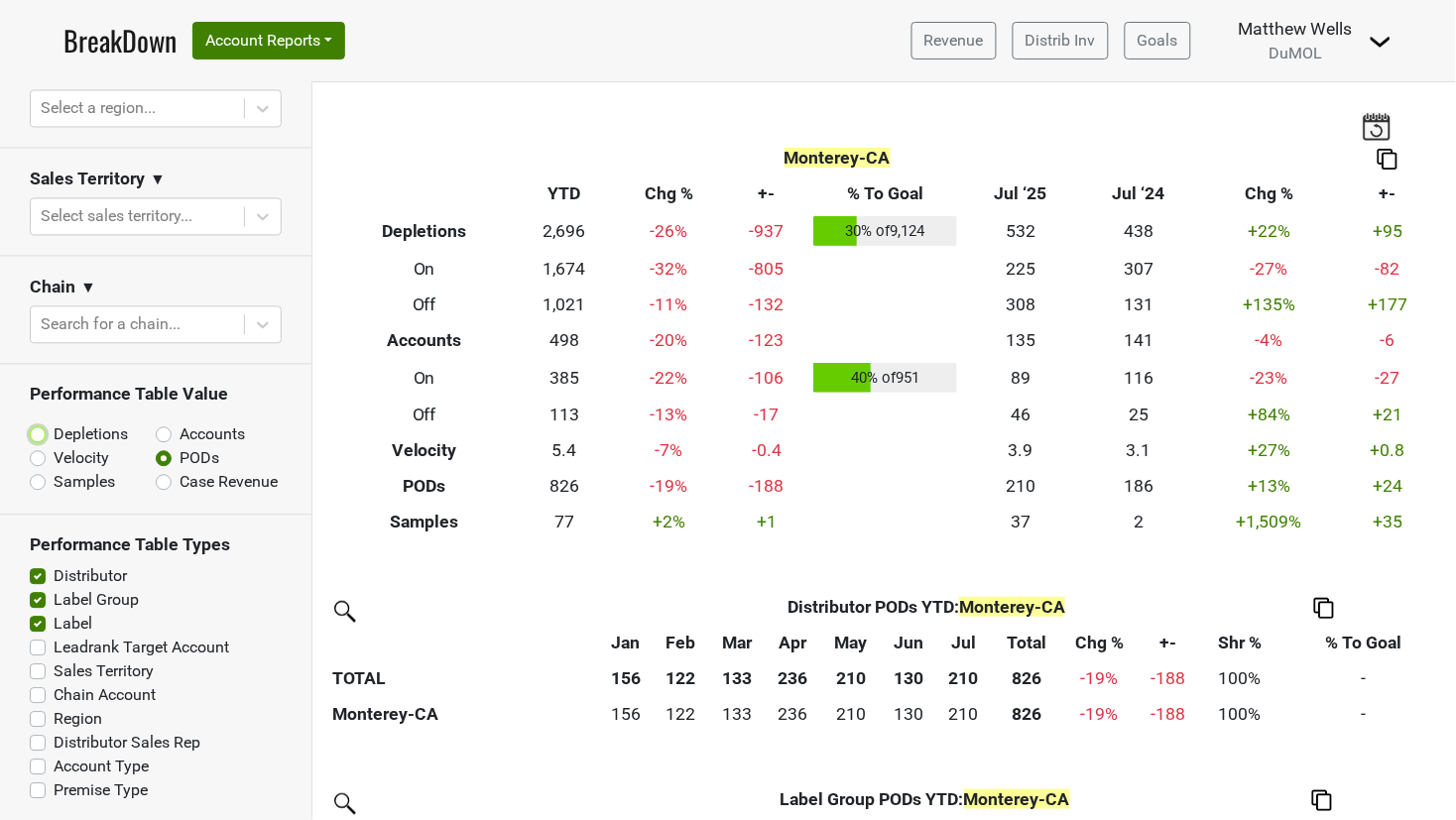 click on "Depletions" at bounding box center (89, 433) 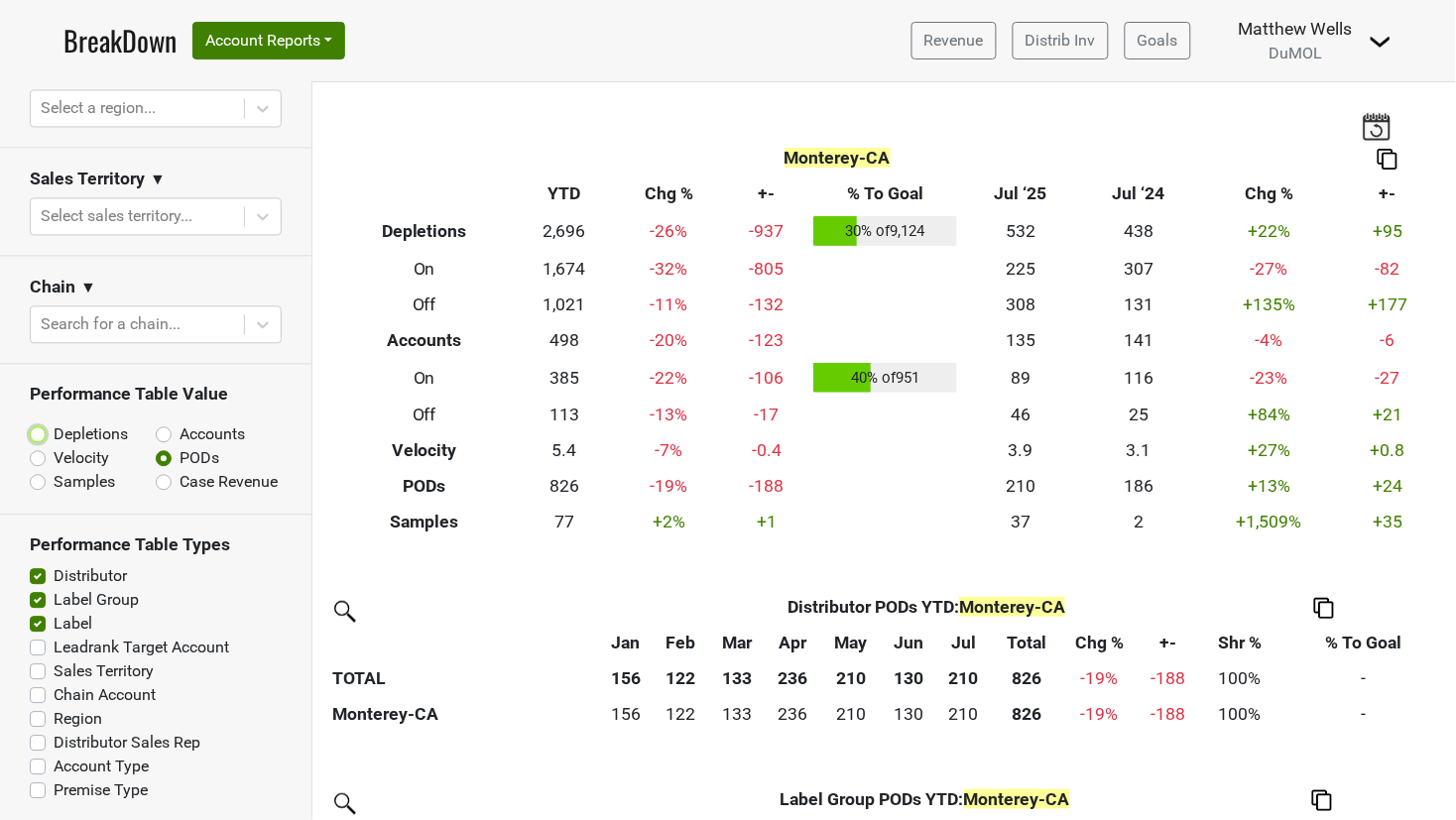 radio on "true" 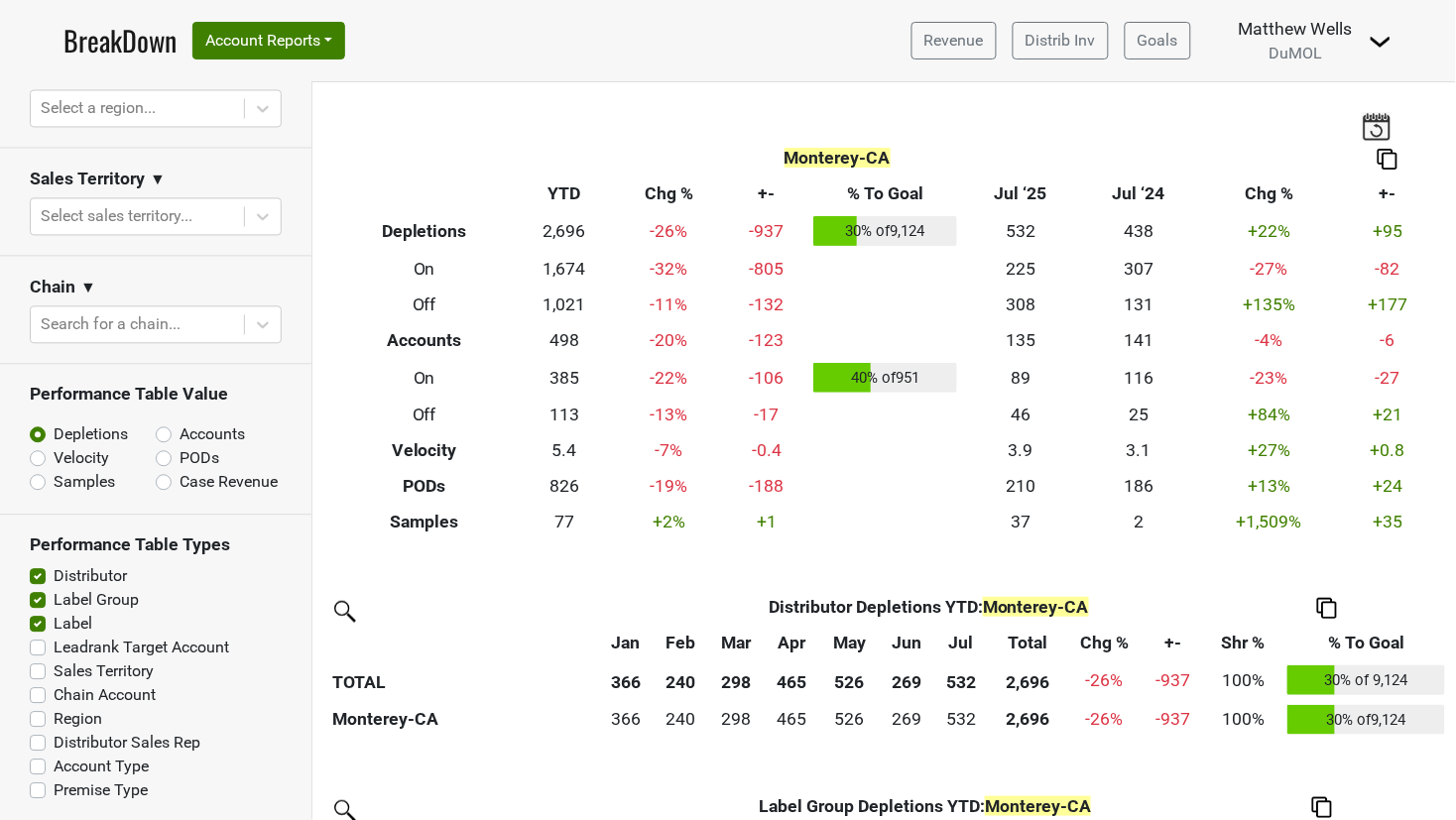 click on "PODs" at bounding box center (199, 459) 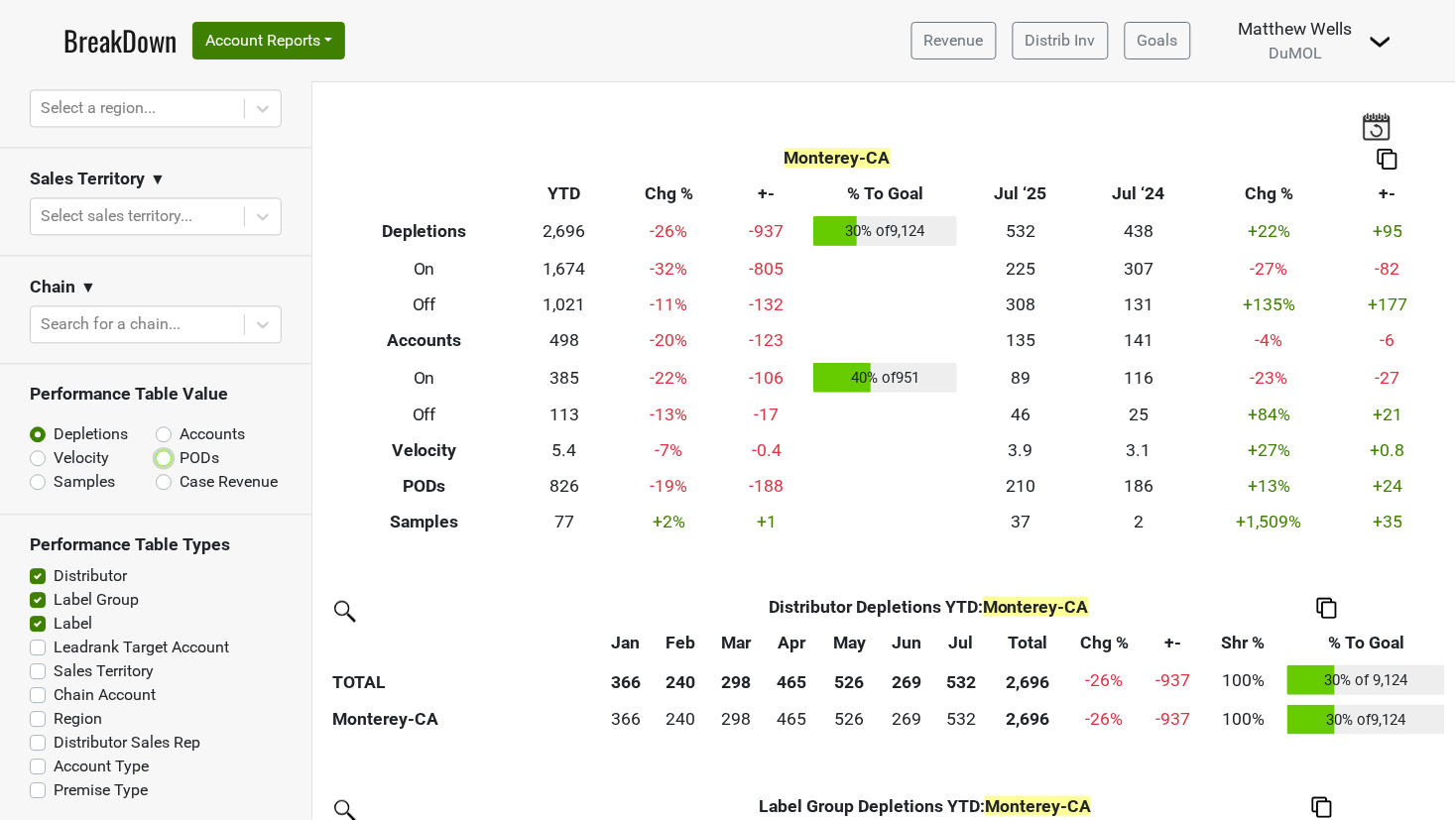 click on "PODs" at bounding box center [215, 457] 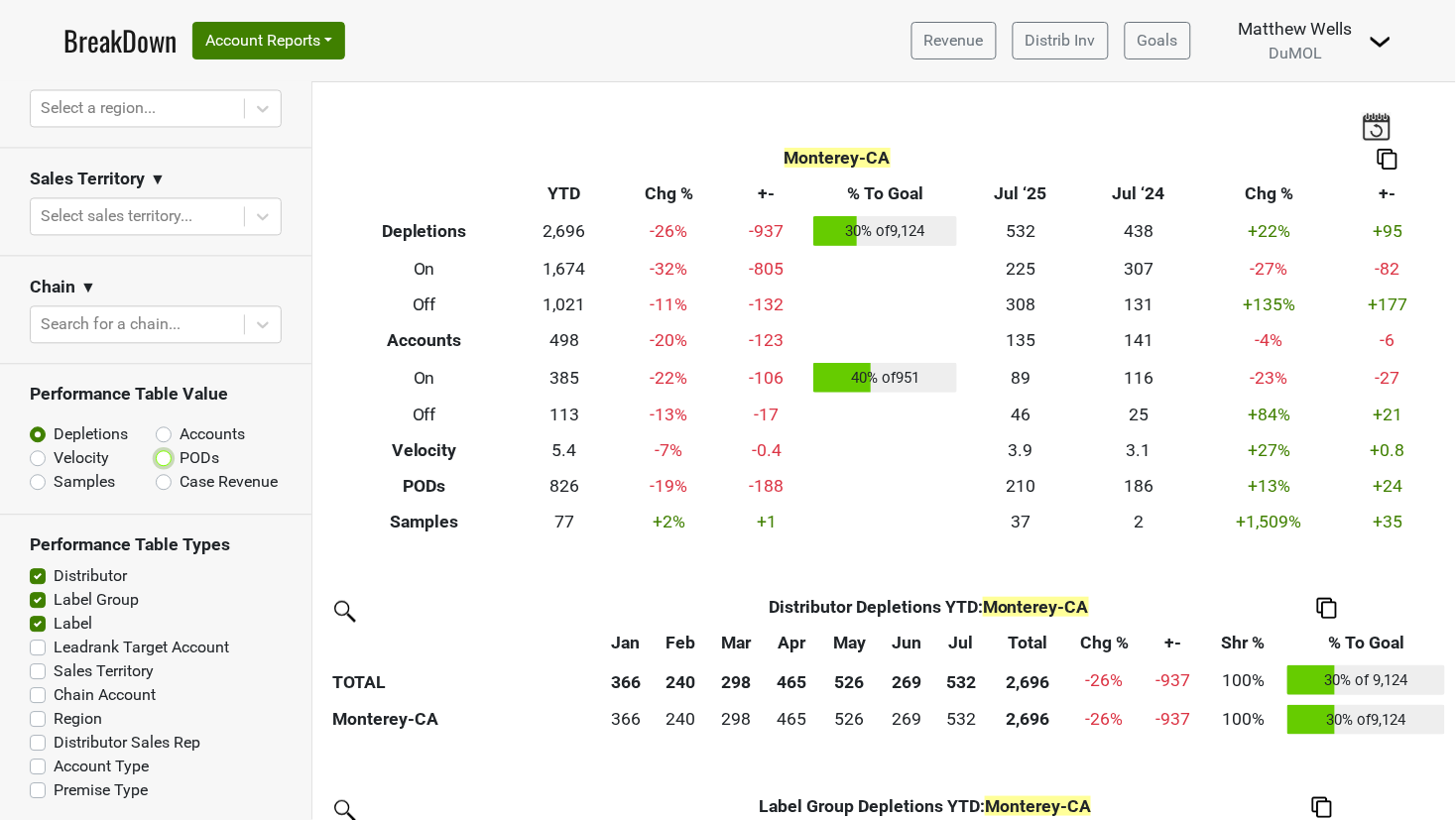 radio on "true" 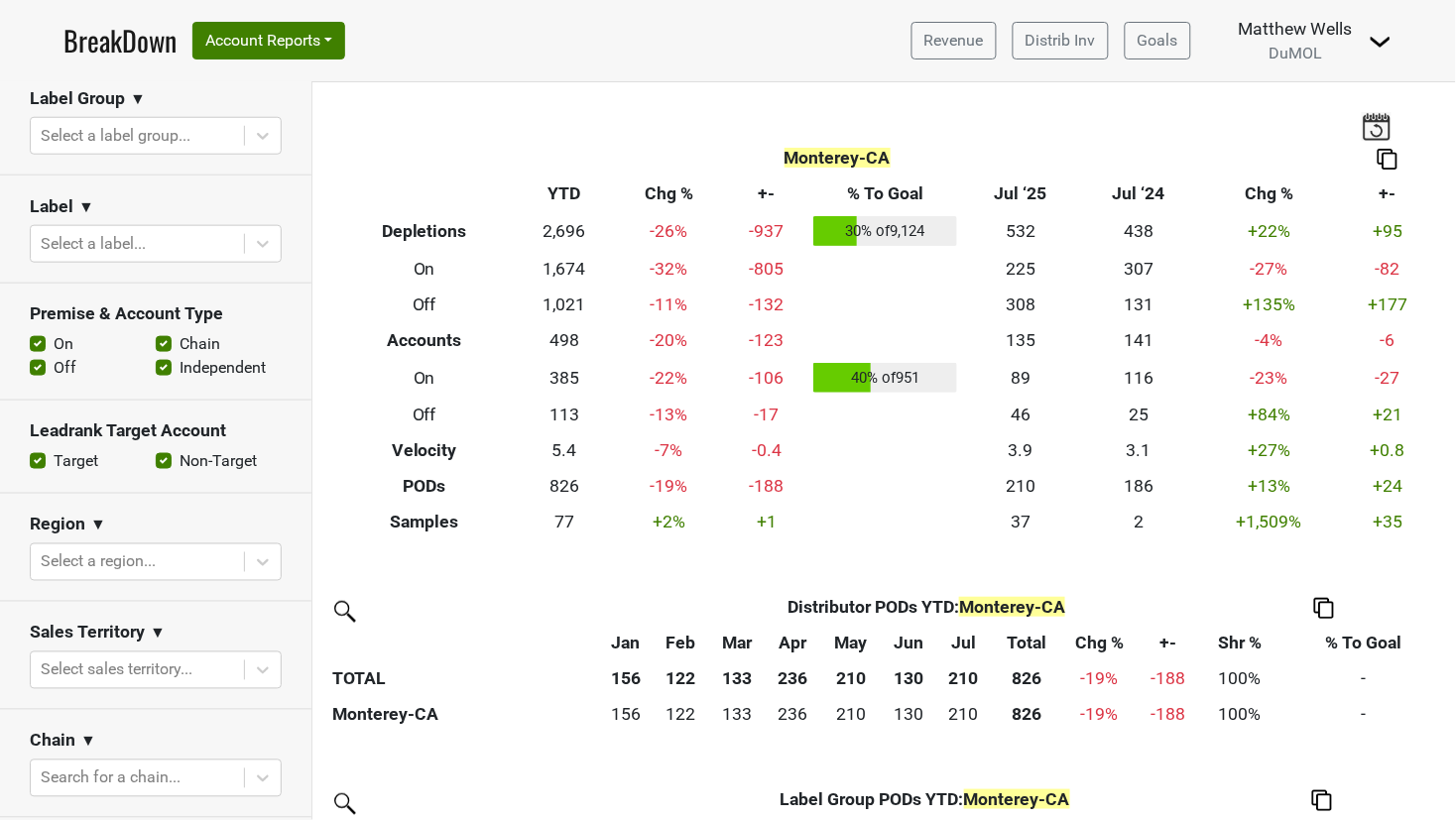scroll, scrollTop: 385, scrollLeft: 0, axis: vertical 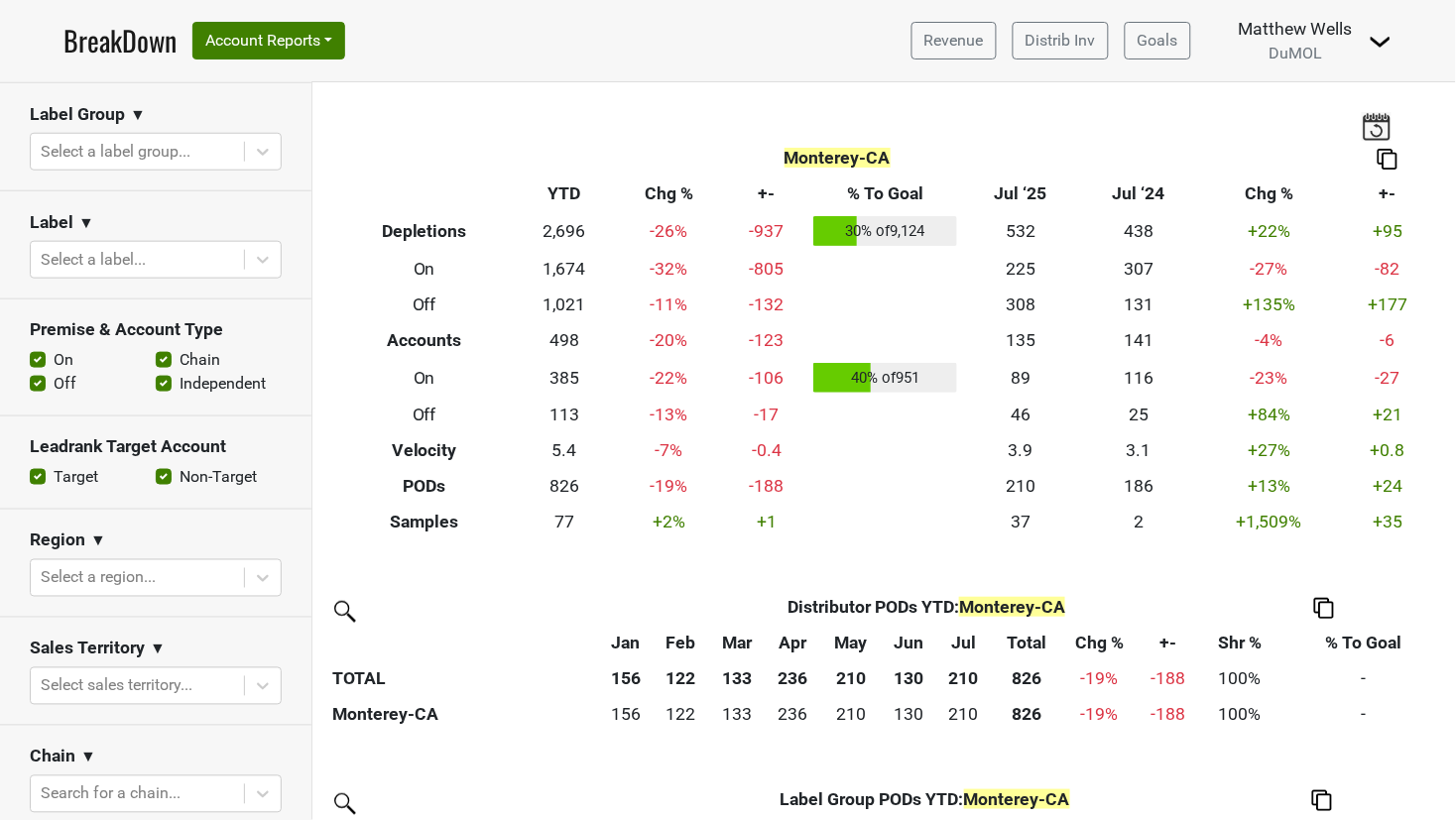 click on "Off" at bounding box center [64, 384] 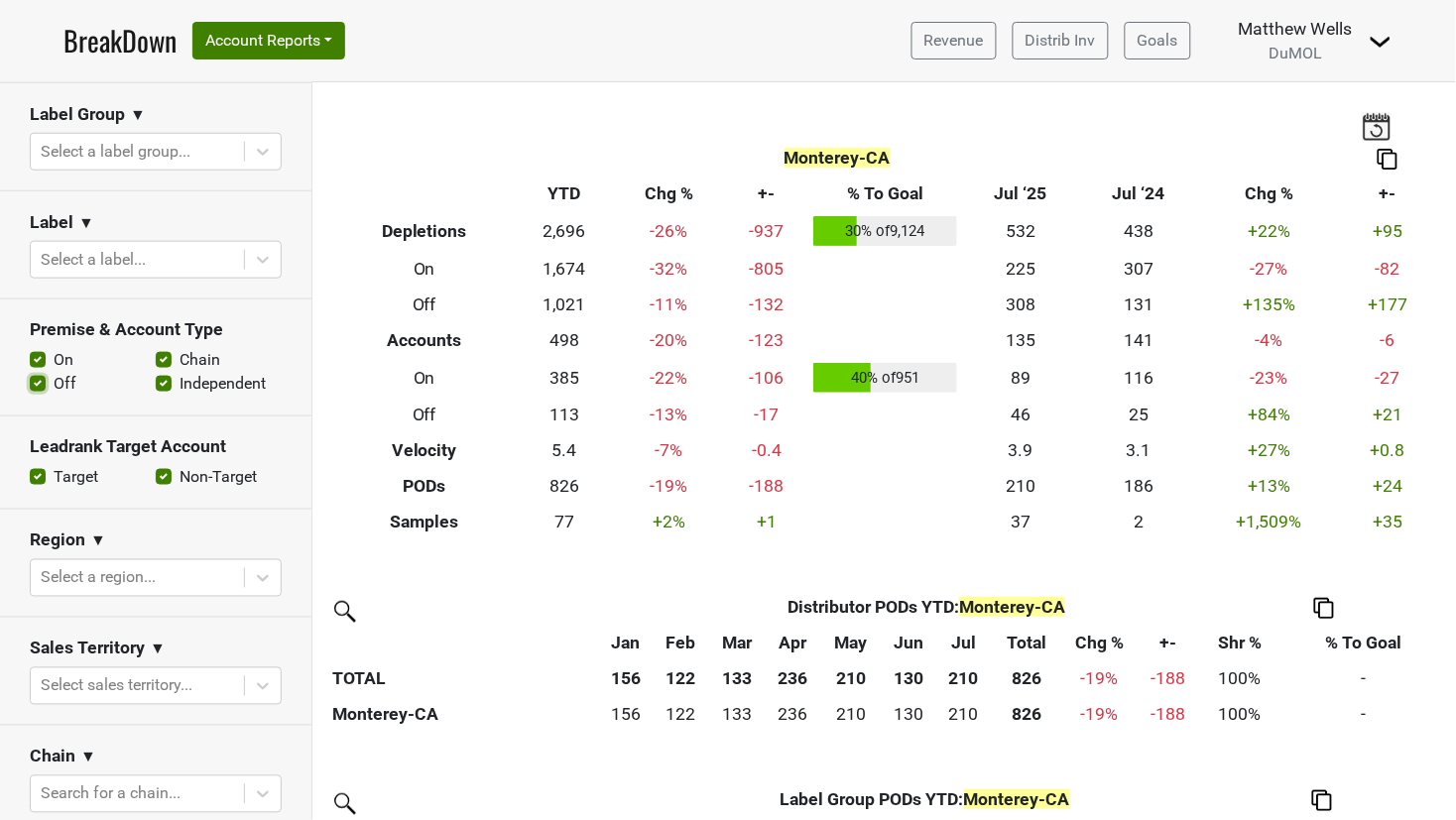 click on "Off" at bounding box center (38, 382) 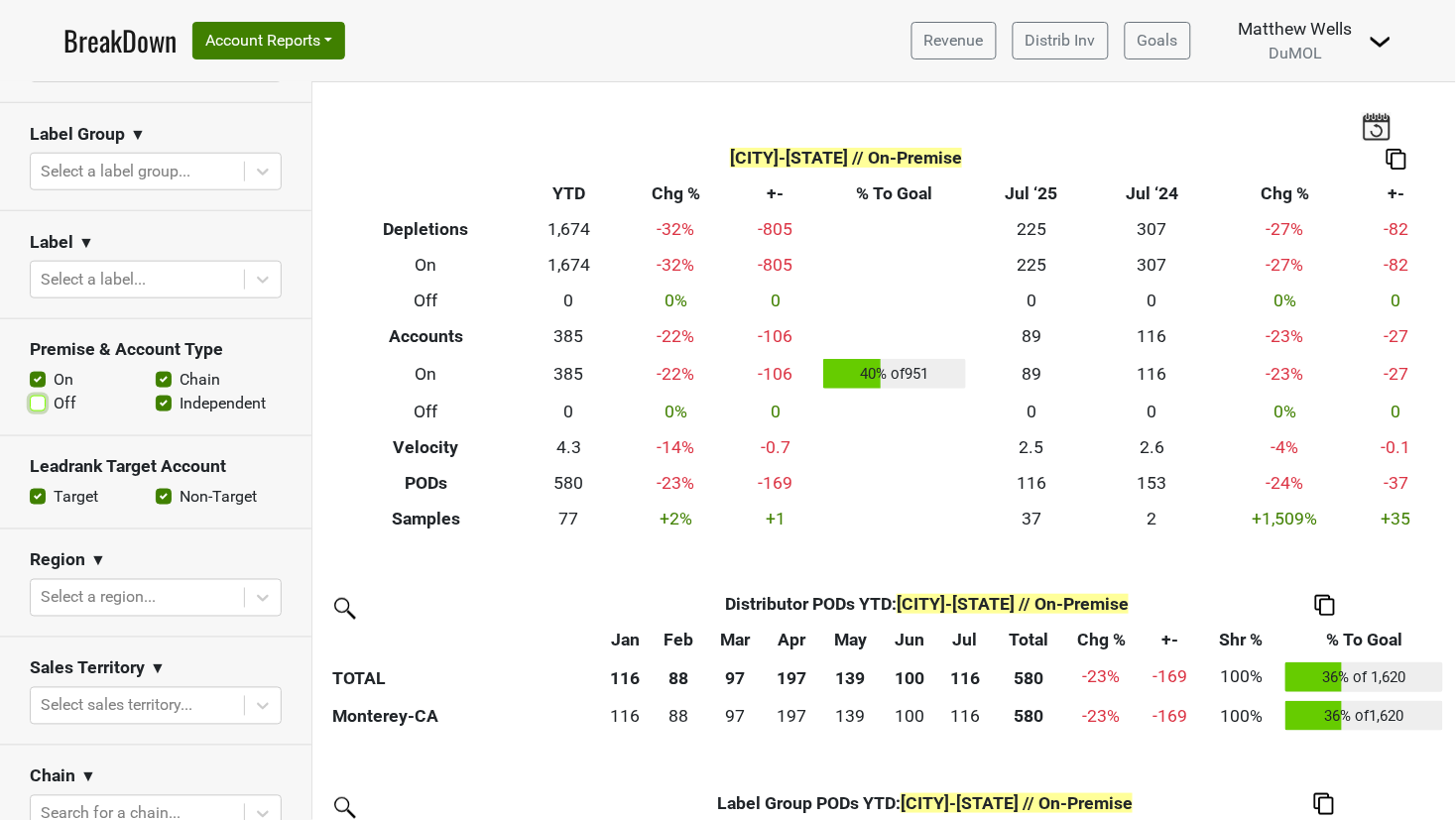 scroll, scrollTop: 331, scrollLeft: 0, axis: vertical 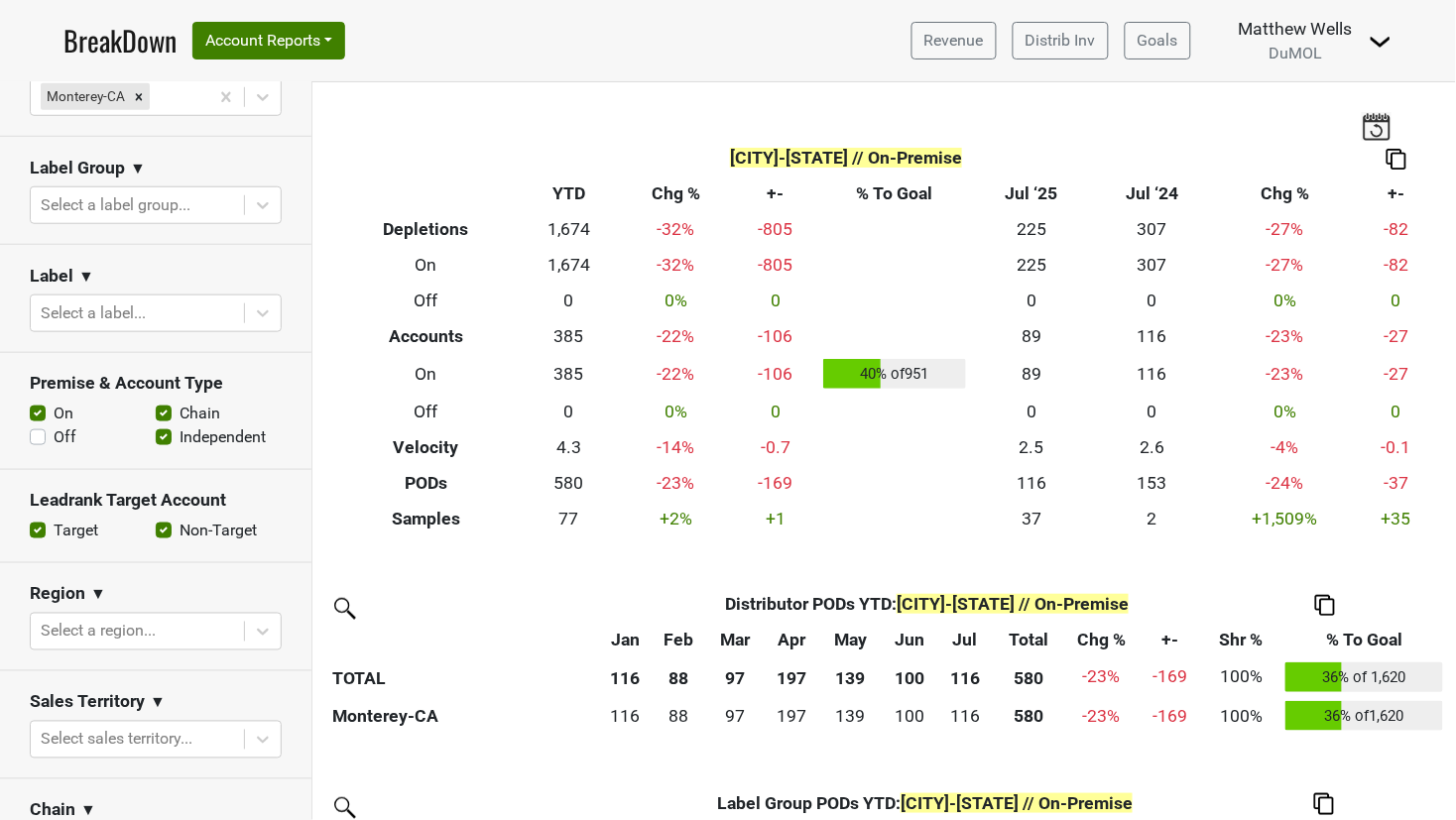 click on "Off" at bounding box center [64, 437] 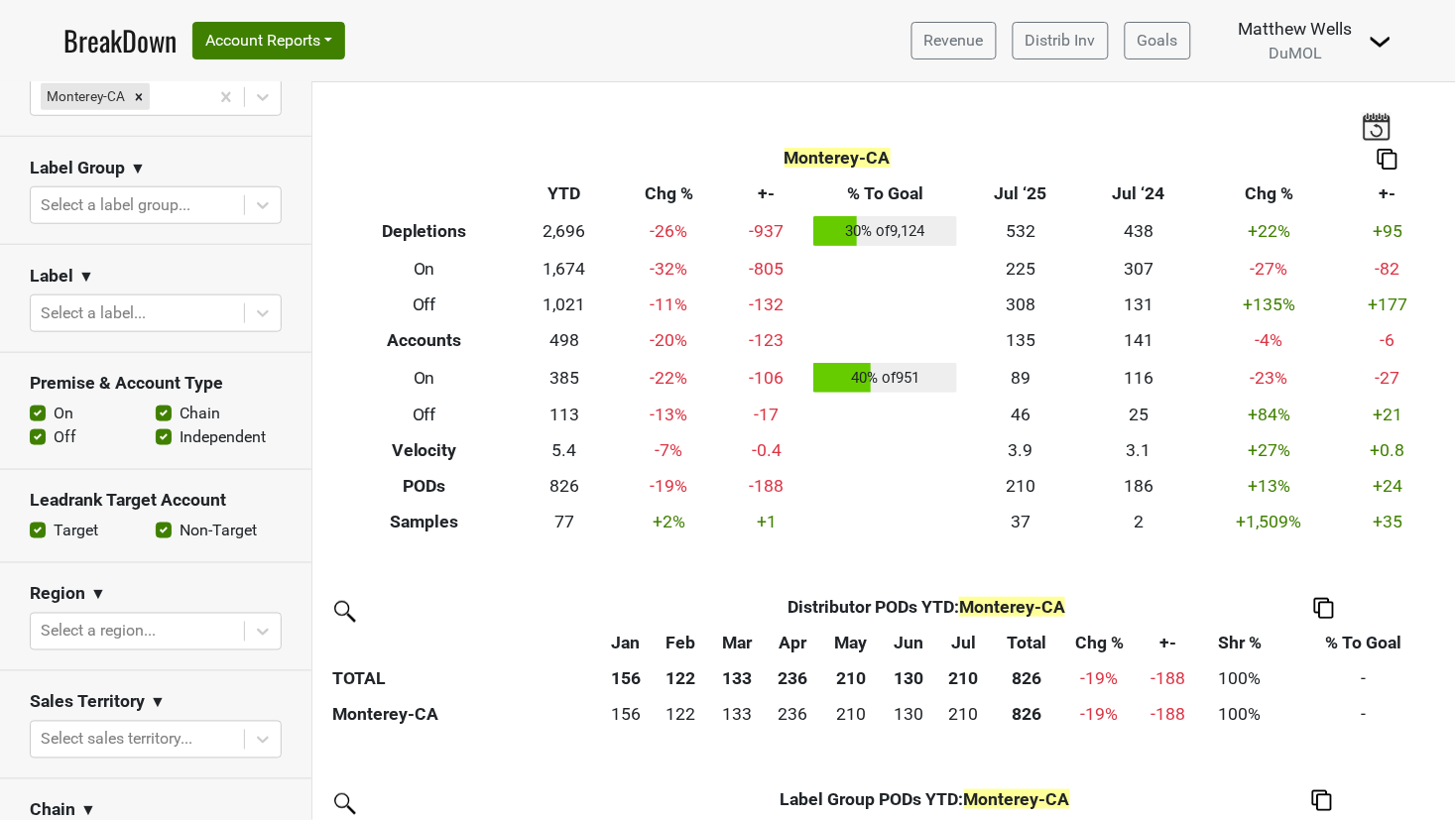 click on "Off" at bounding box center [64, 437] 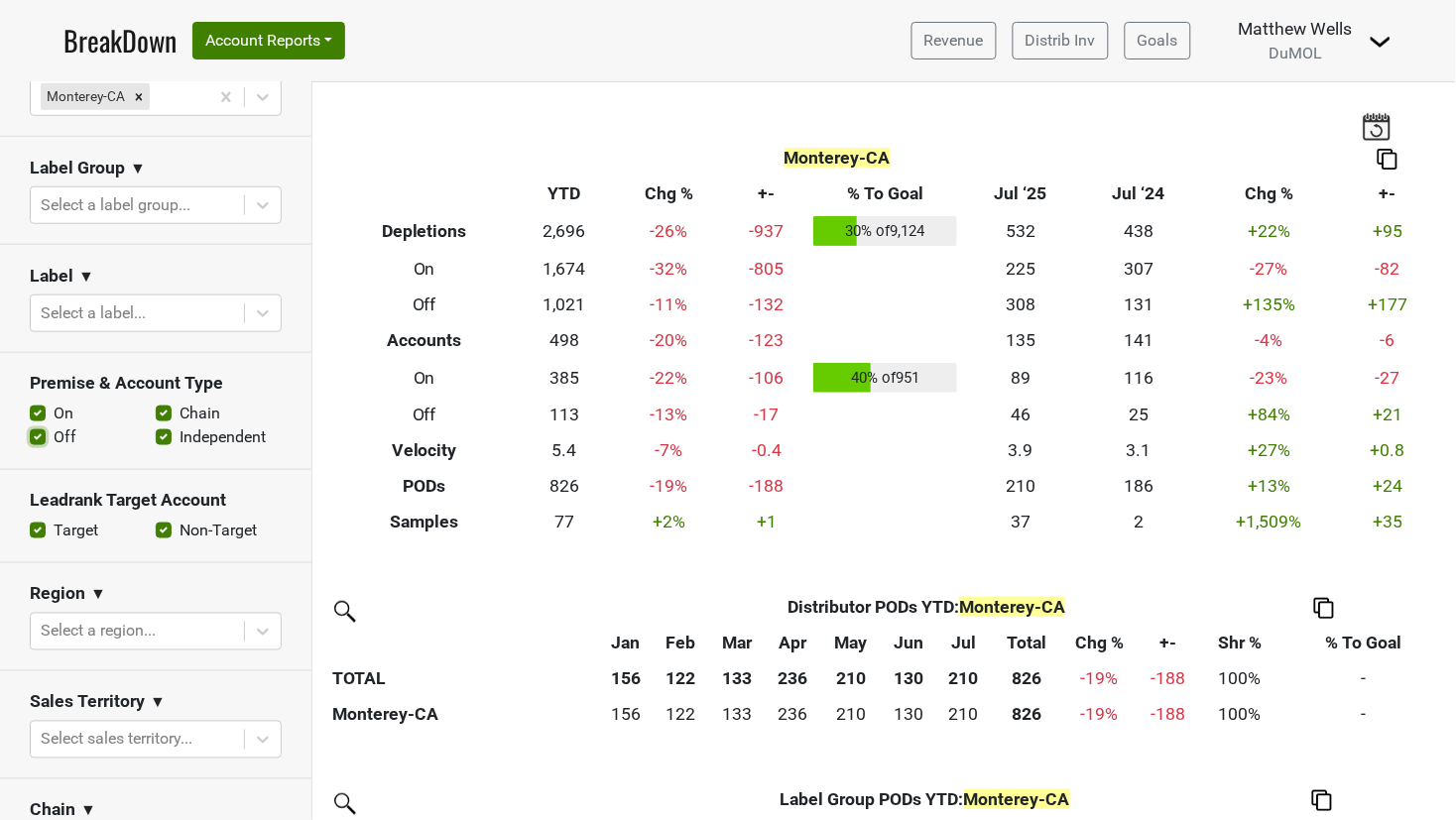 click on "Off" at bounding box center [38, 435] 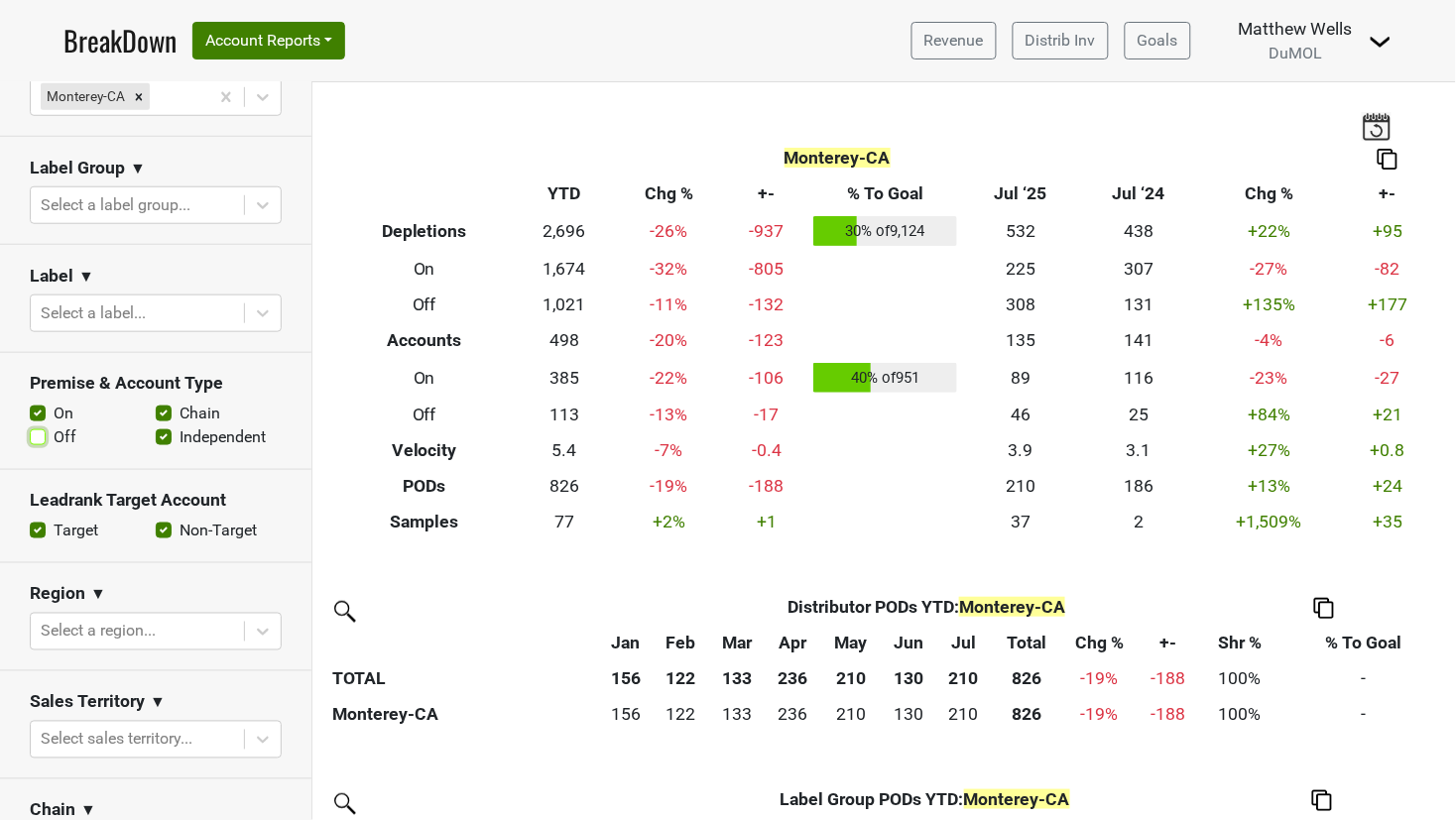 checkbox on "false" 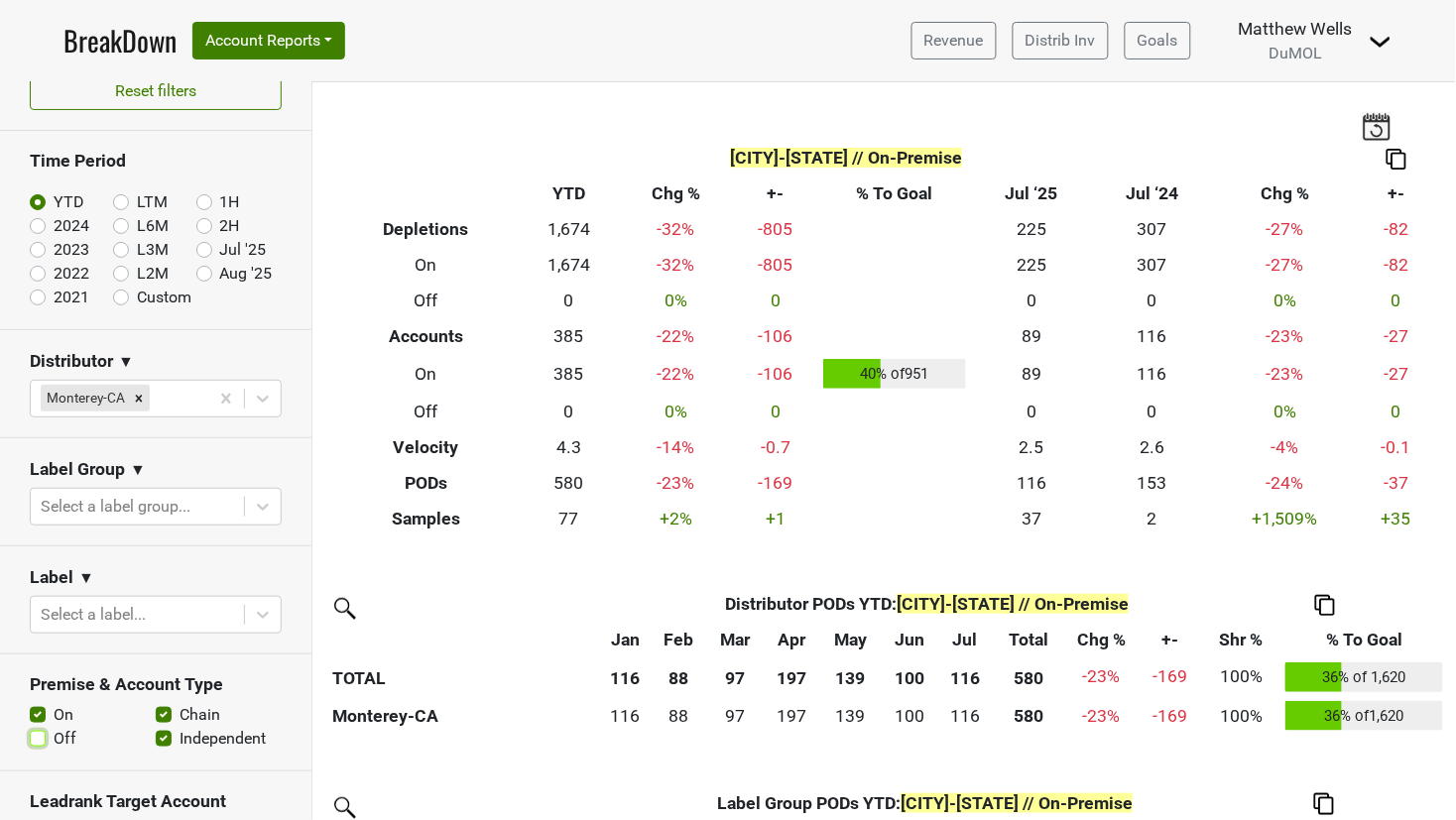 scroll, scrollTop: 0, scrollLeft: 0, axis: both 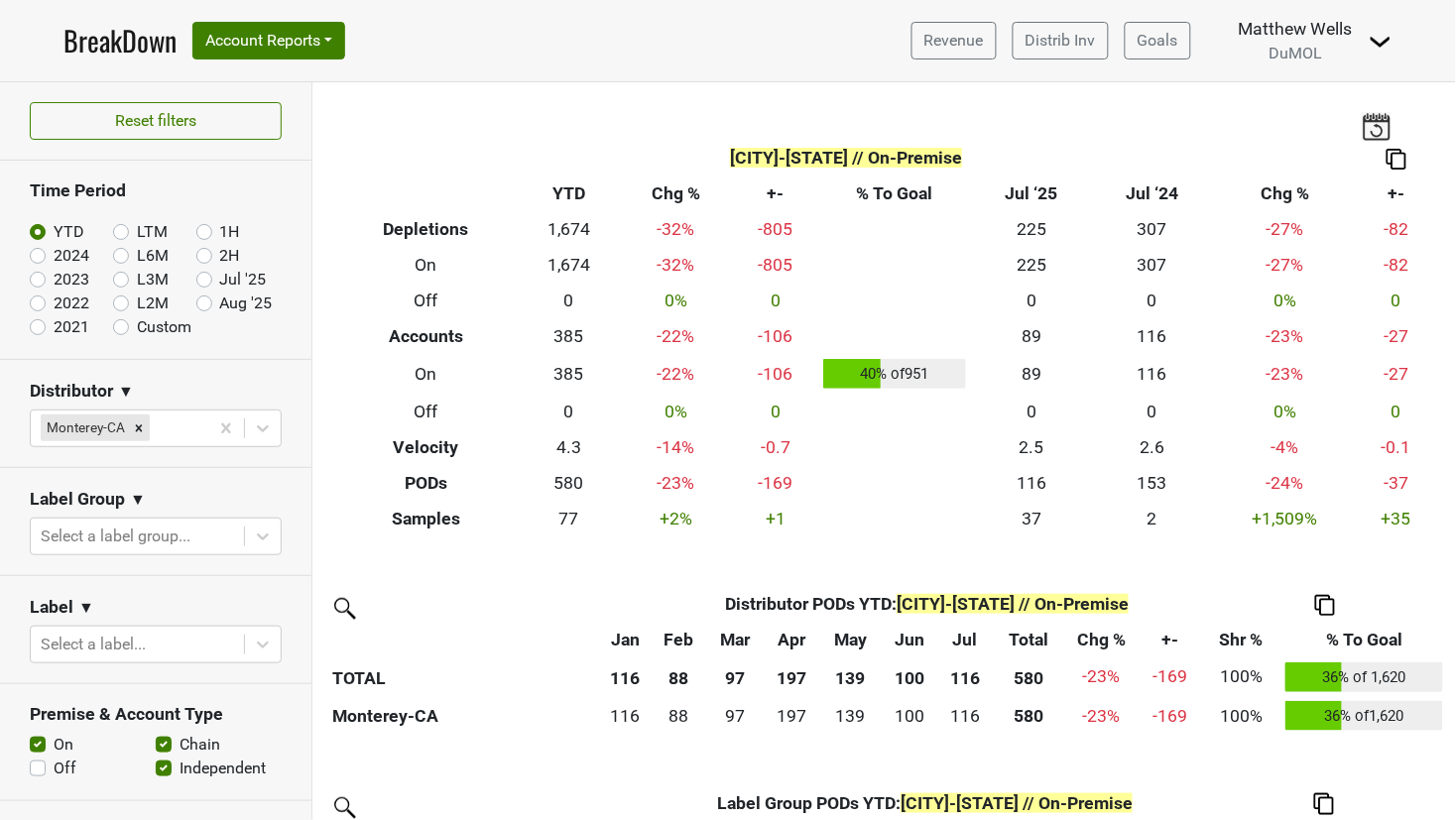 click on "Jul '25" at bounding box center (243, 280) 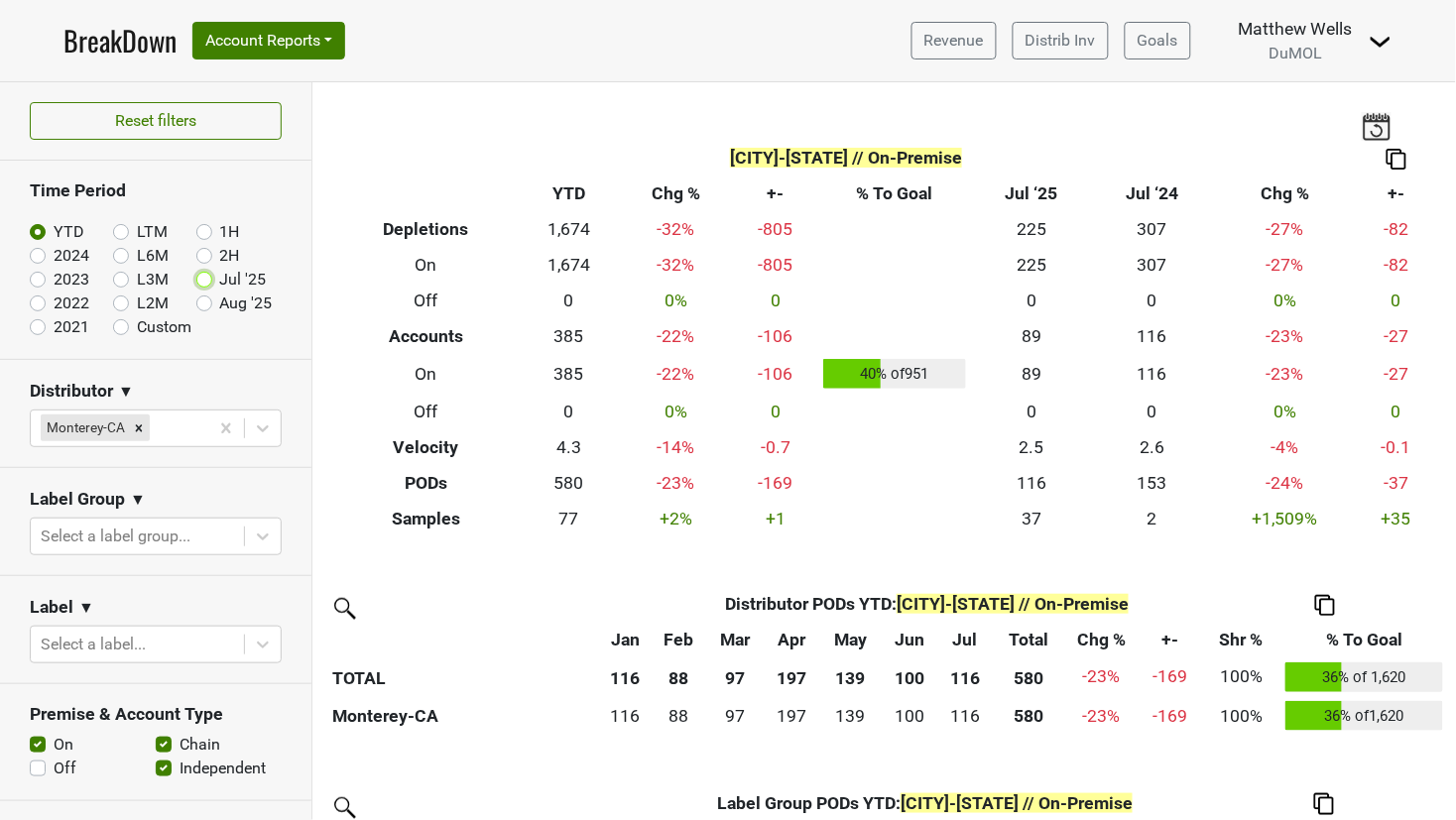 click on "Jul '25" at bounding box center (236, 278) 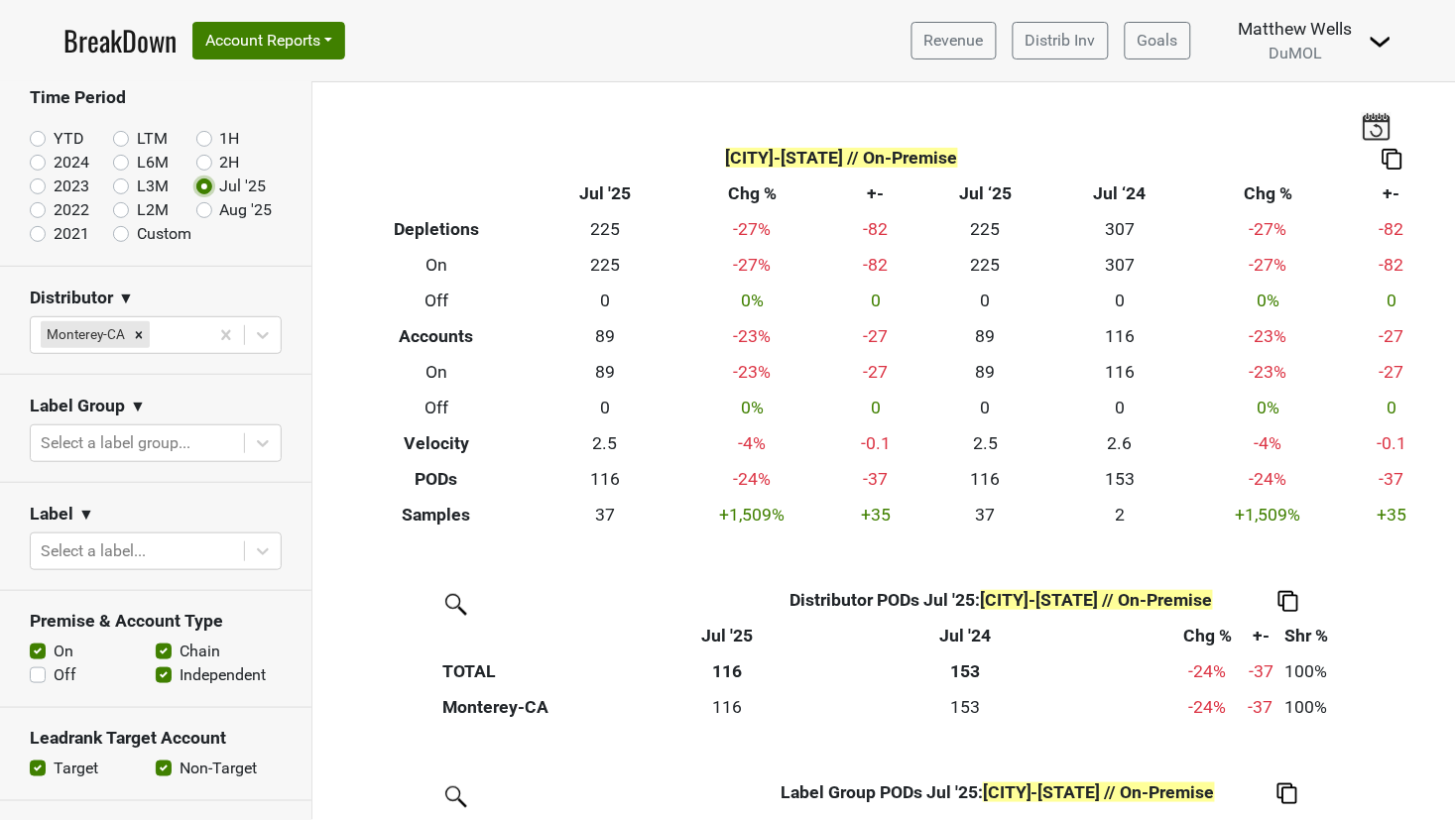scroll, scrollTop: 0, scrollLeft: 0, axis: both 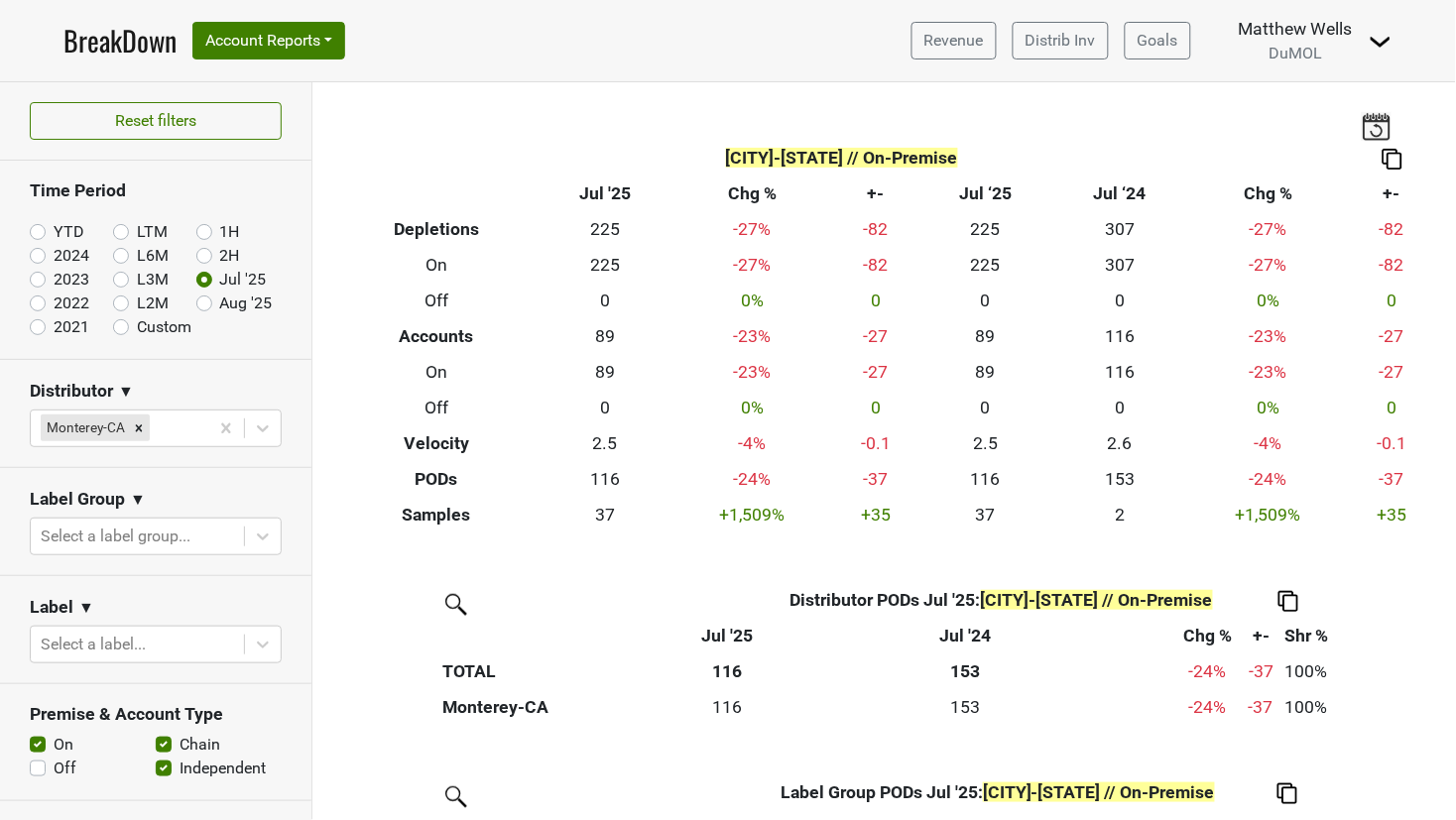 click on "YTD" at bounding box center (68, 232) 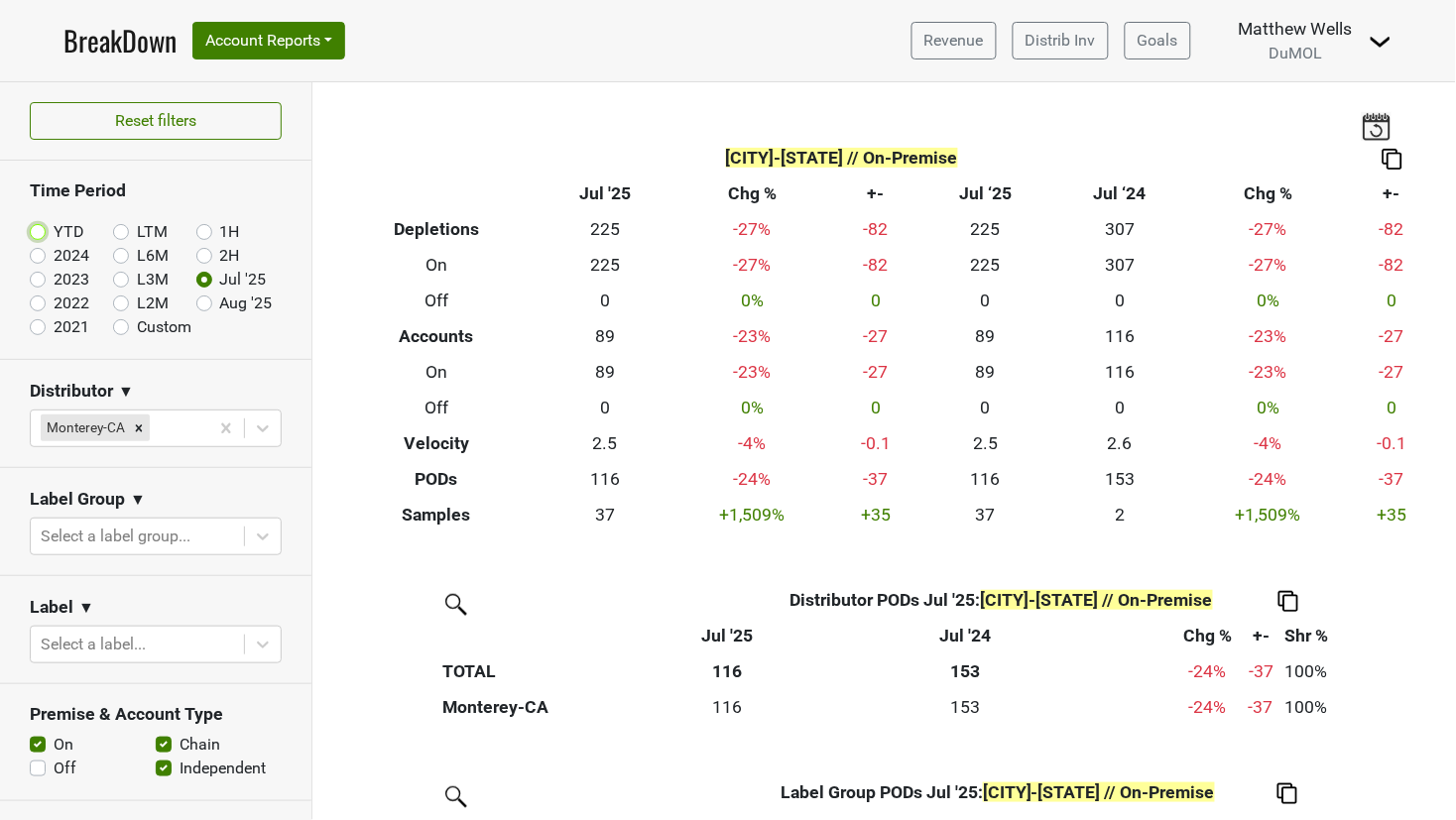 click on "YTD" at bounding box center [69, 230] 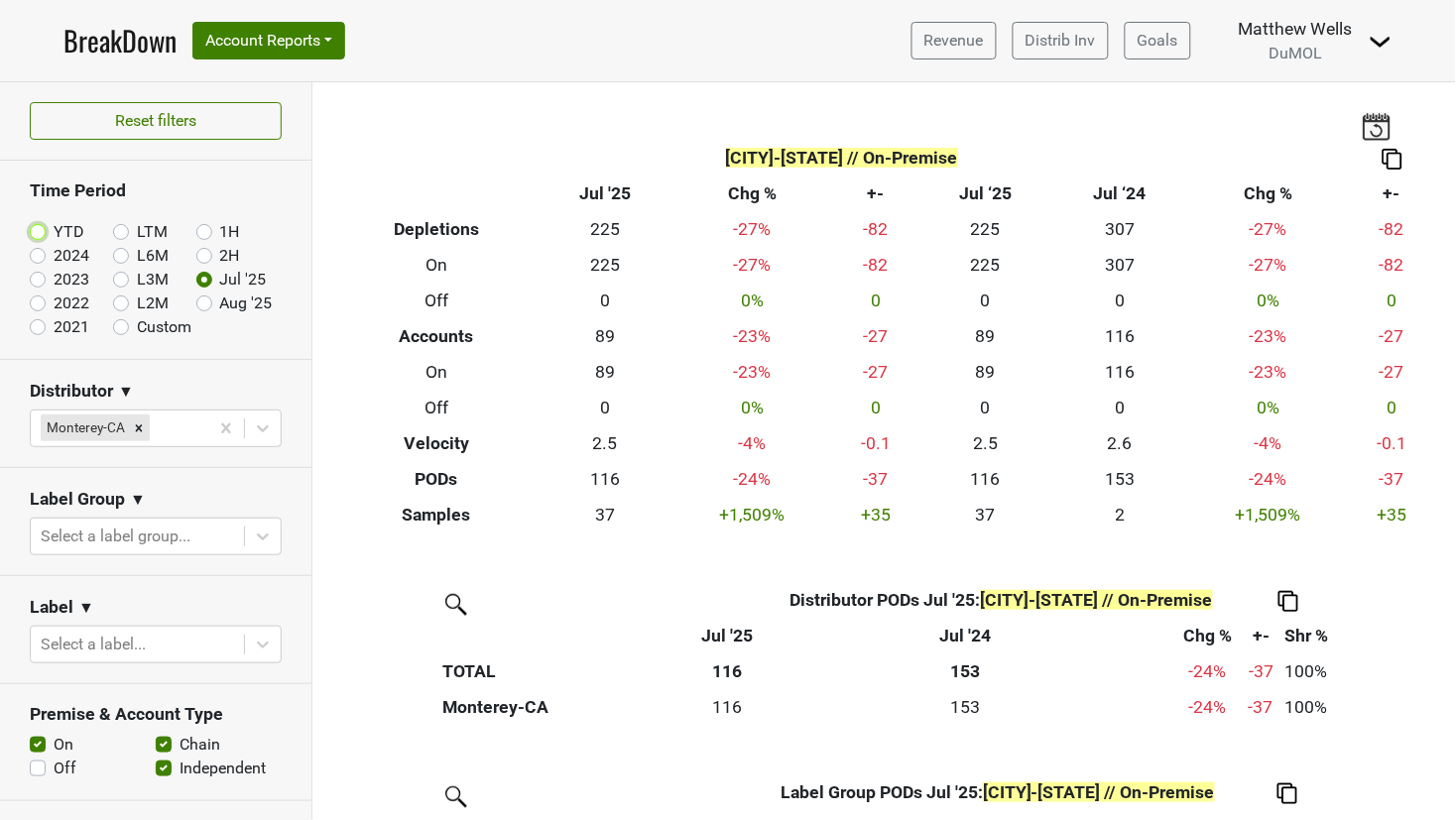 radio on "true" 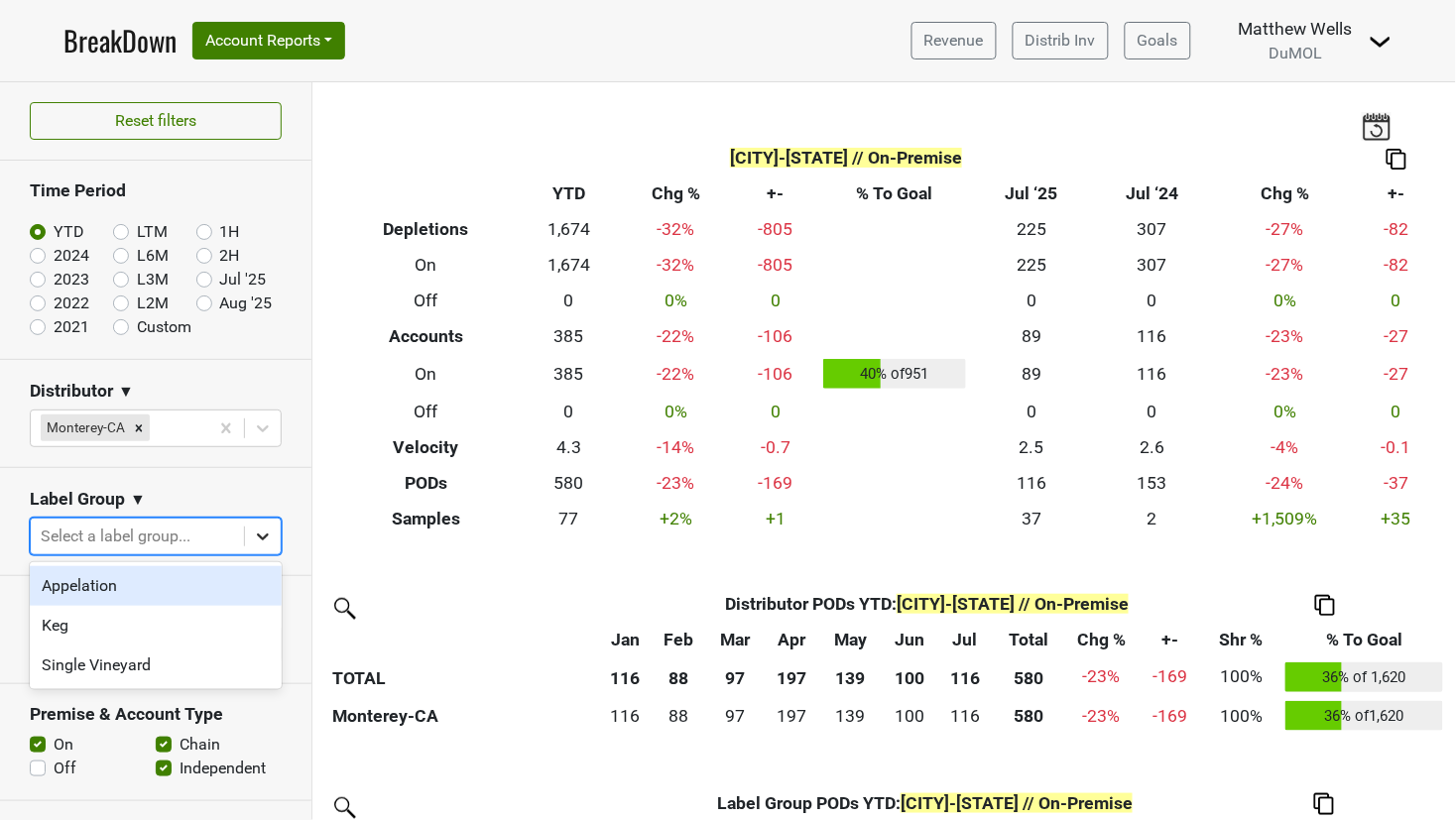 click 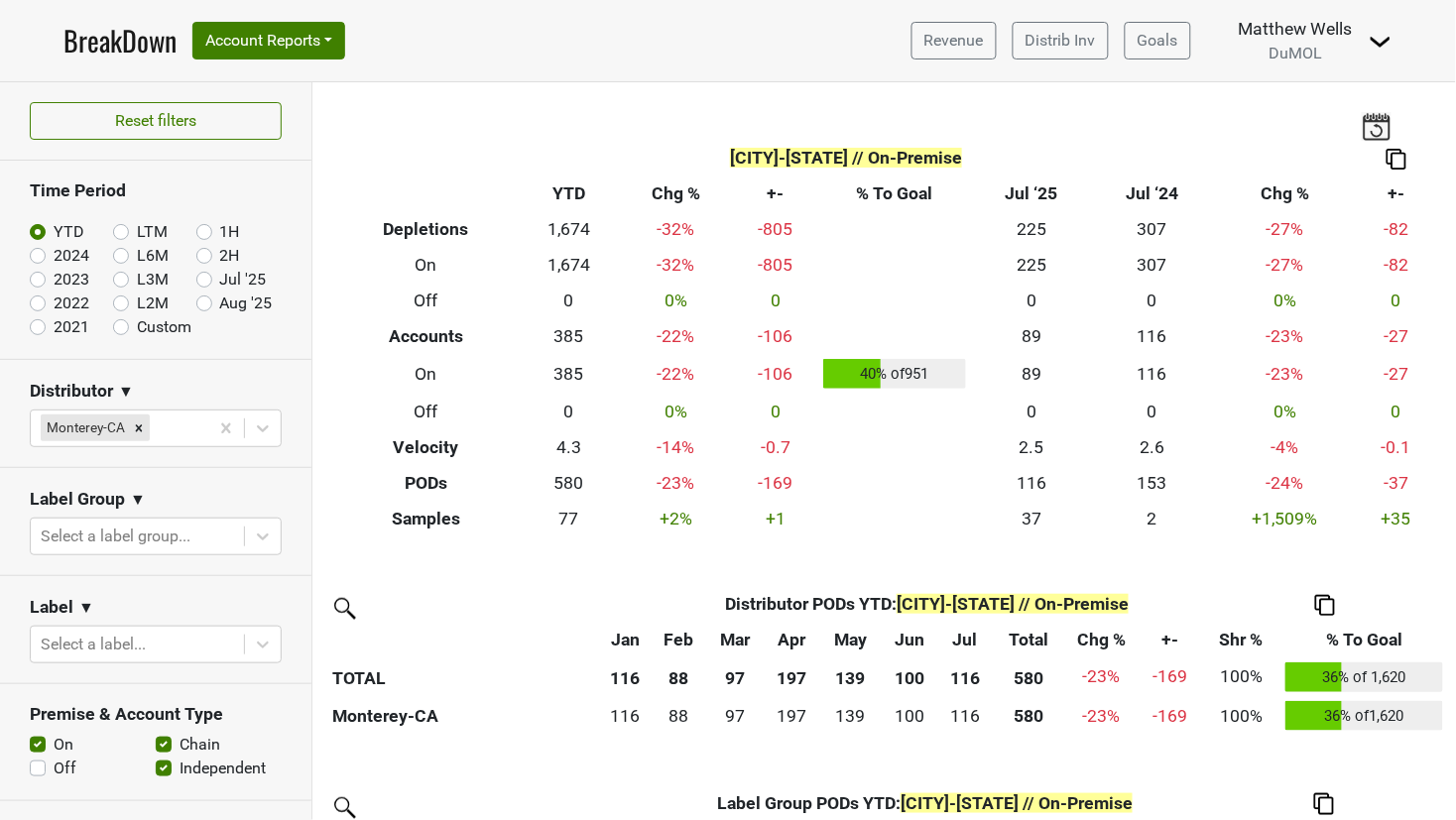 click on "Label Group ▼" at bounding box center [156, 503] 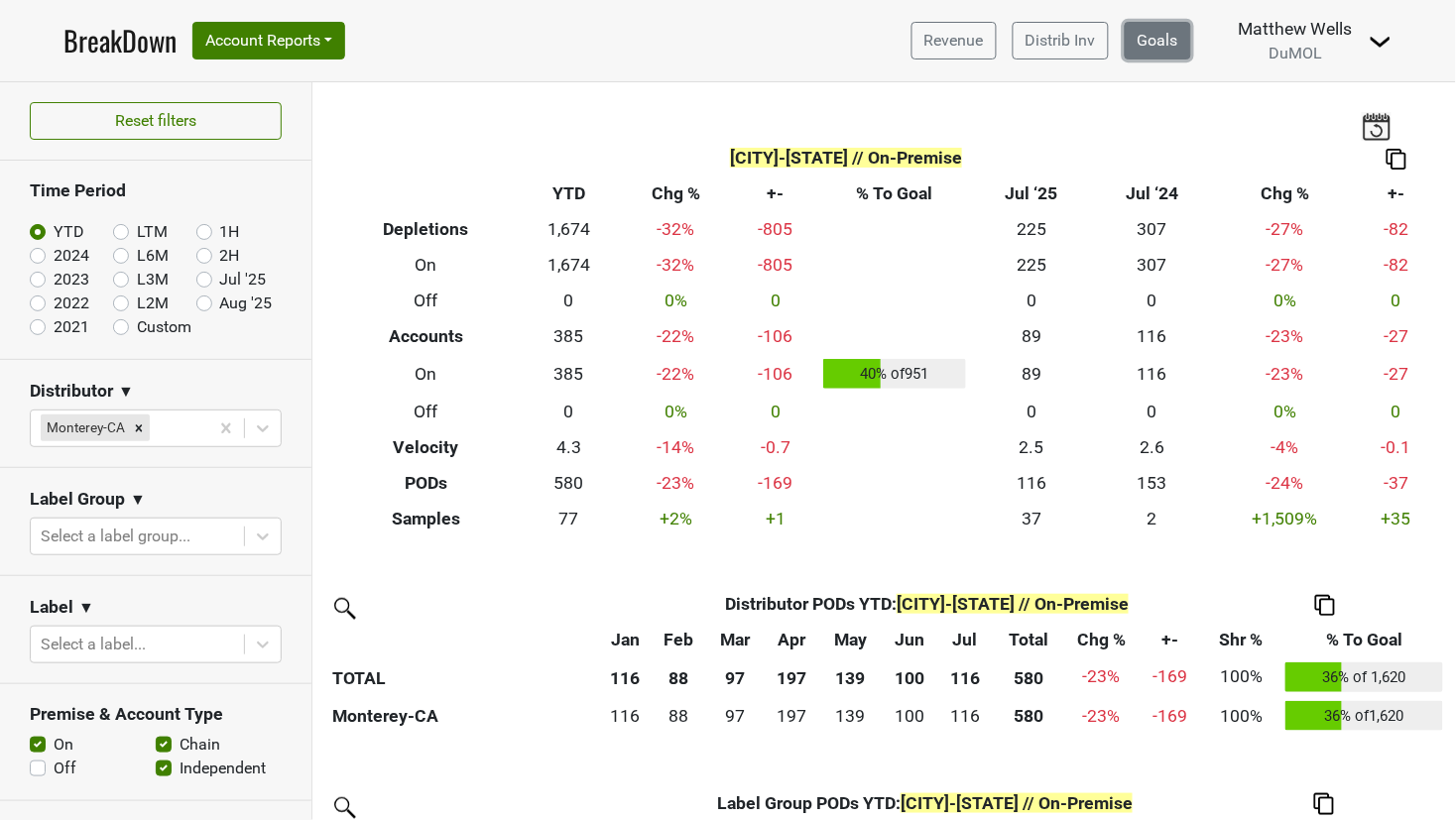click on "Goals" at bounding box center [1157, 41] 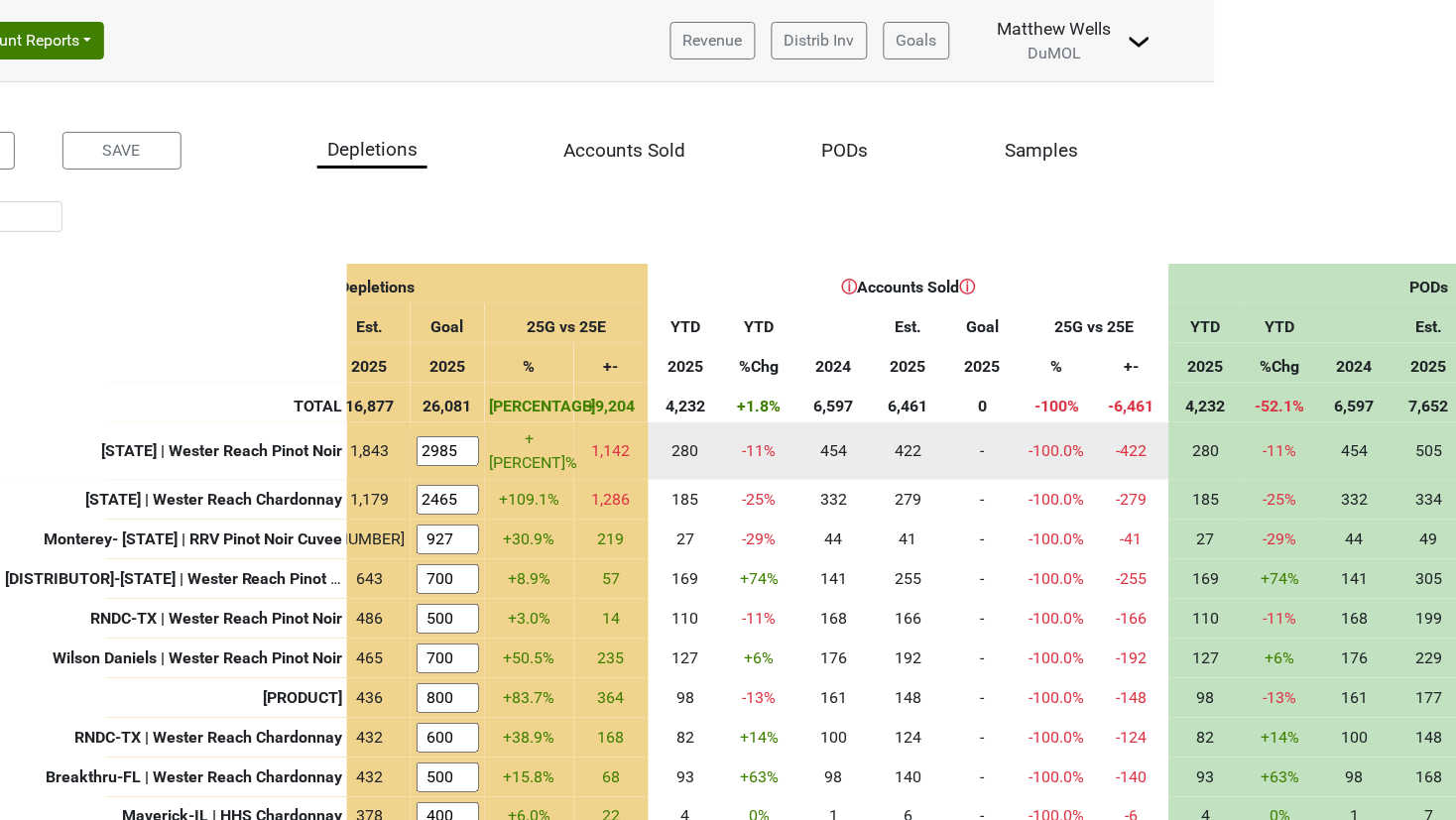 scroll, scrollTop: 0, scrollLeft: 0, axis: both 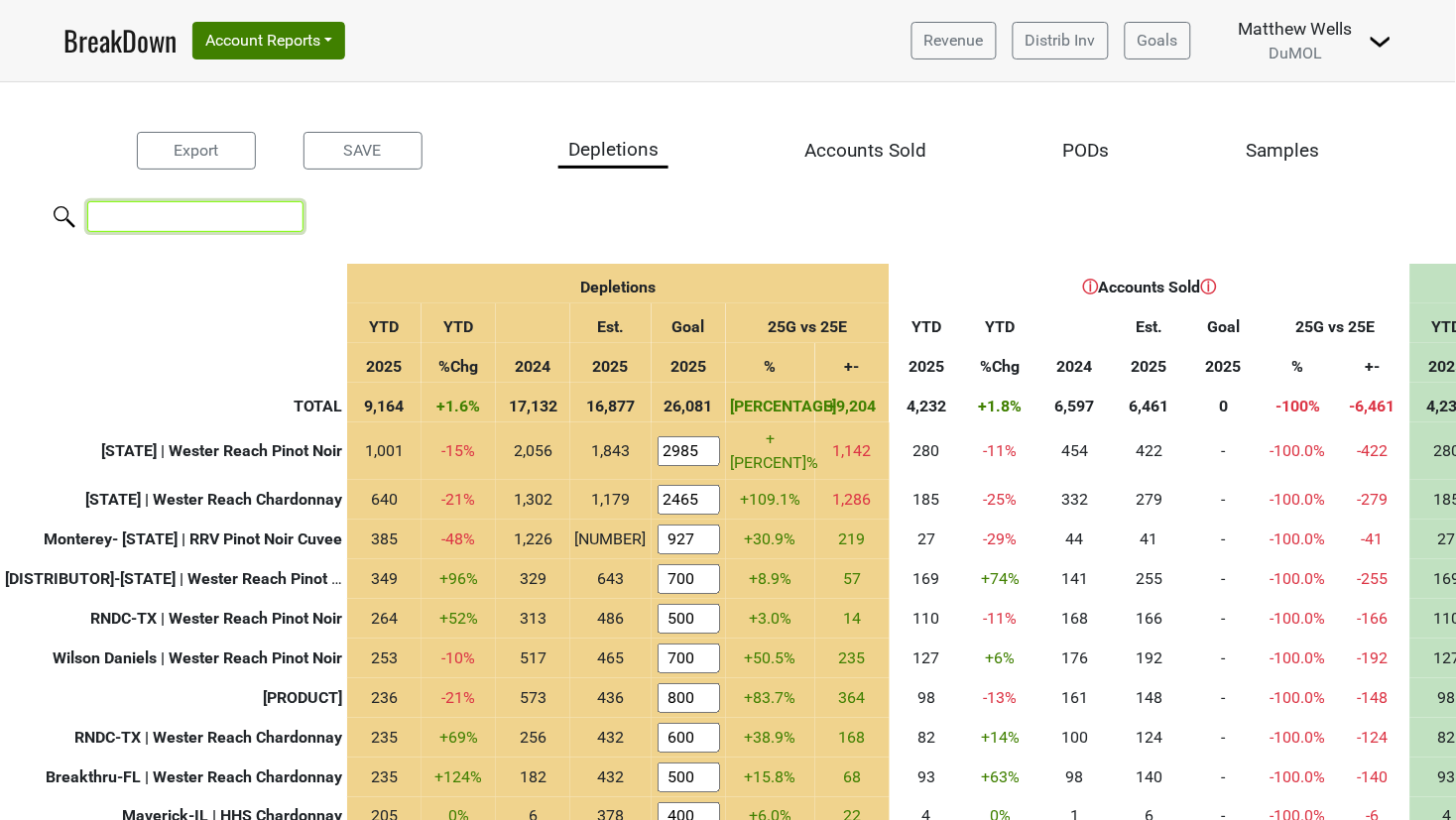 click at bounding box center [195, 216] 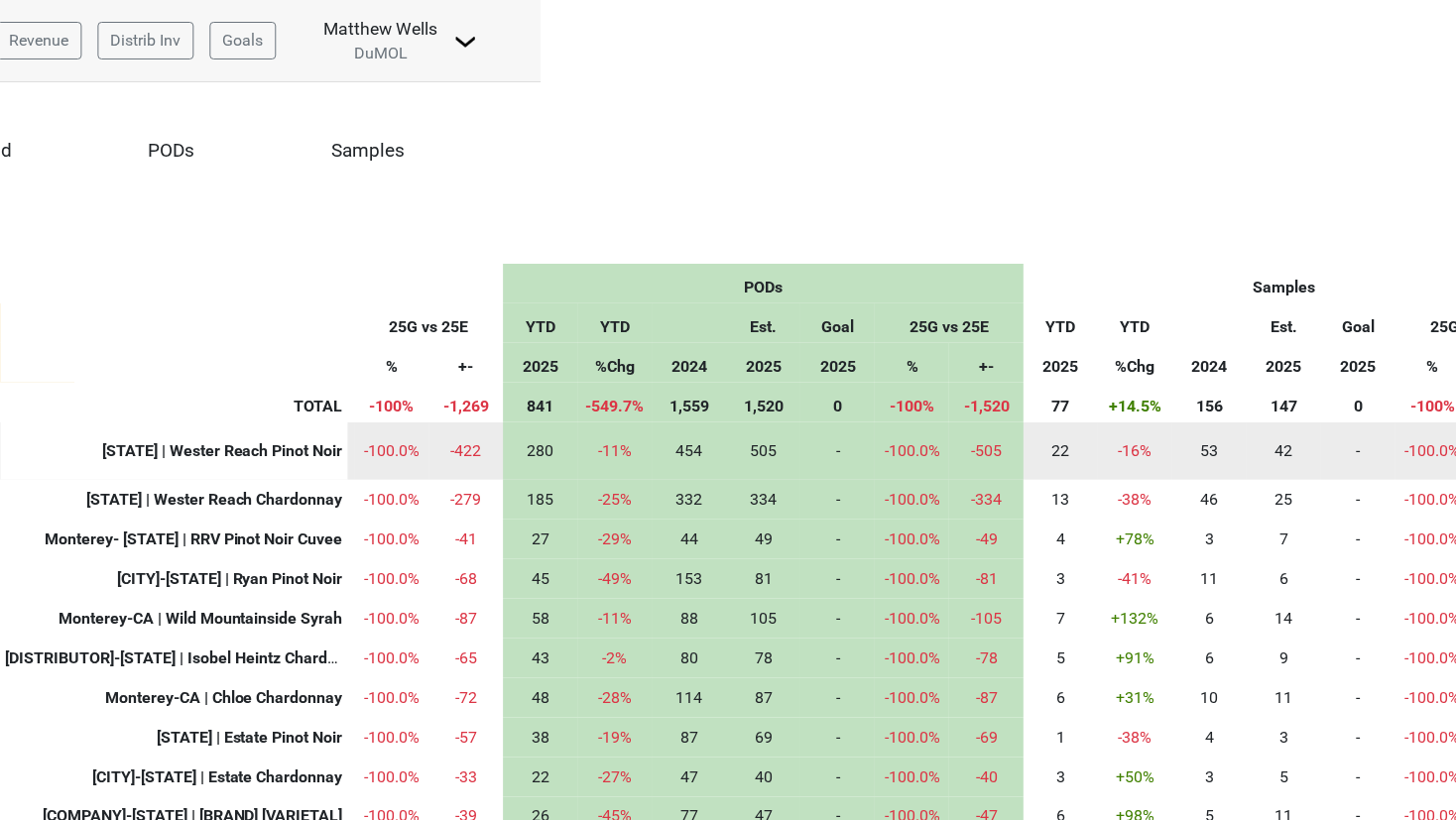 scroll, scrollTop: 0, scrollLeft: 995, axis: horizontal 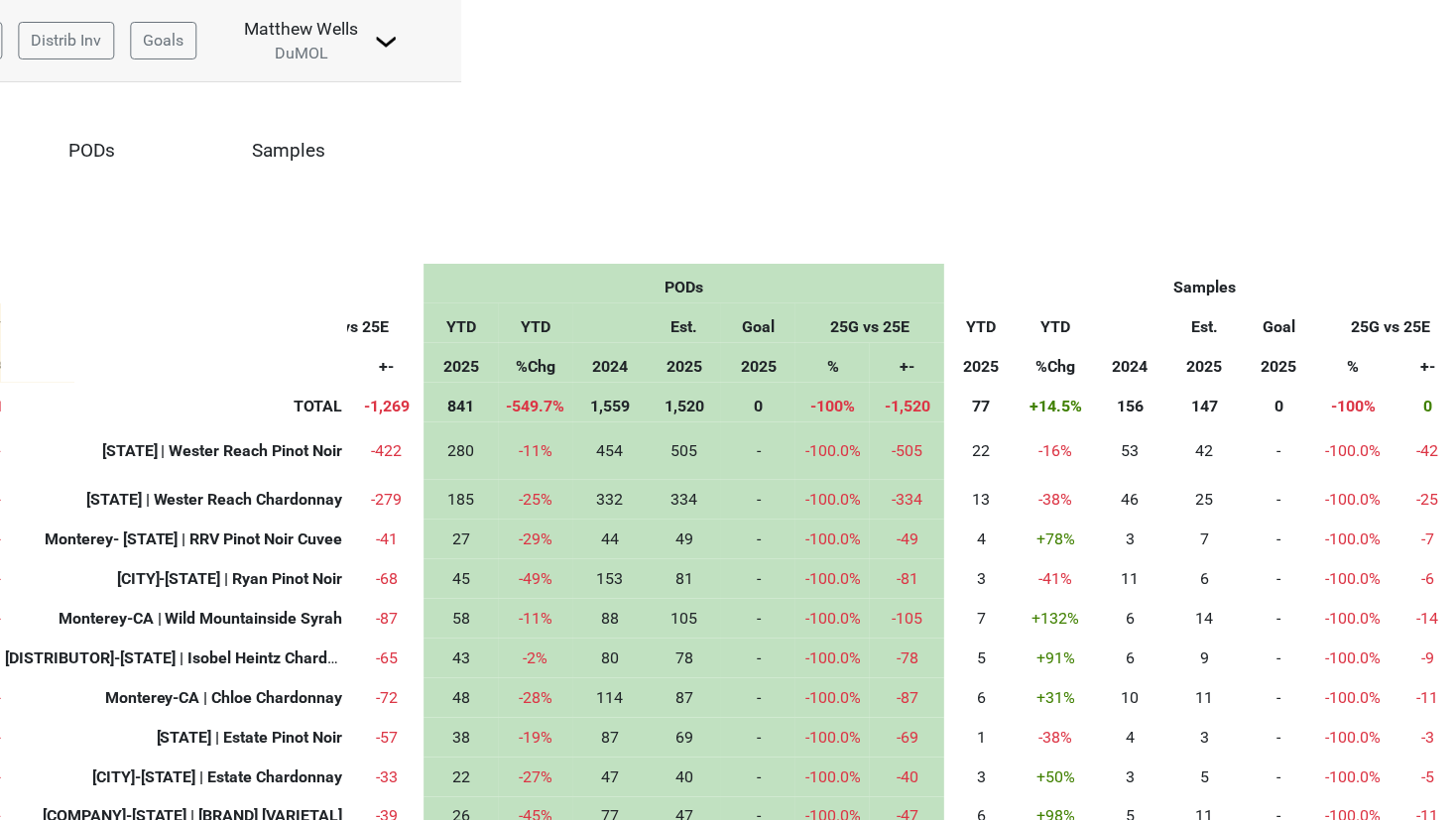 type on "monterey" 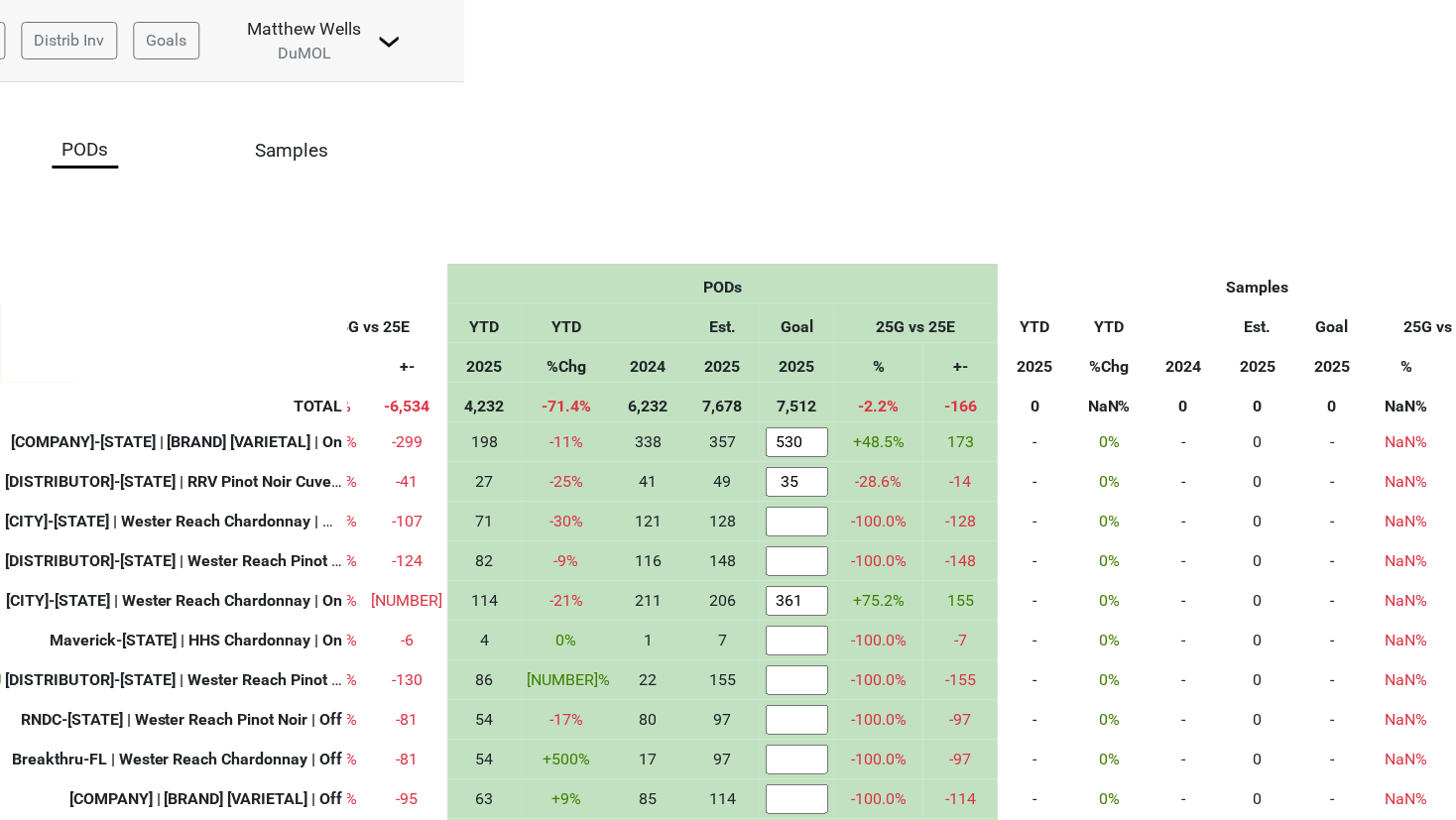 scroll, scrollTop: 0, scrollLeft: 969, axis: horizontal 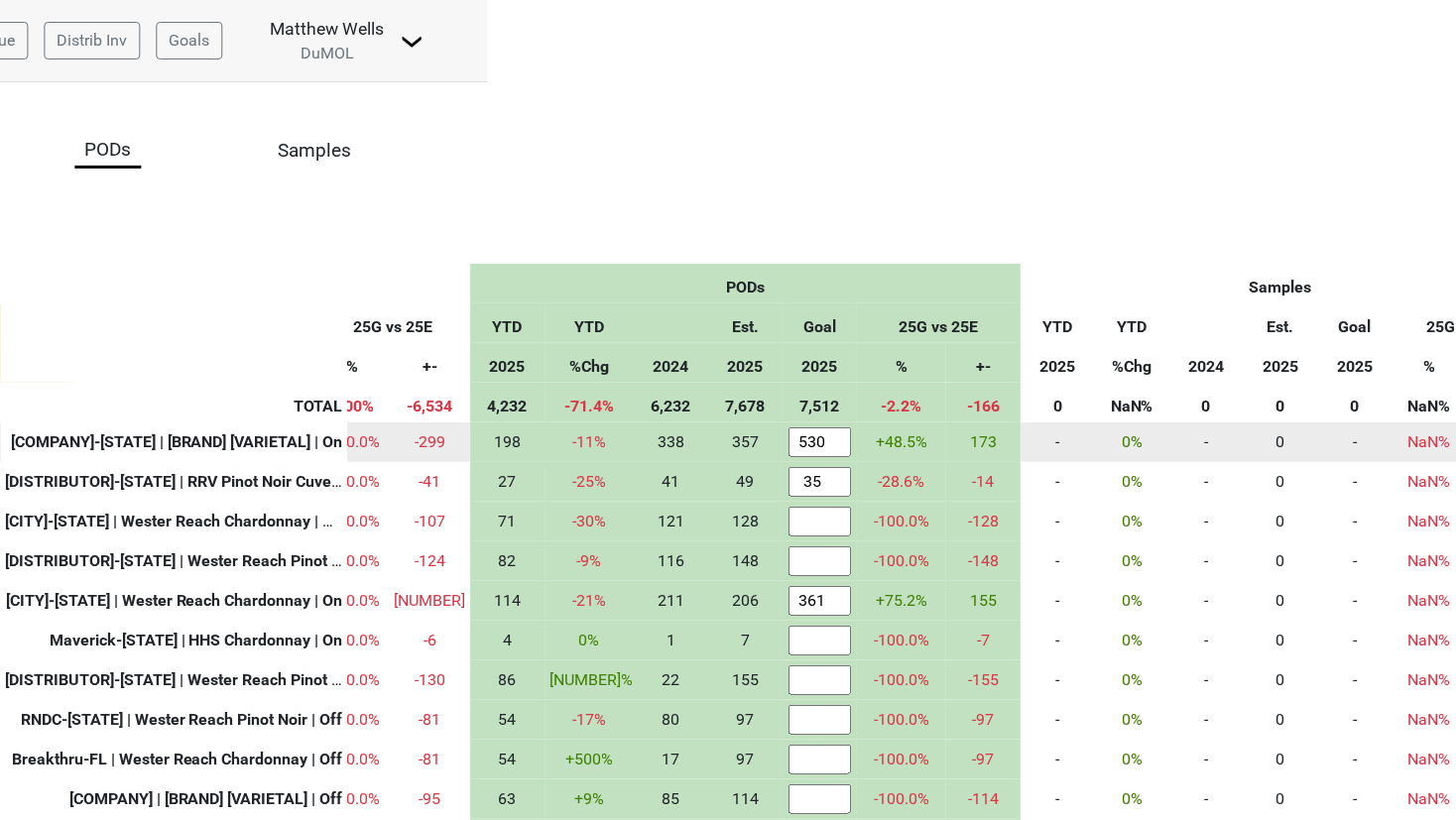 type on "529" 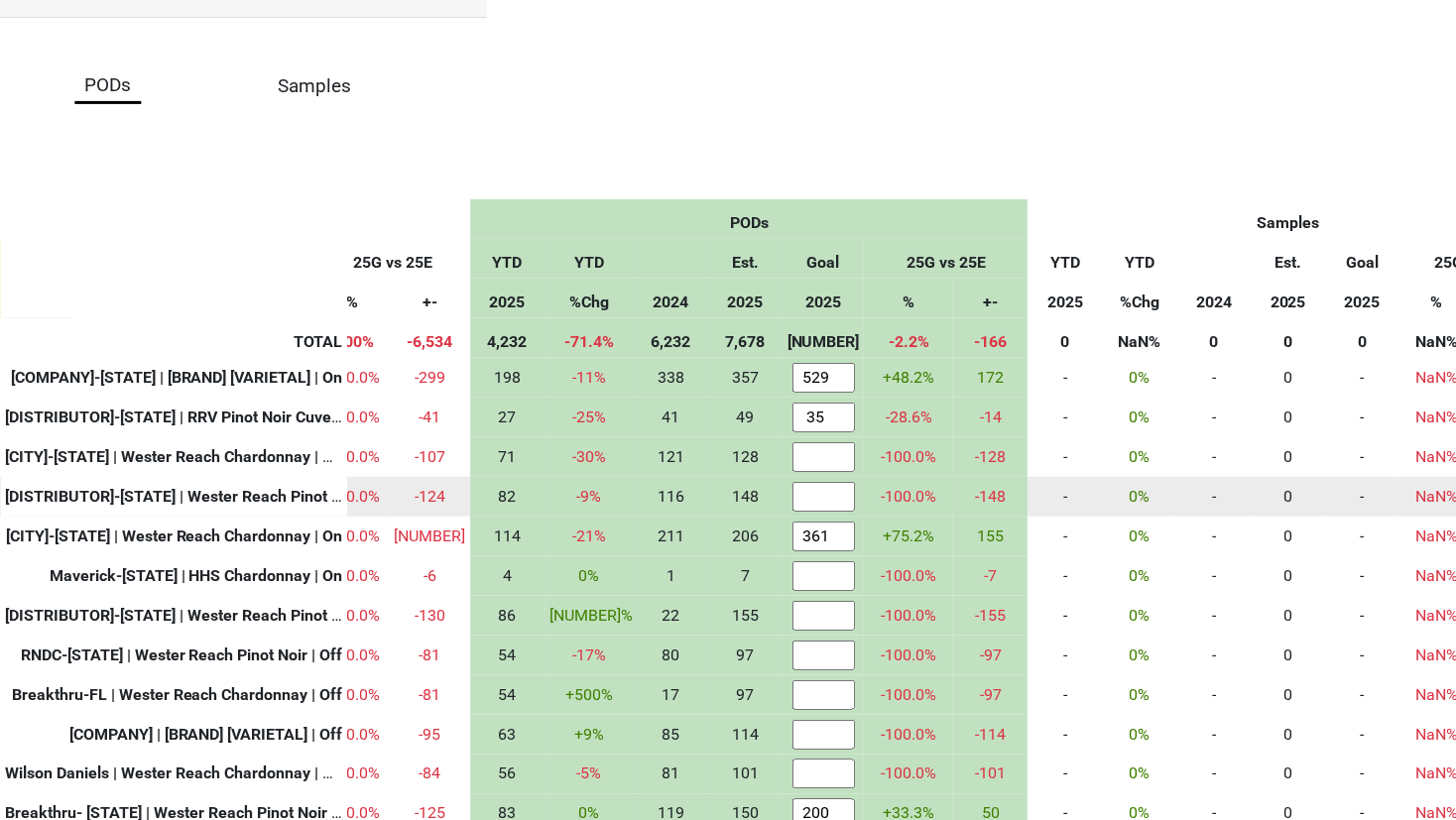 scroll, scrollTop: 77, scrollLeft: 969, axis: both 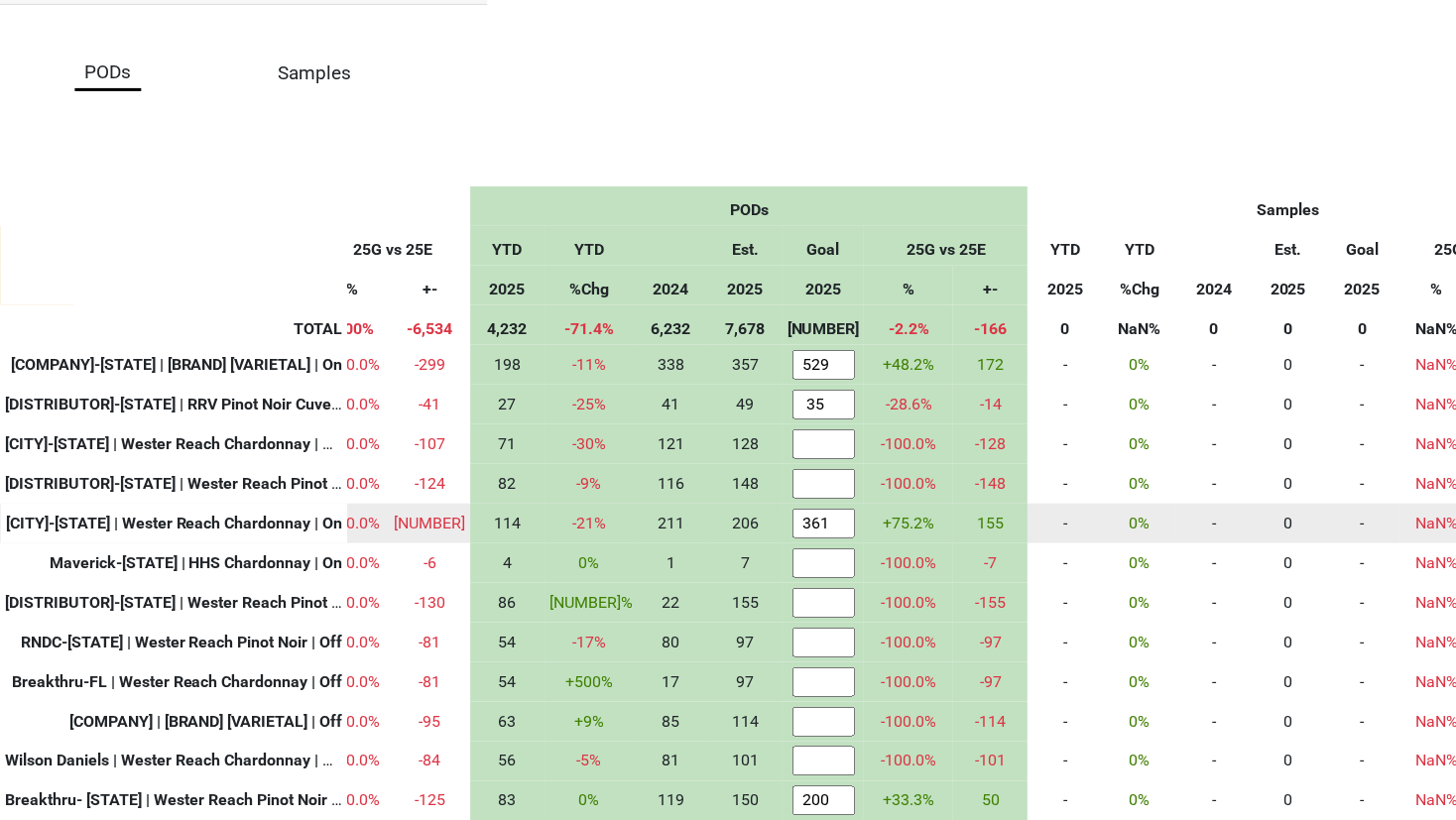 click on "360" at bounding box center [823, 524] 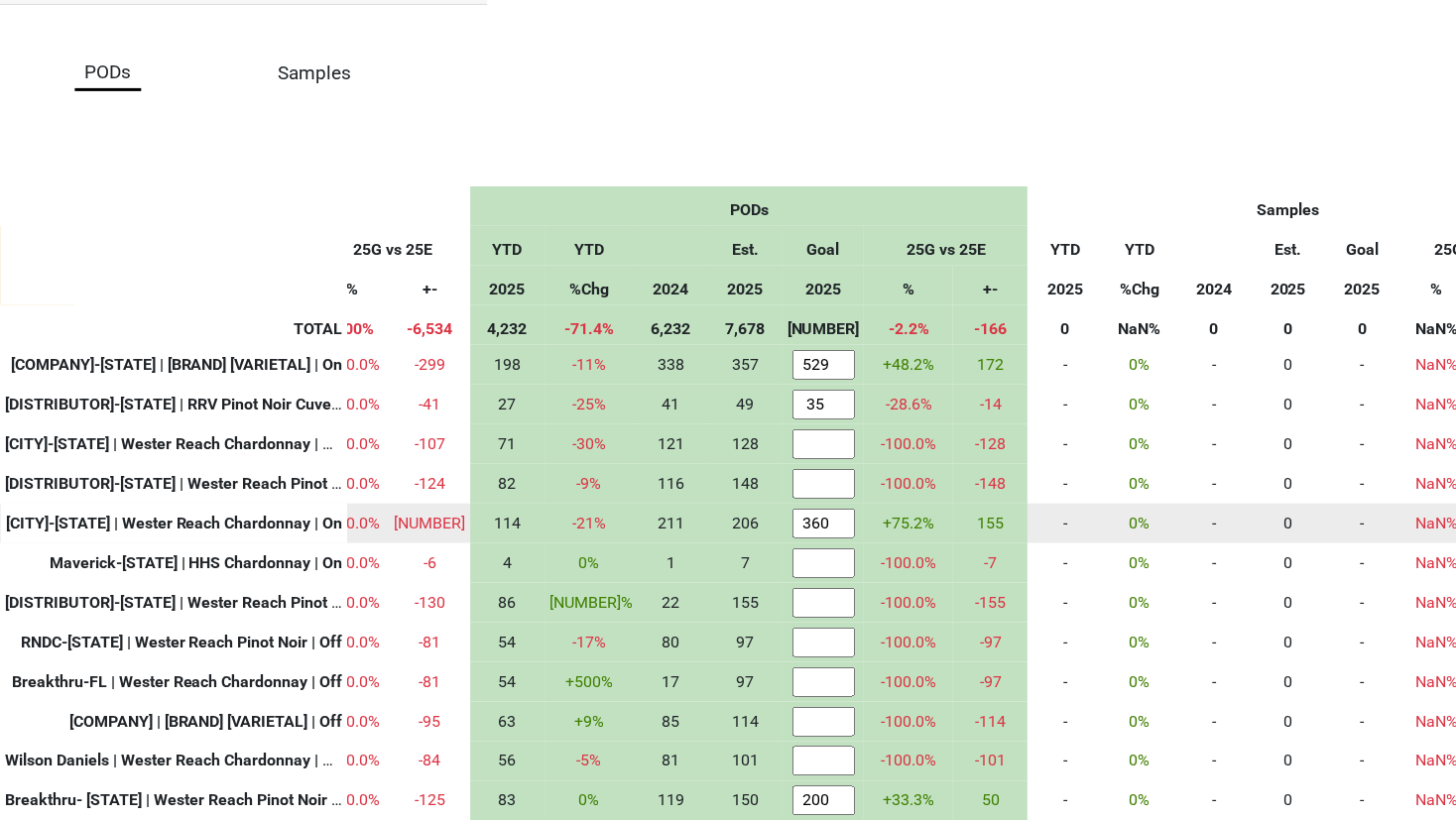 type on "359" 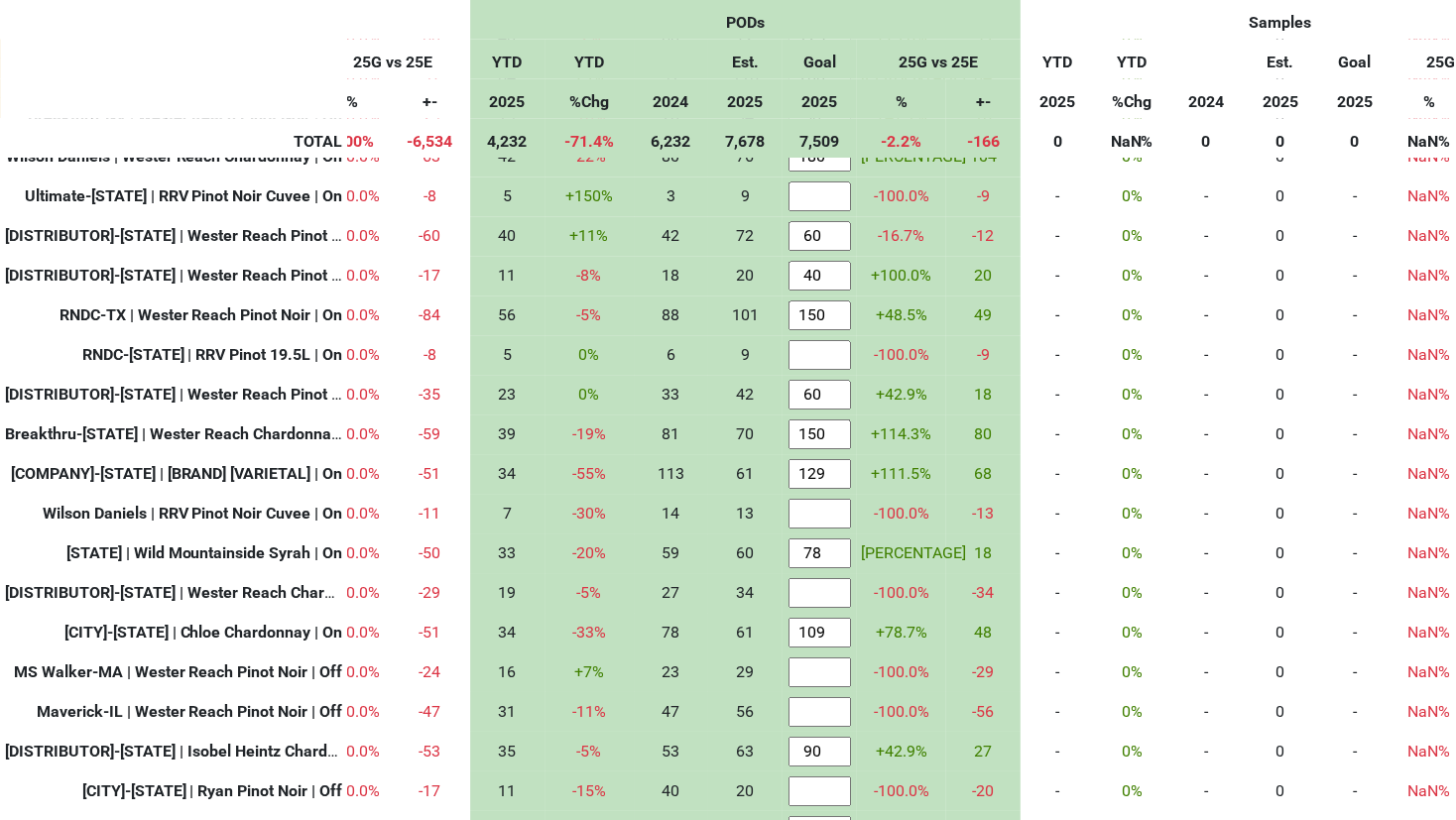 scroll, scrollTop: 1018, scrollLeft: 969, axis: both 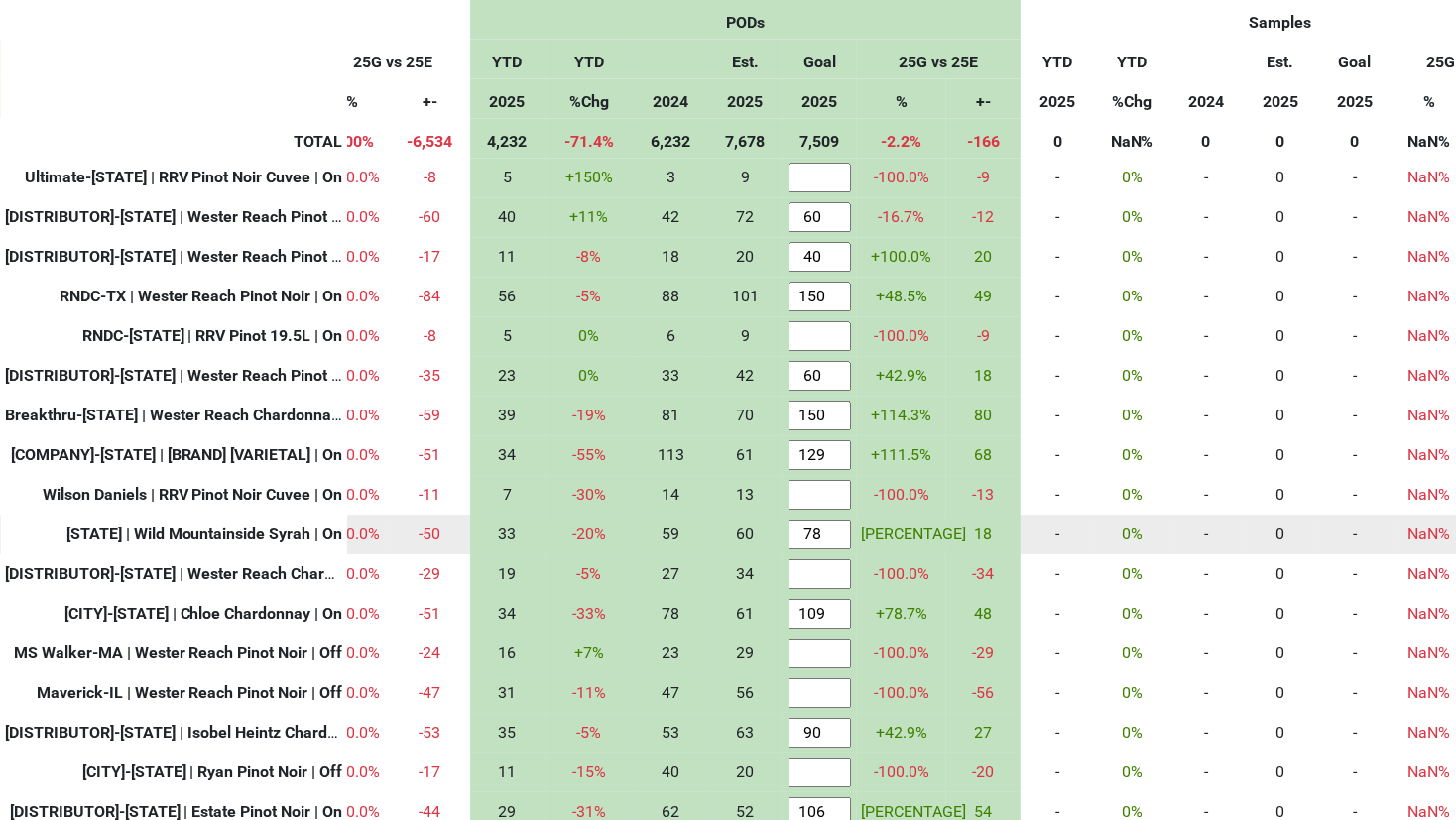 click on "77" at bounding box center [819, 534] 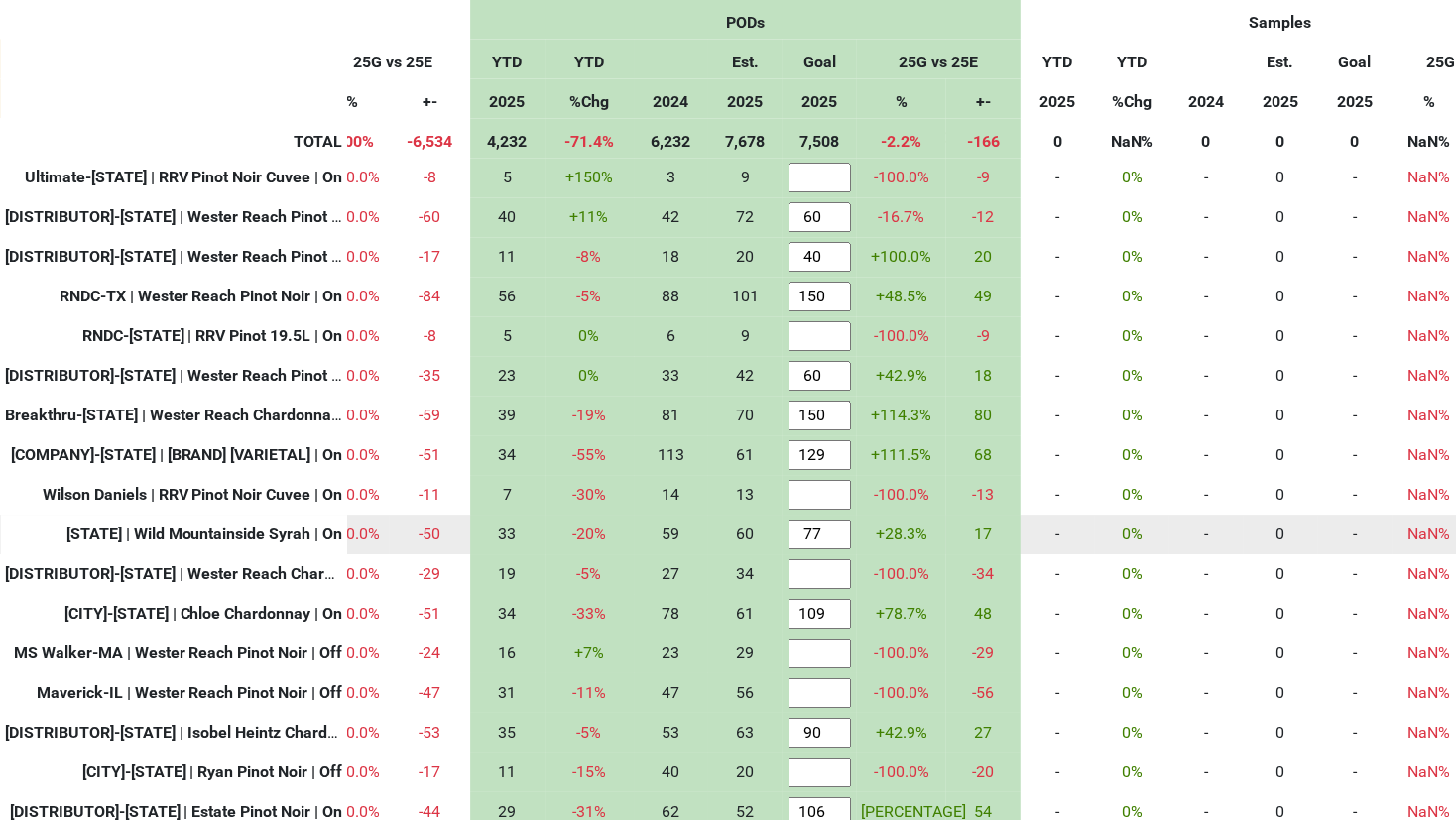 type on "76" 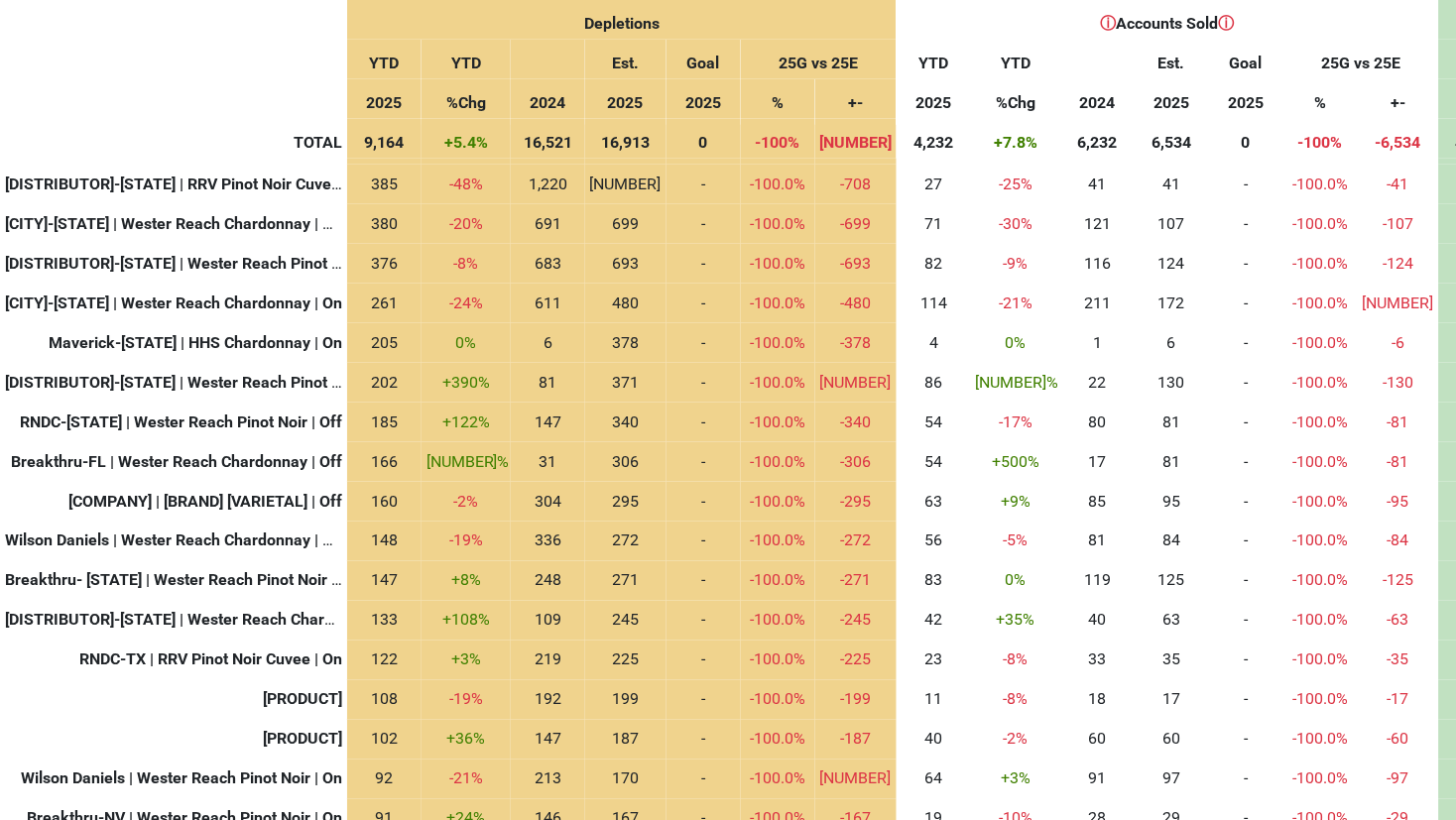 scroll, scrollTop: 0, scrollLeft: 0, axis: both 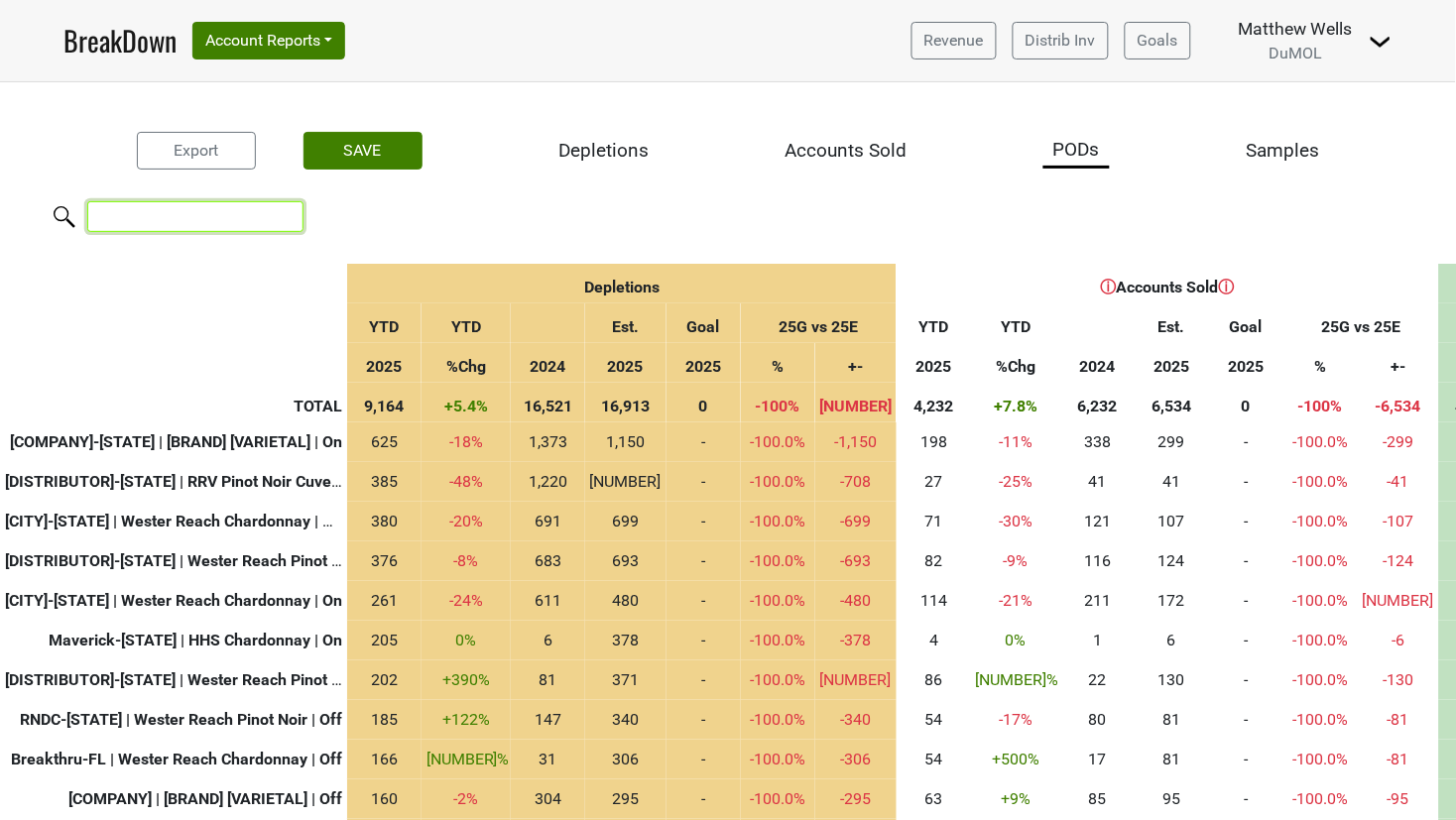 click at bounding box center [195, 216] 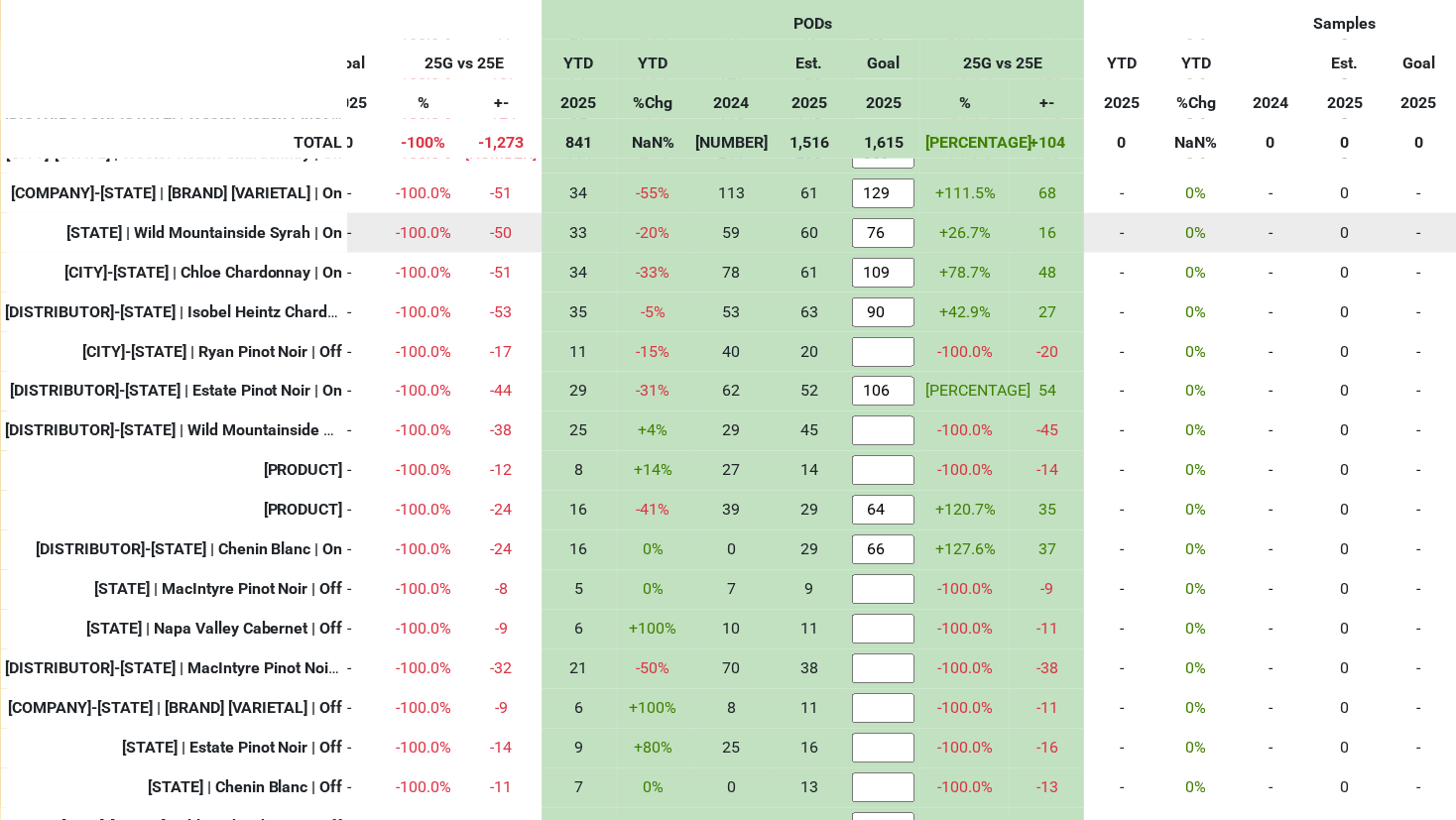 scroll, scrollTop: 446, scrollLeft: 883, axis: both 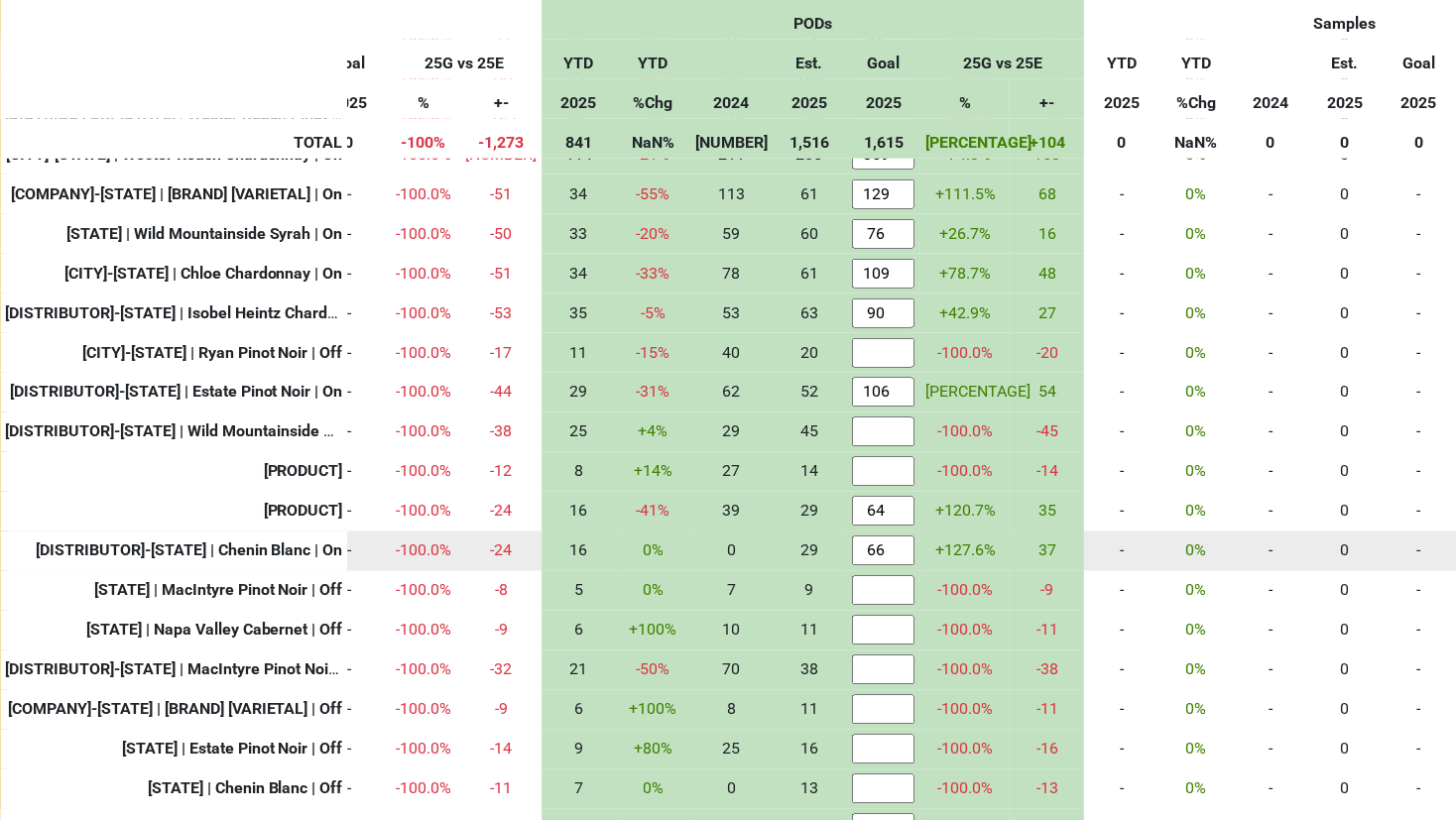 type on "monterey" 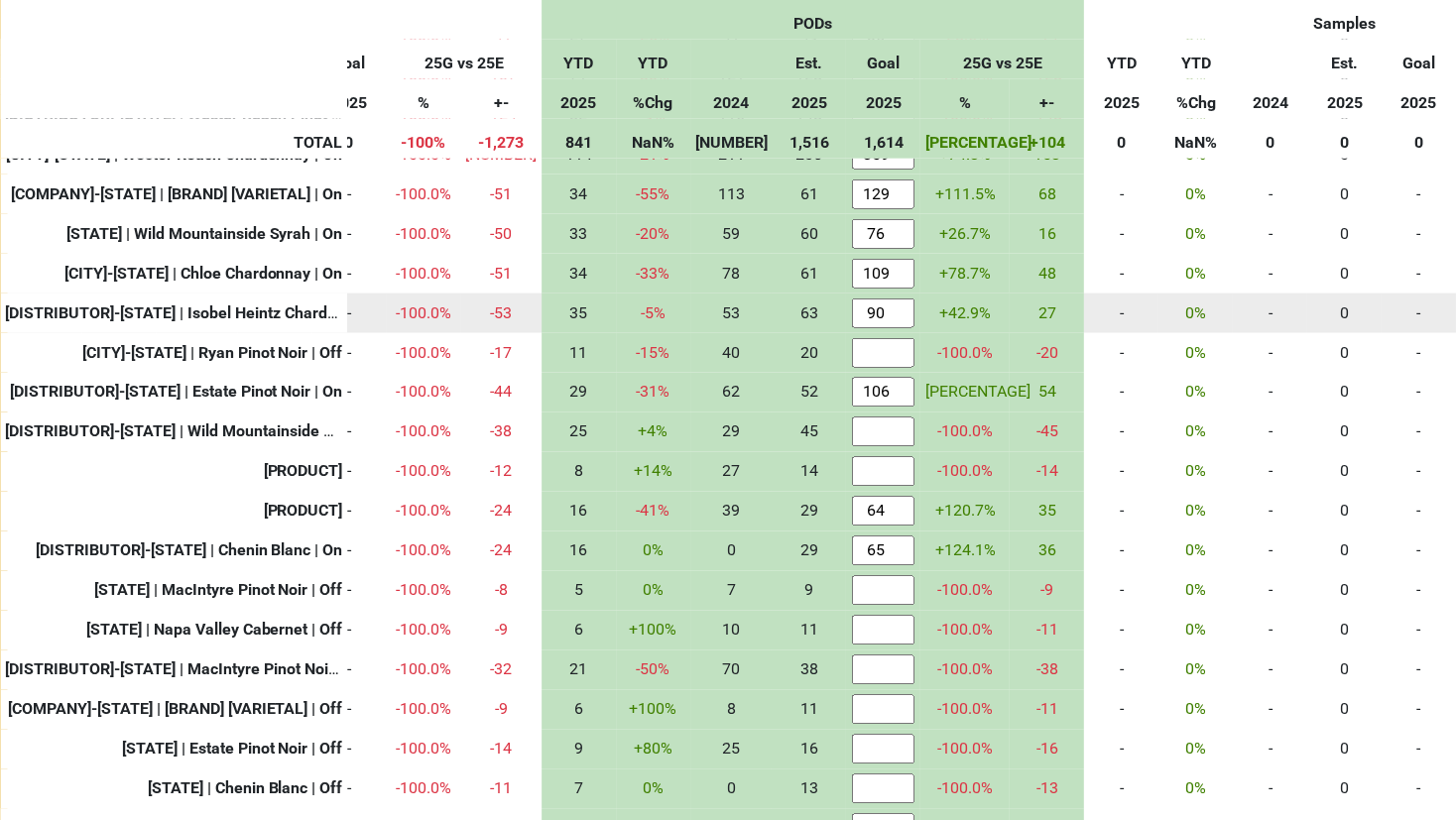 type on "89" 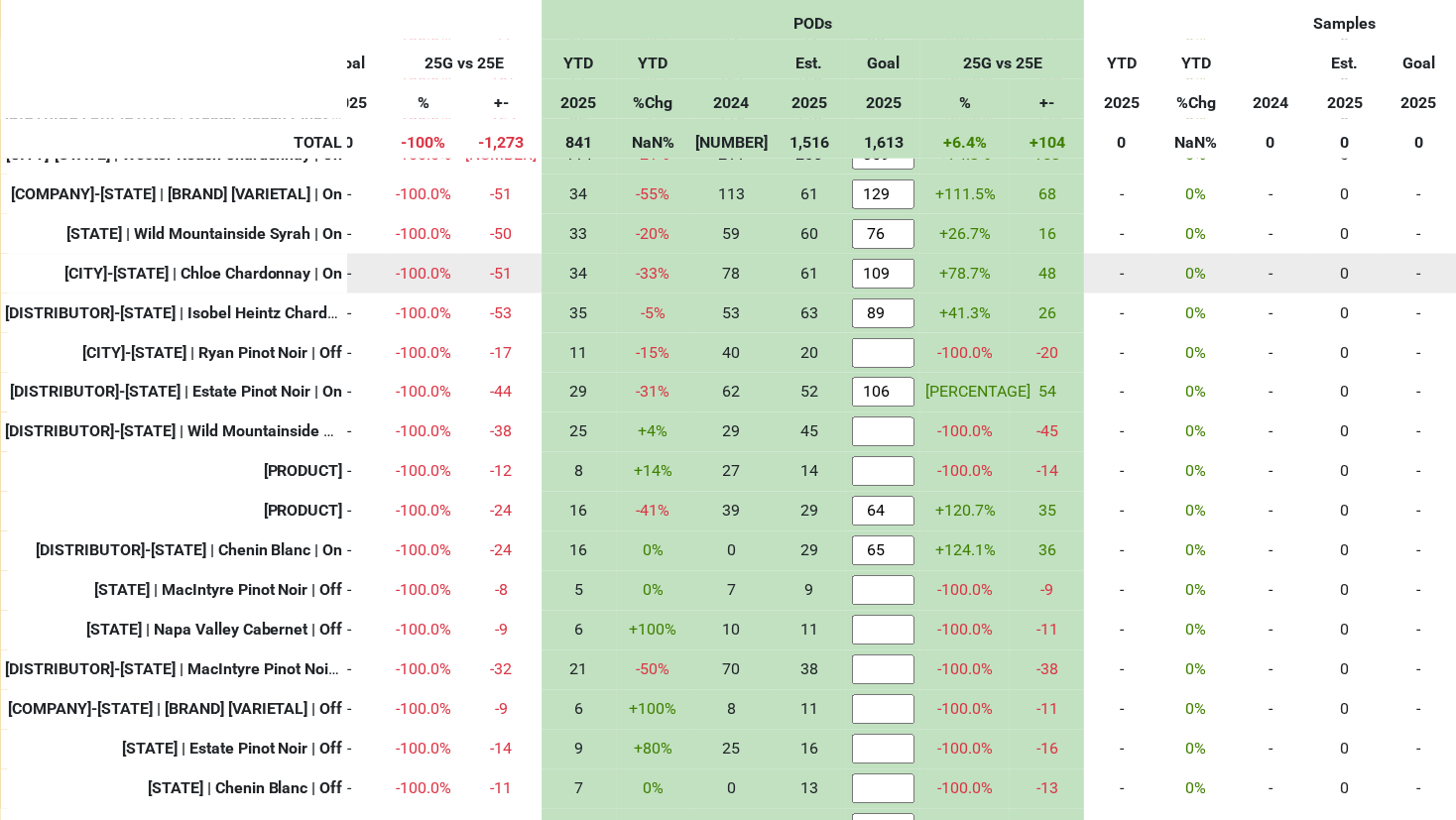 type on "108" 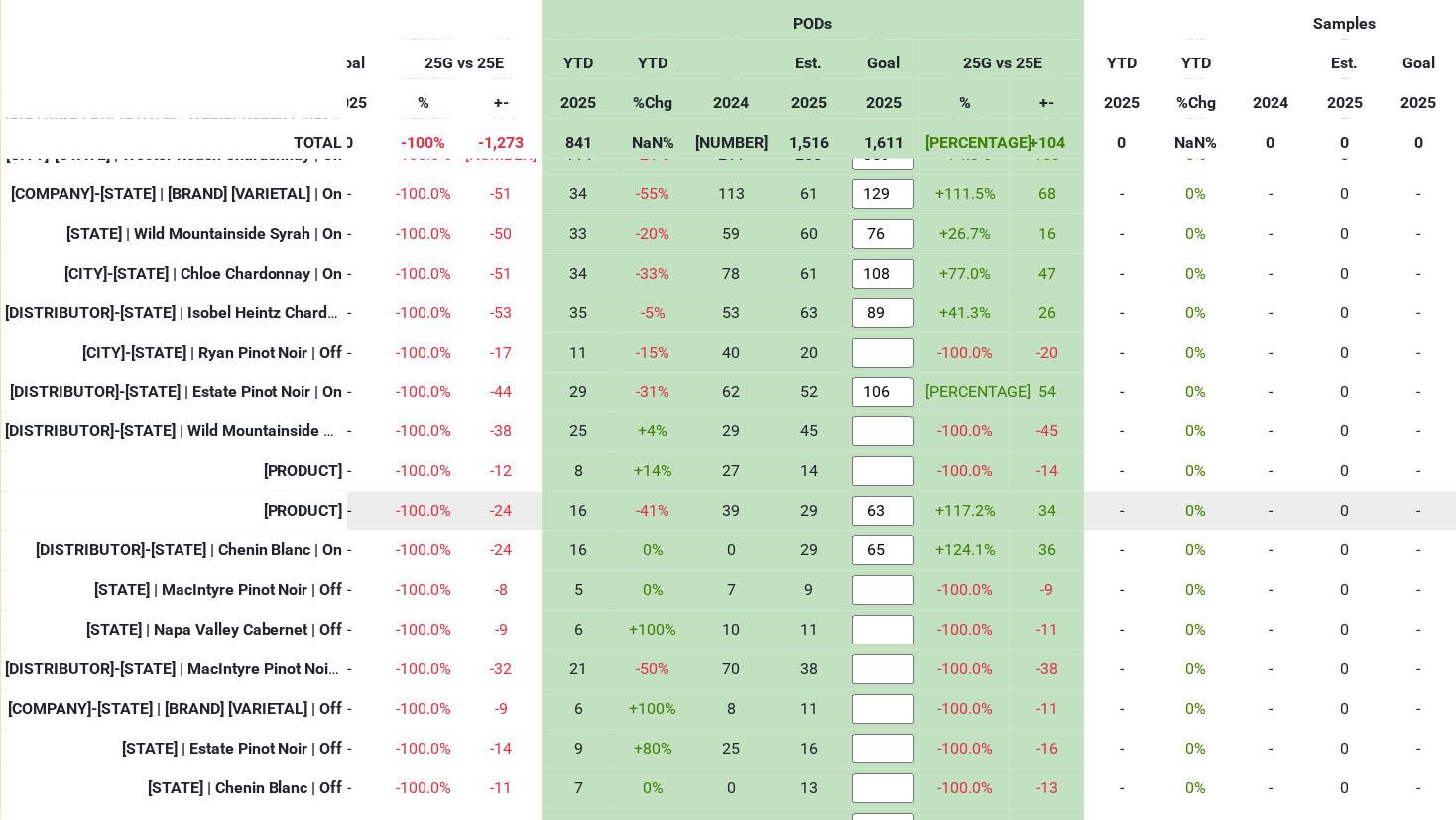 click on "63" at bounding box center (883, 512) 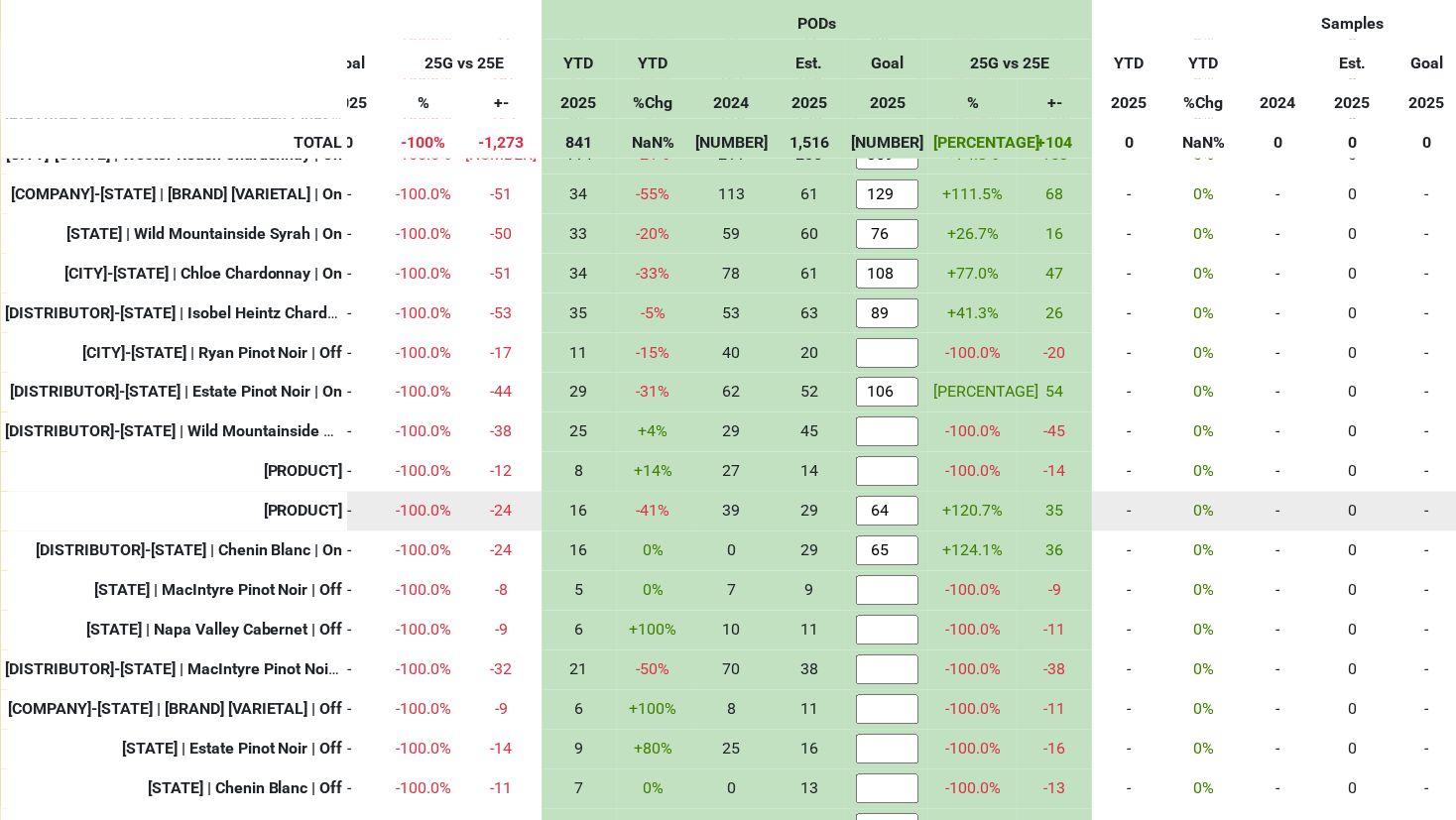 click on "64" at bounding box center [887, 512] 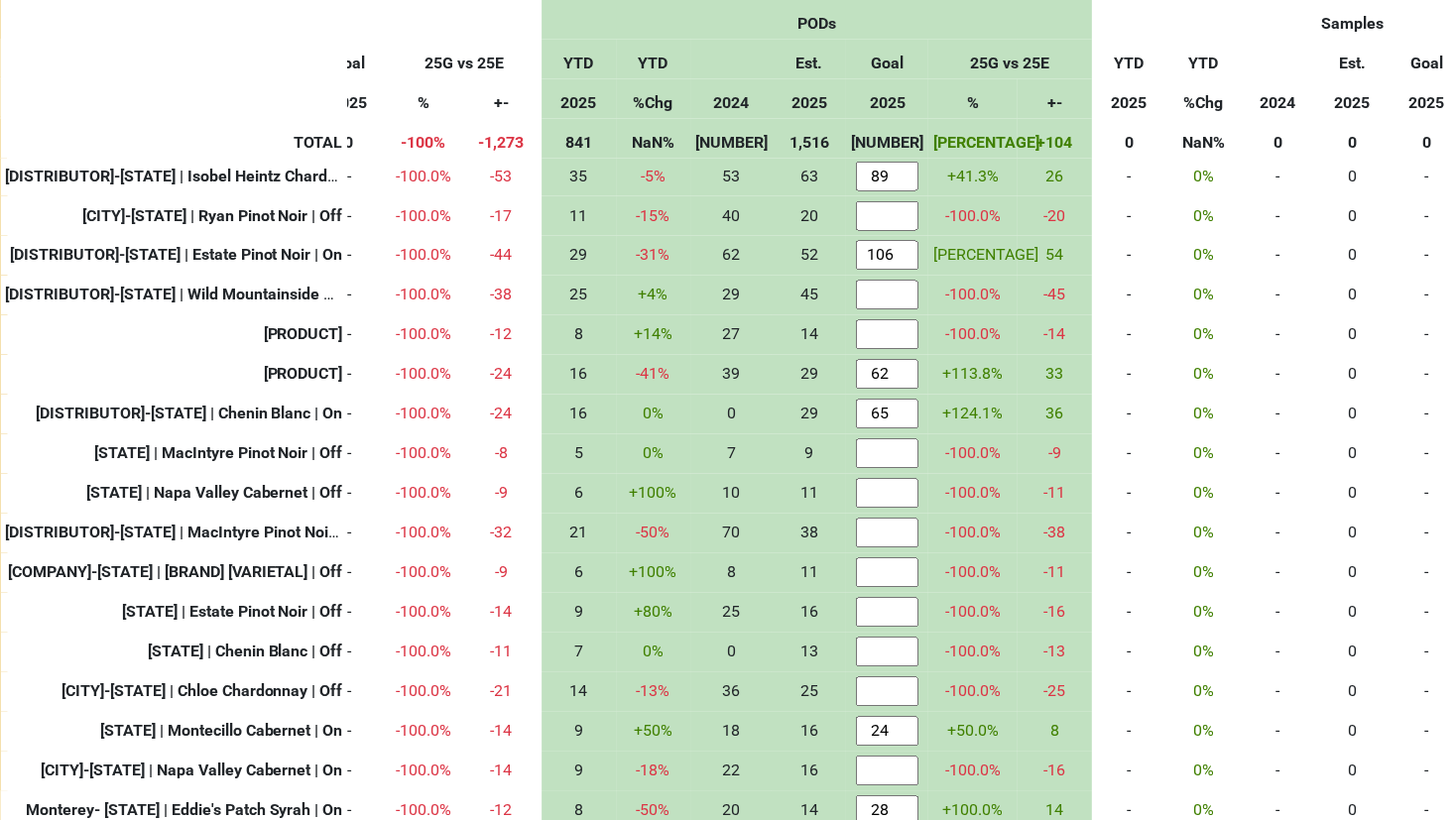 scroll, scrollTop: 590, scrollLeft: 883, axis: both 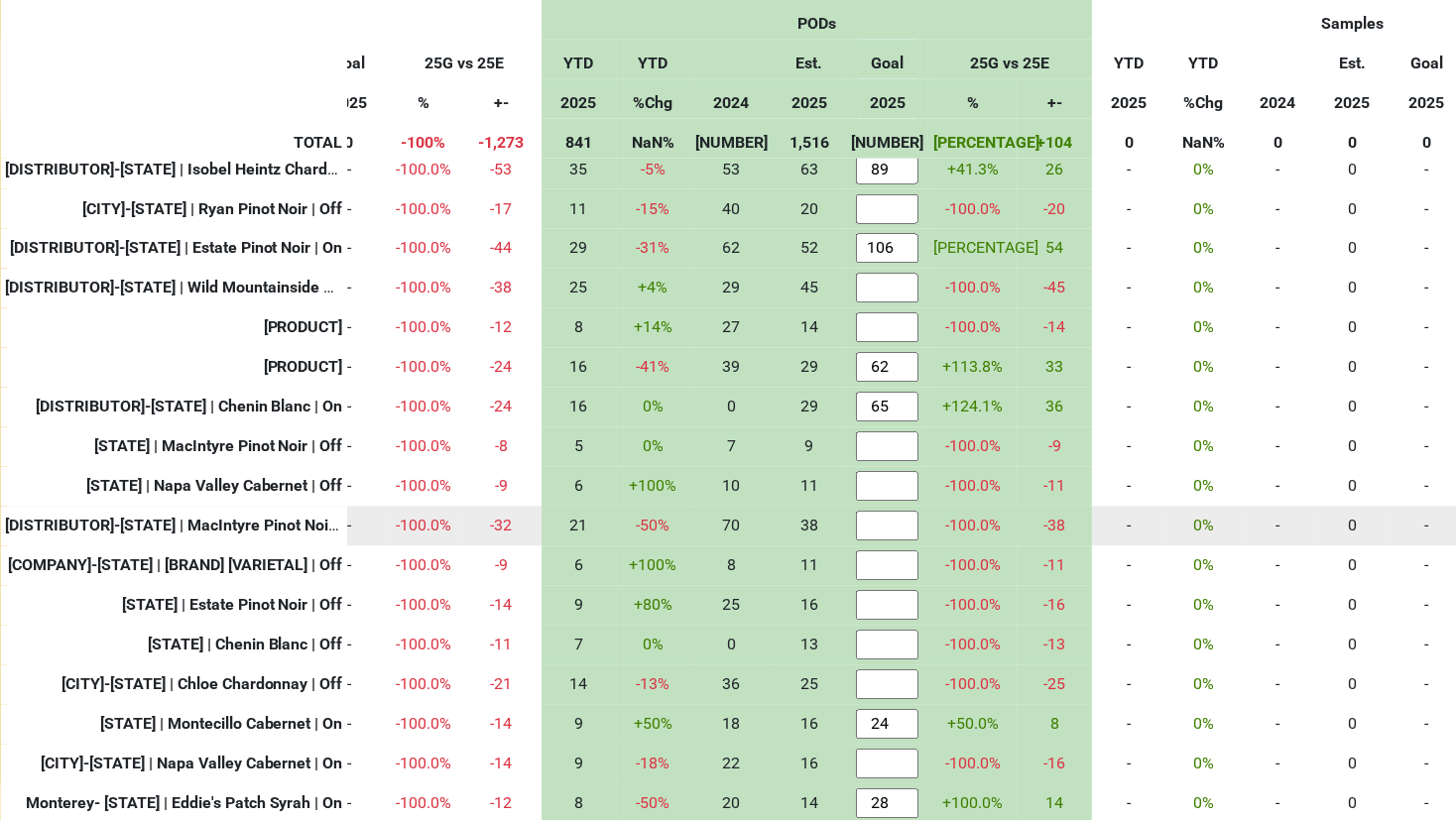 type on "62" 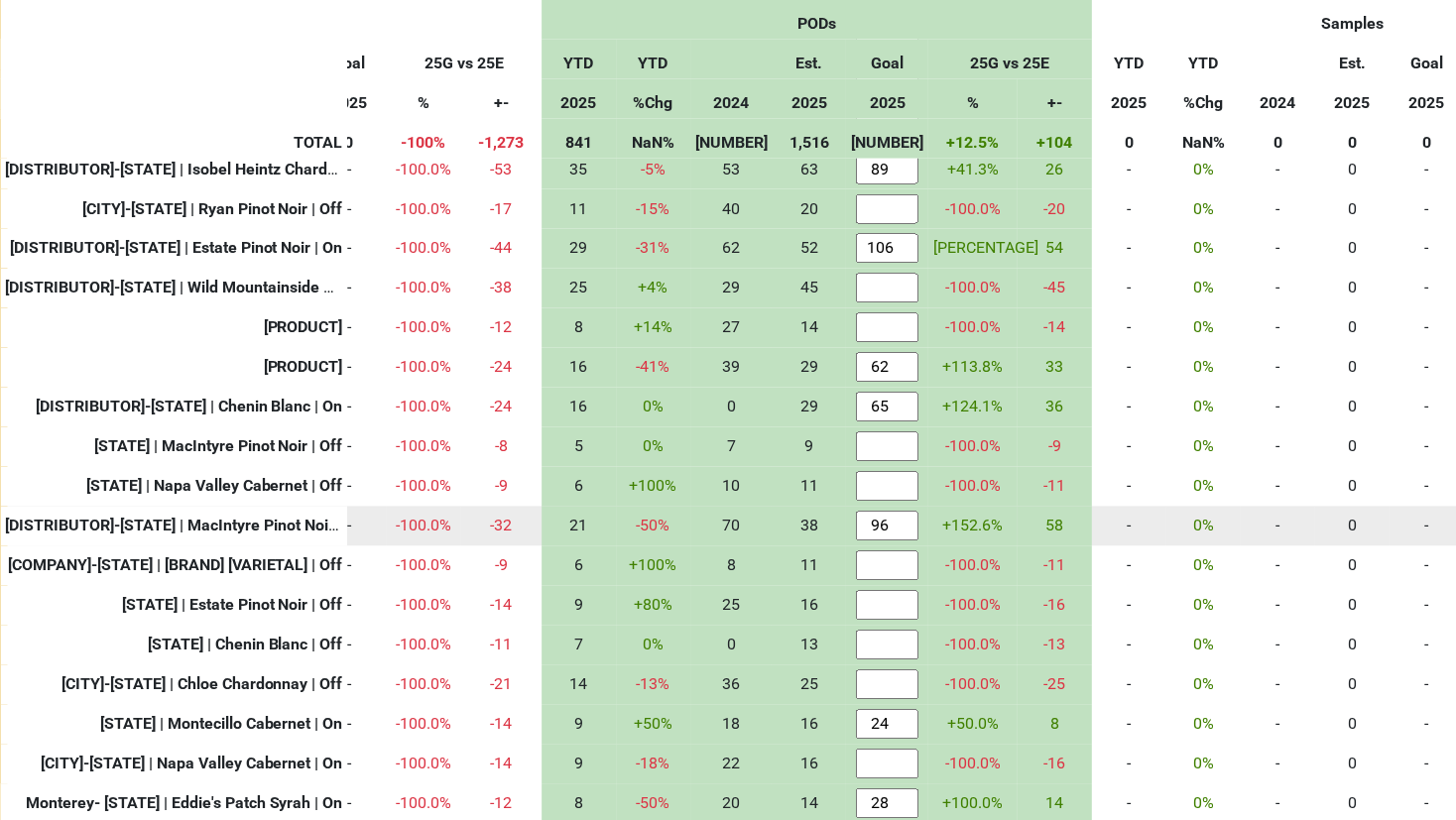 type on "96" 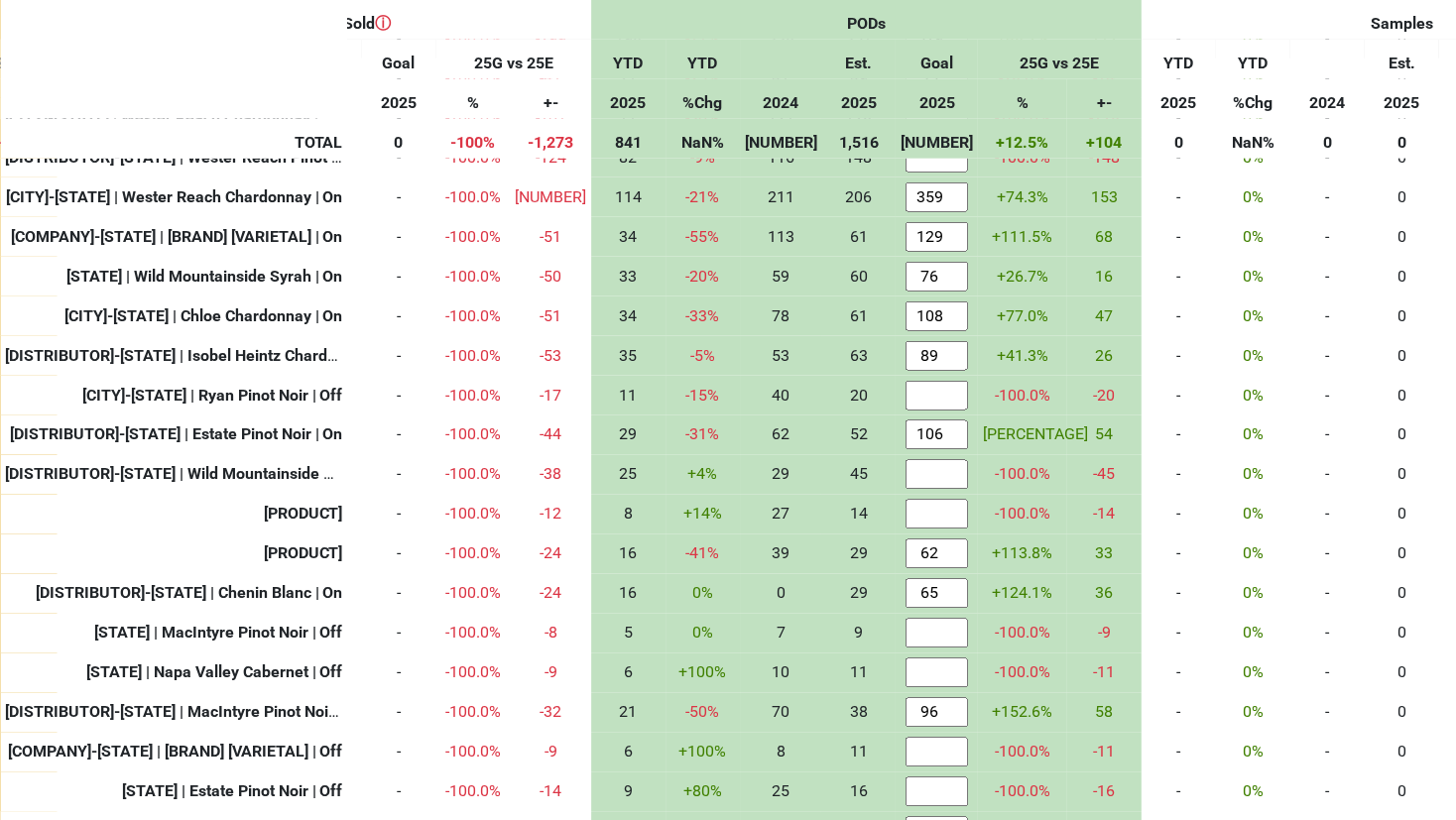 scroll, scrollTop: 411, scrollLeft: 833, axis: both 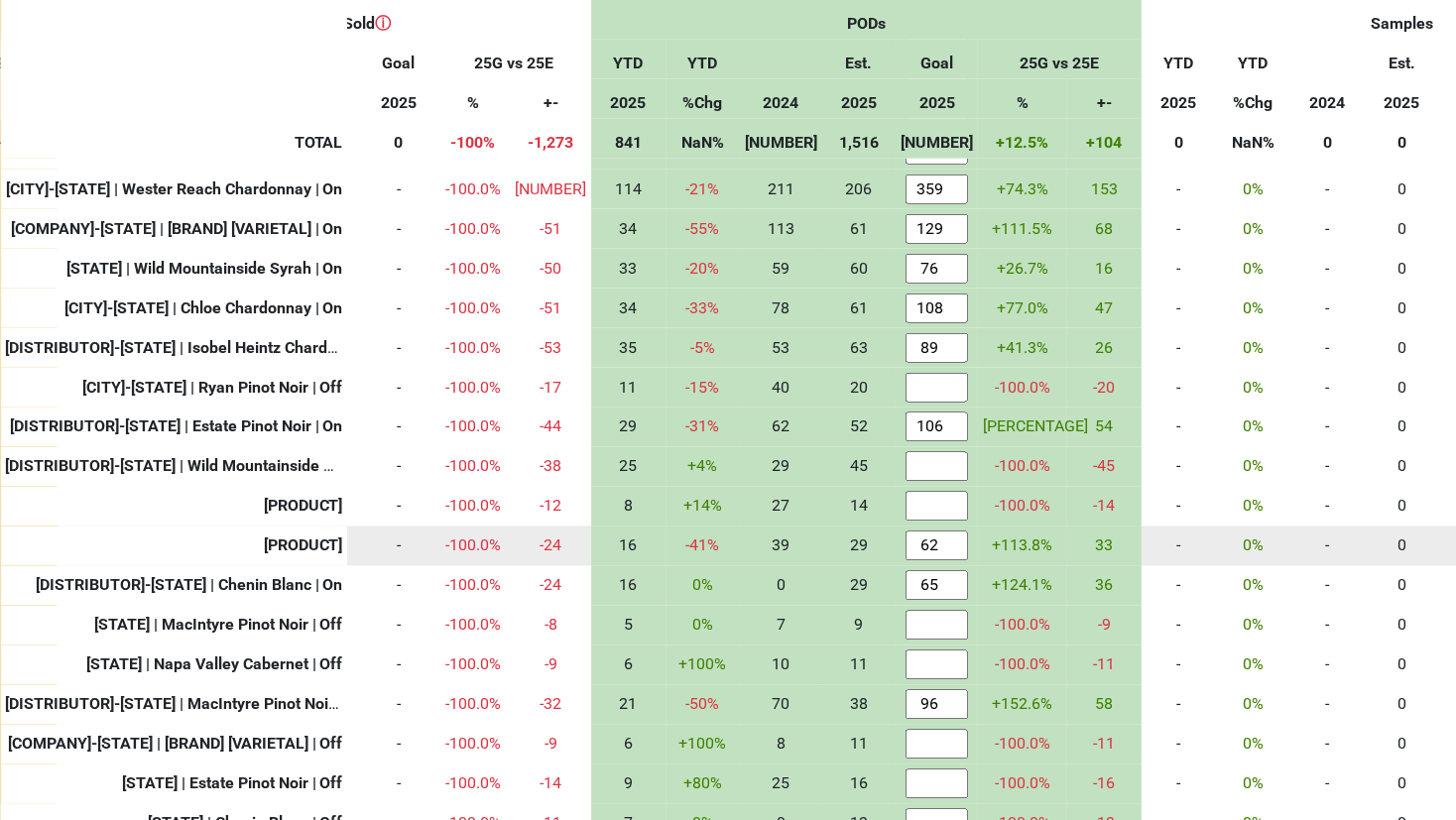 type on "63" 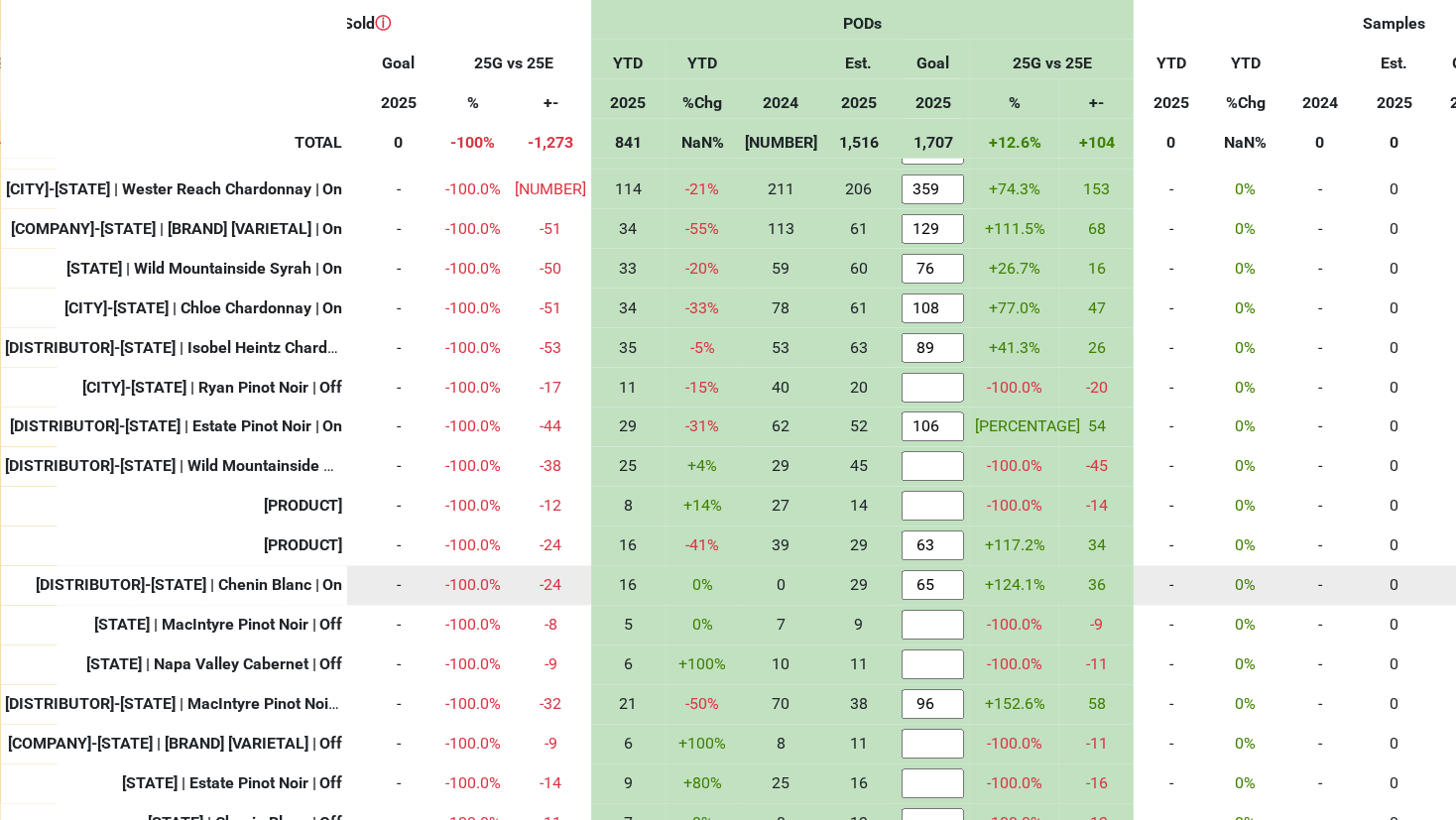 click on "+124.1%" at bounding box center (1015, 586) 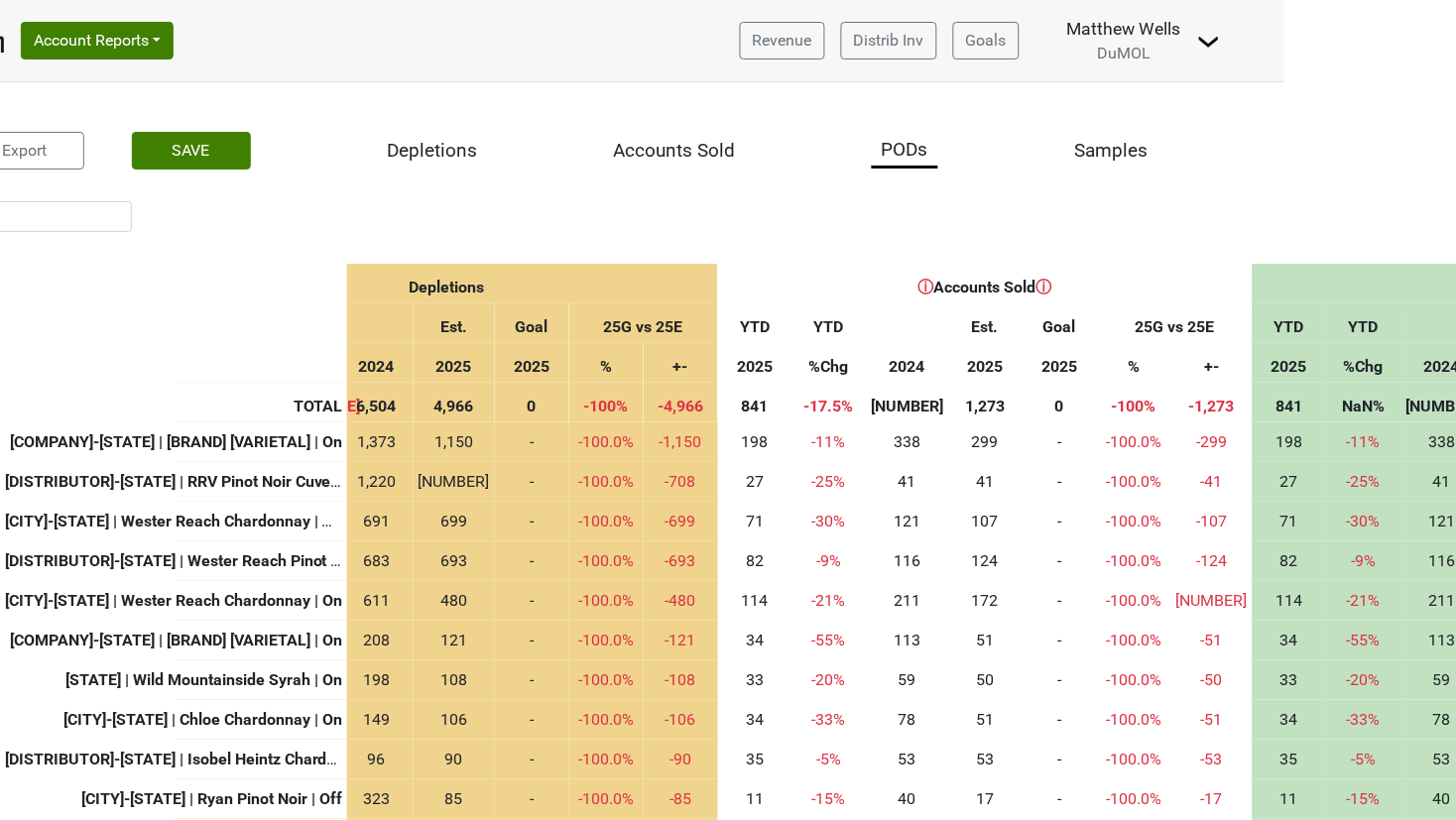 scroll, scrollTop: 0, scrollLeft: 166, axis: horizontal 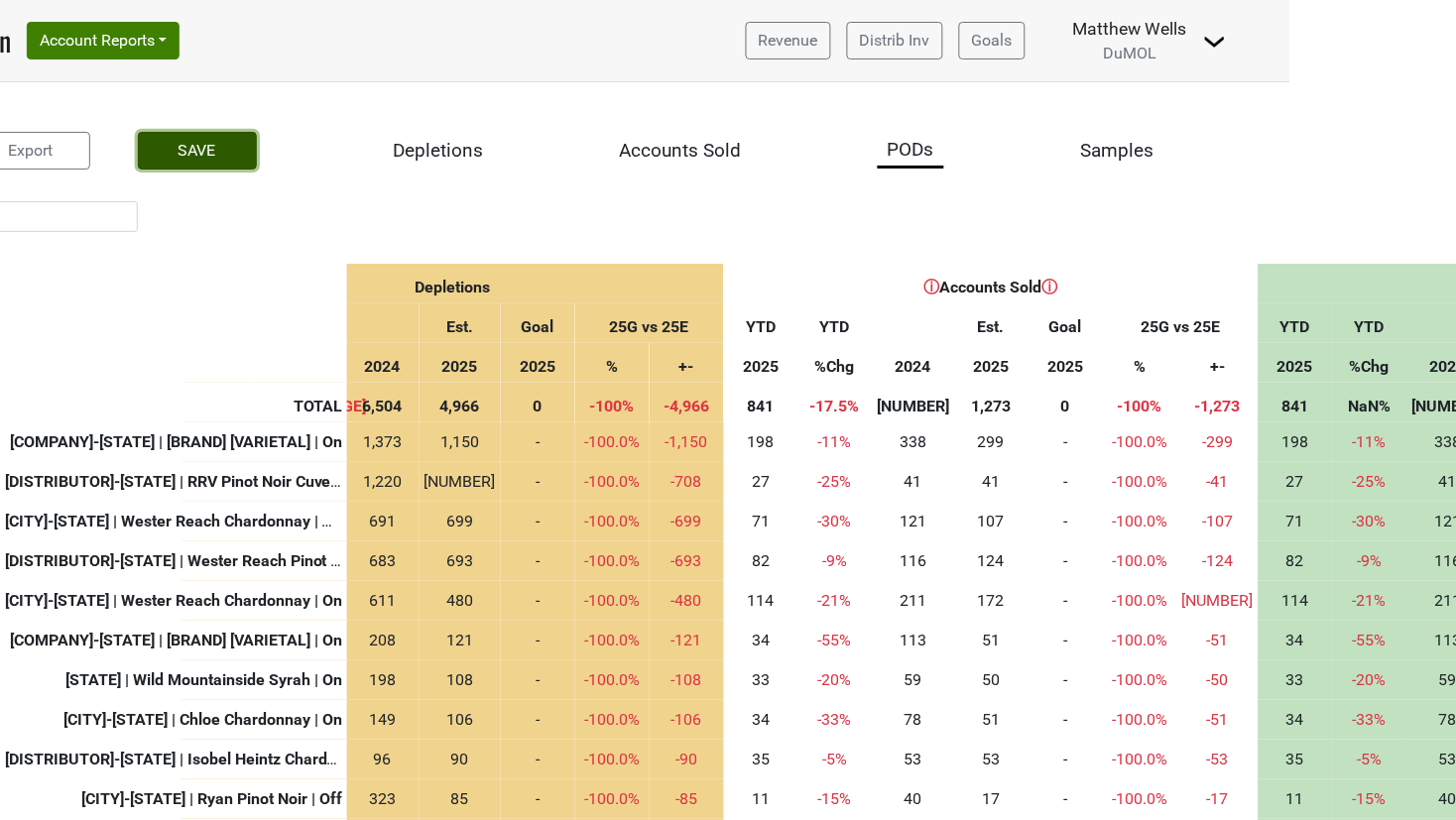 click on "SAVE" at bounding box center (197, 151) 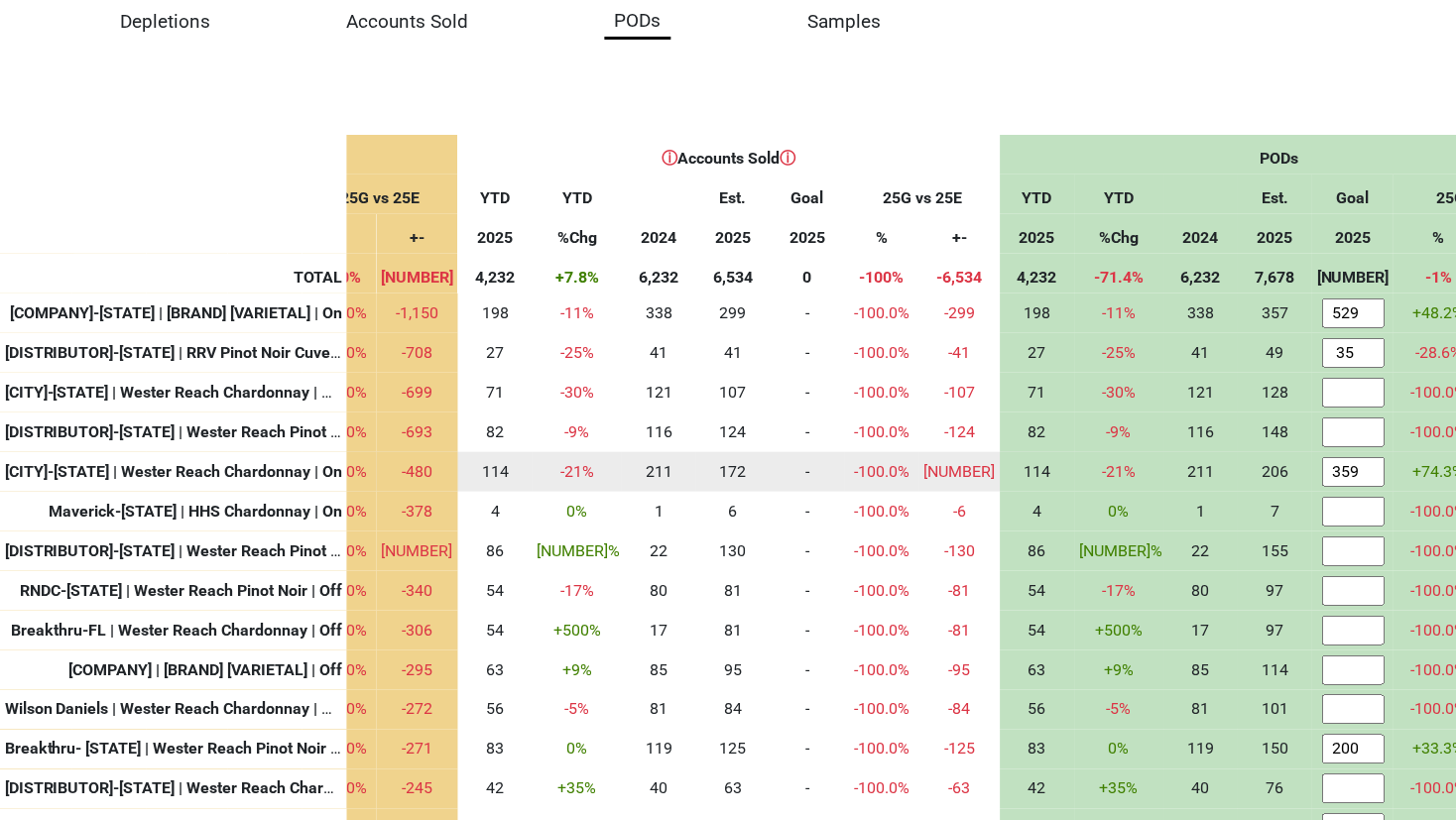 scroll, scrollTop: 129, scrollLeft: 0, axis: vertical 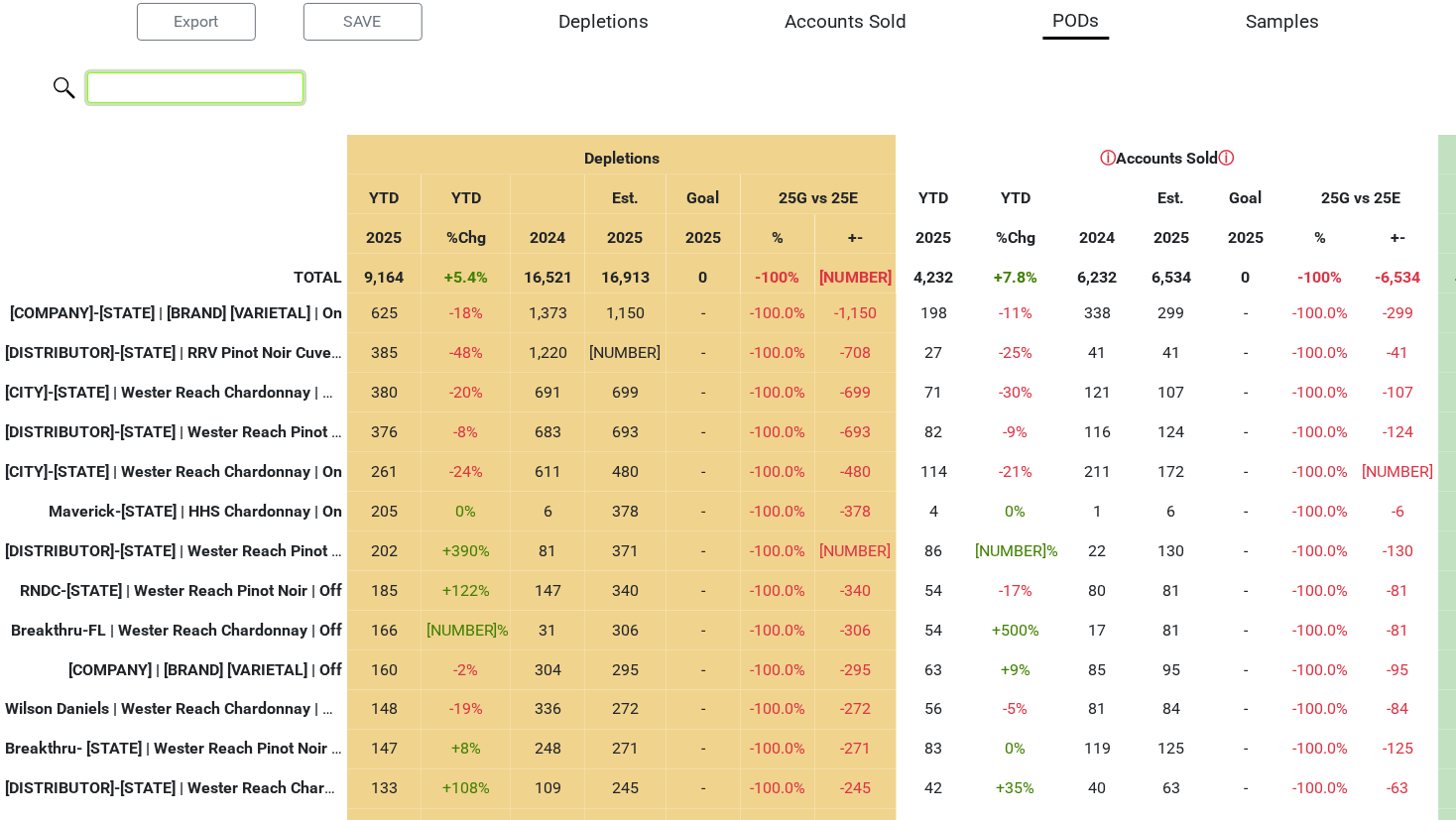 click at bounding box center (195, 87) 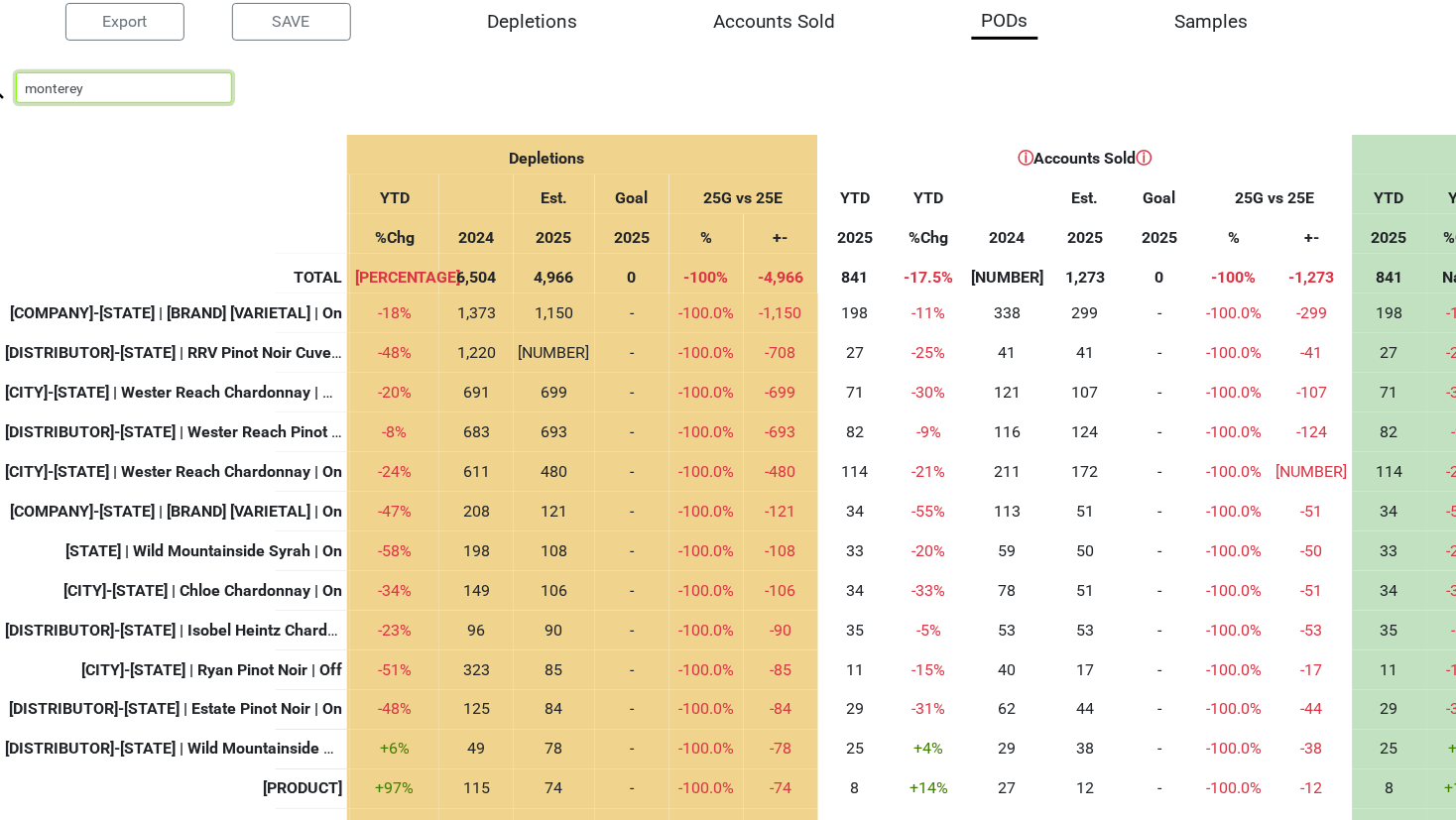 scroll, scrollTop: 129, scrollLeft: 0, axis: vertical 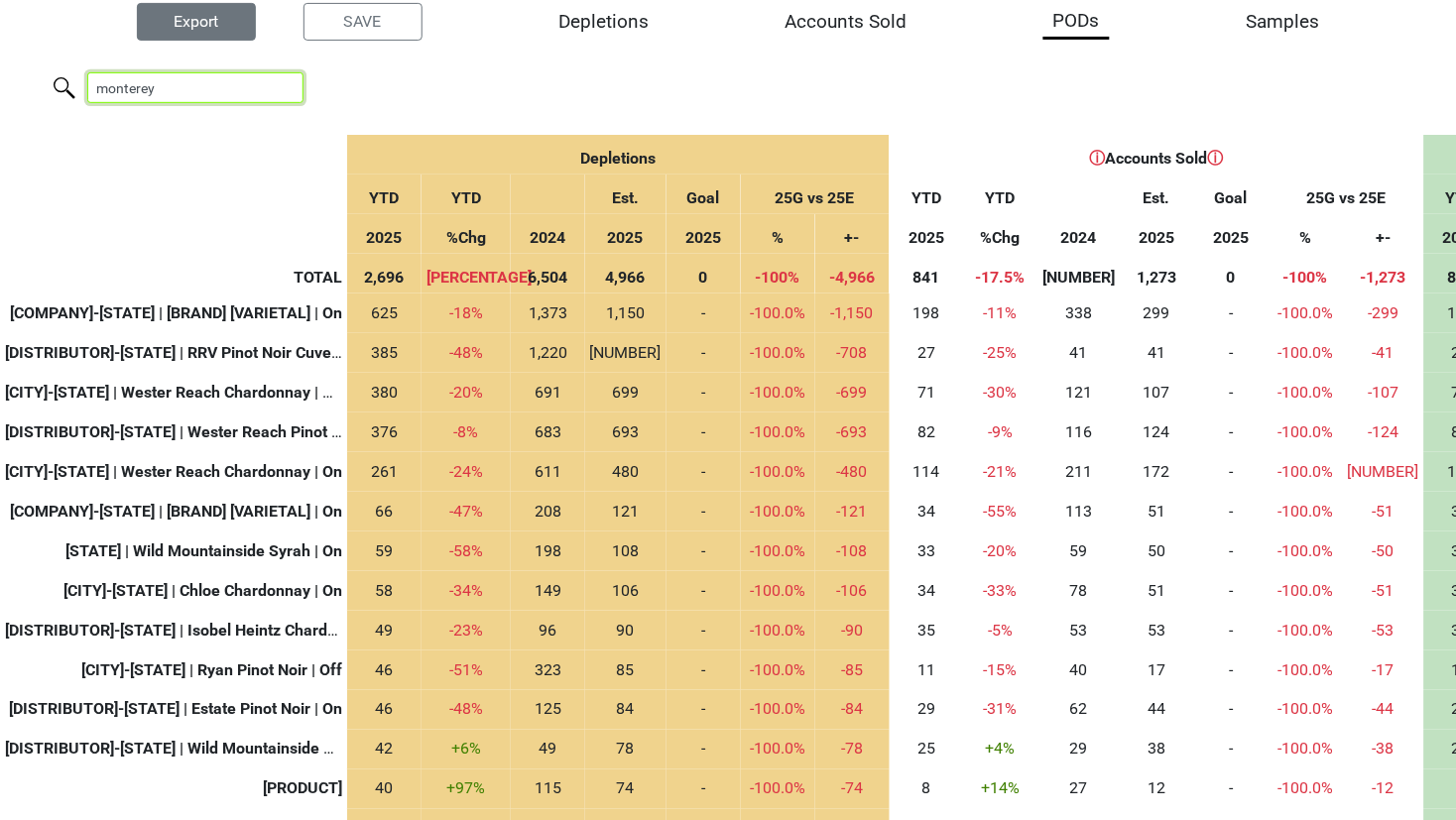 type on "monterey" 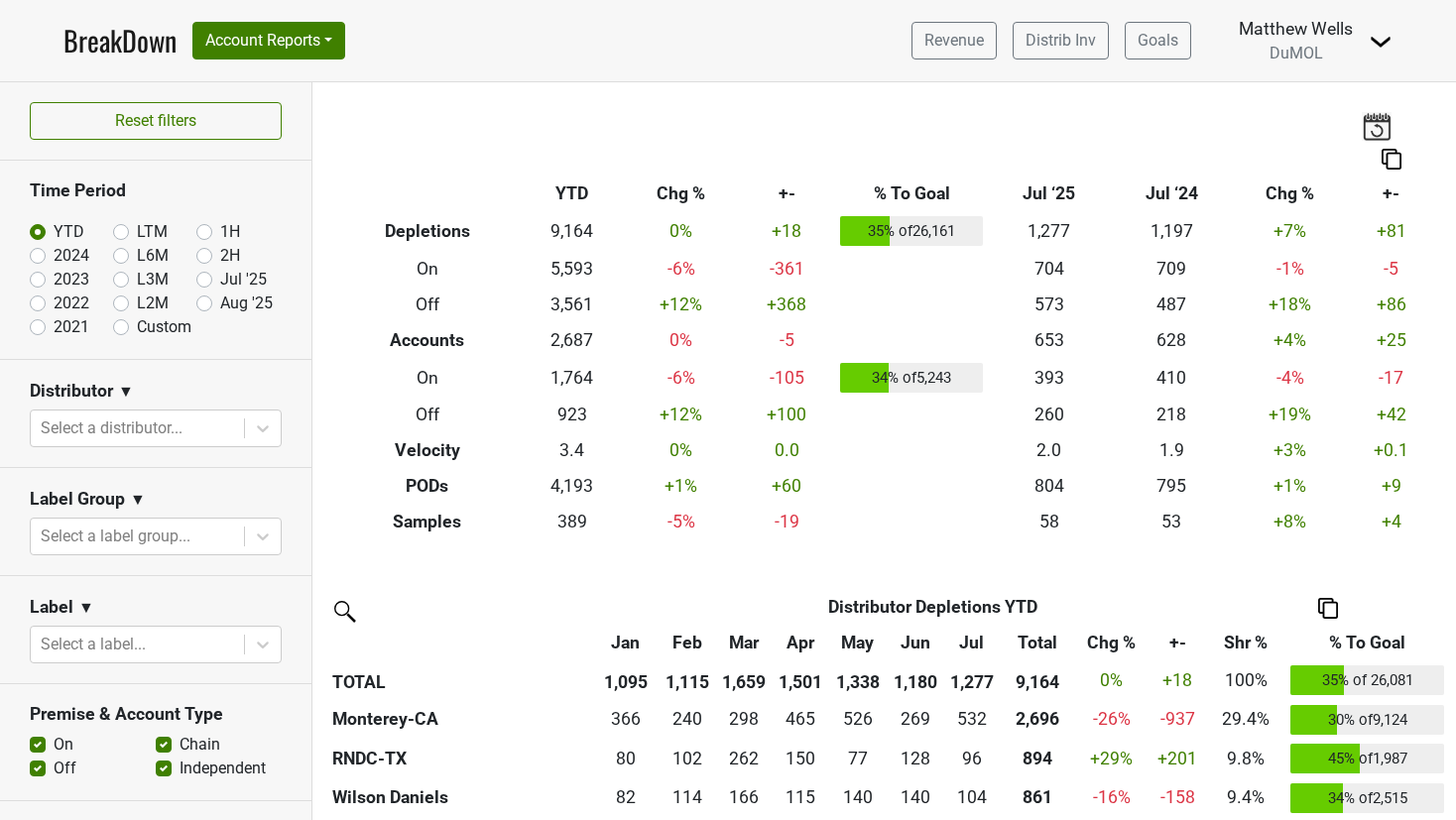 scroll, scrollTop: 0, scrollLeft: 0, axis: both 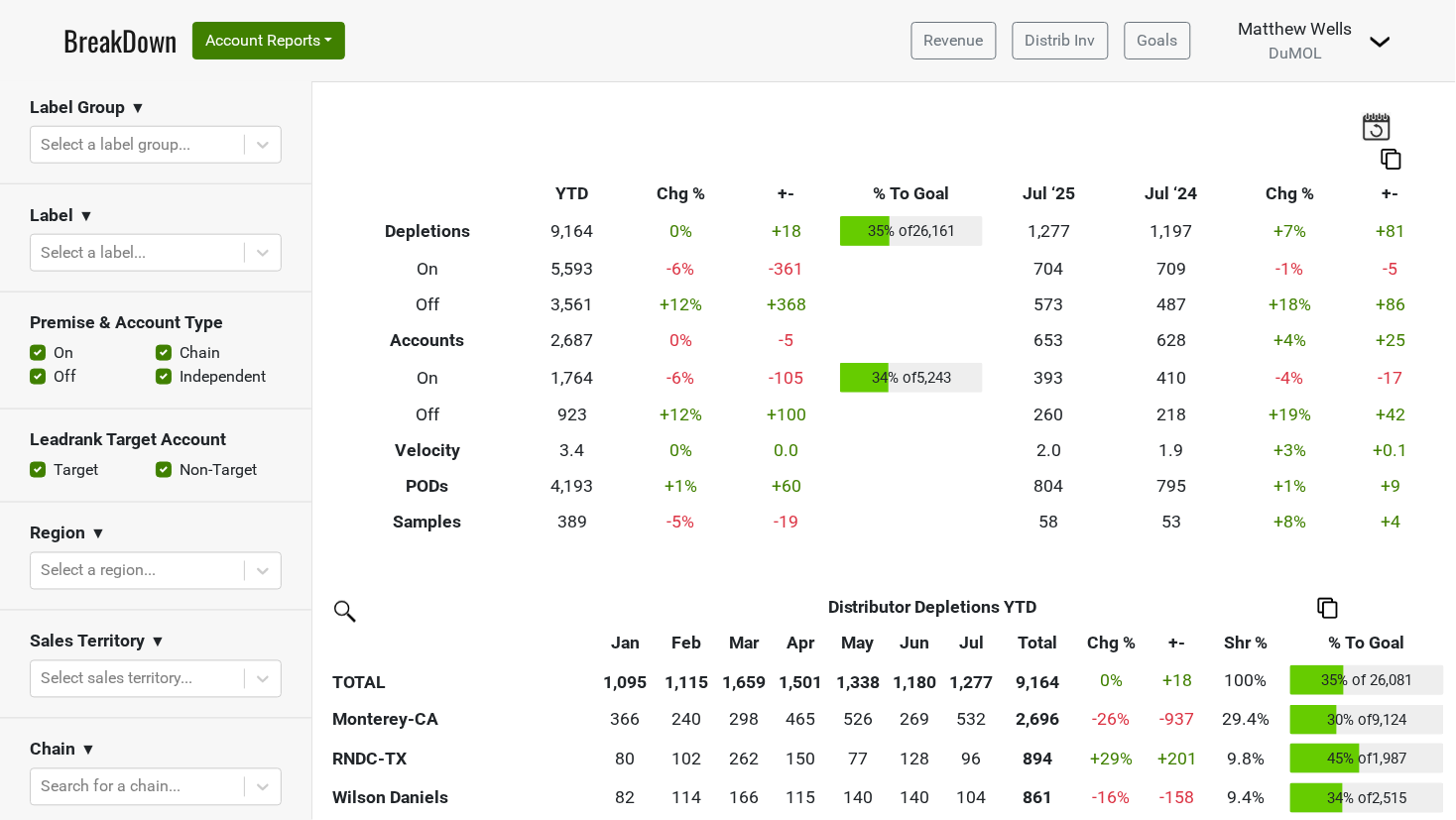 click on "Off" at bounding box center [64, 377] 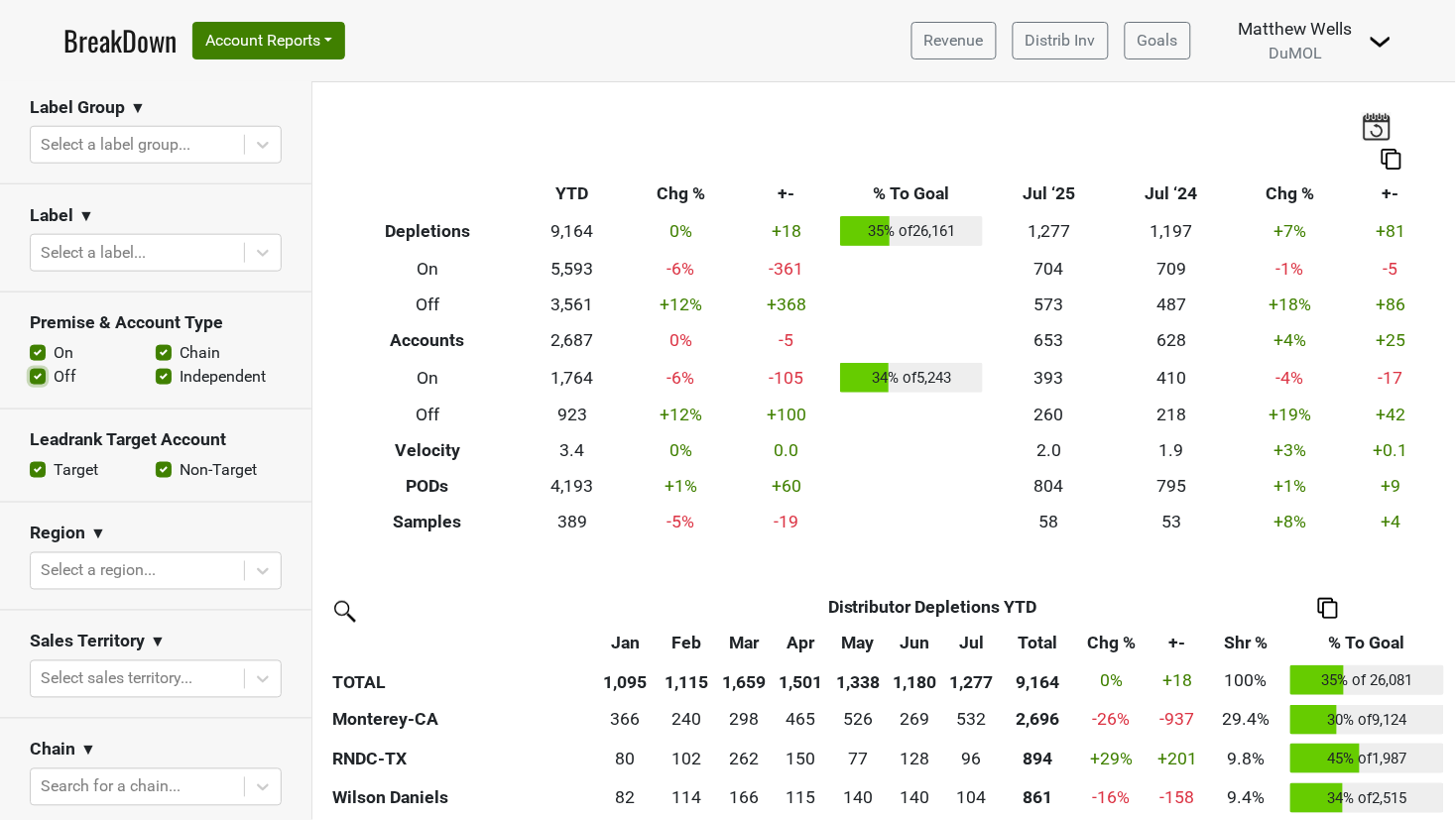 click on "Off" at bounding box center (38, 375) 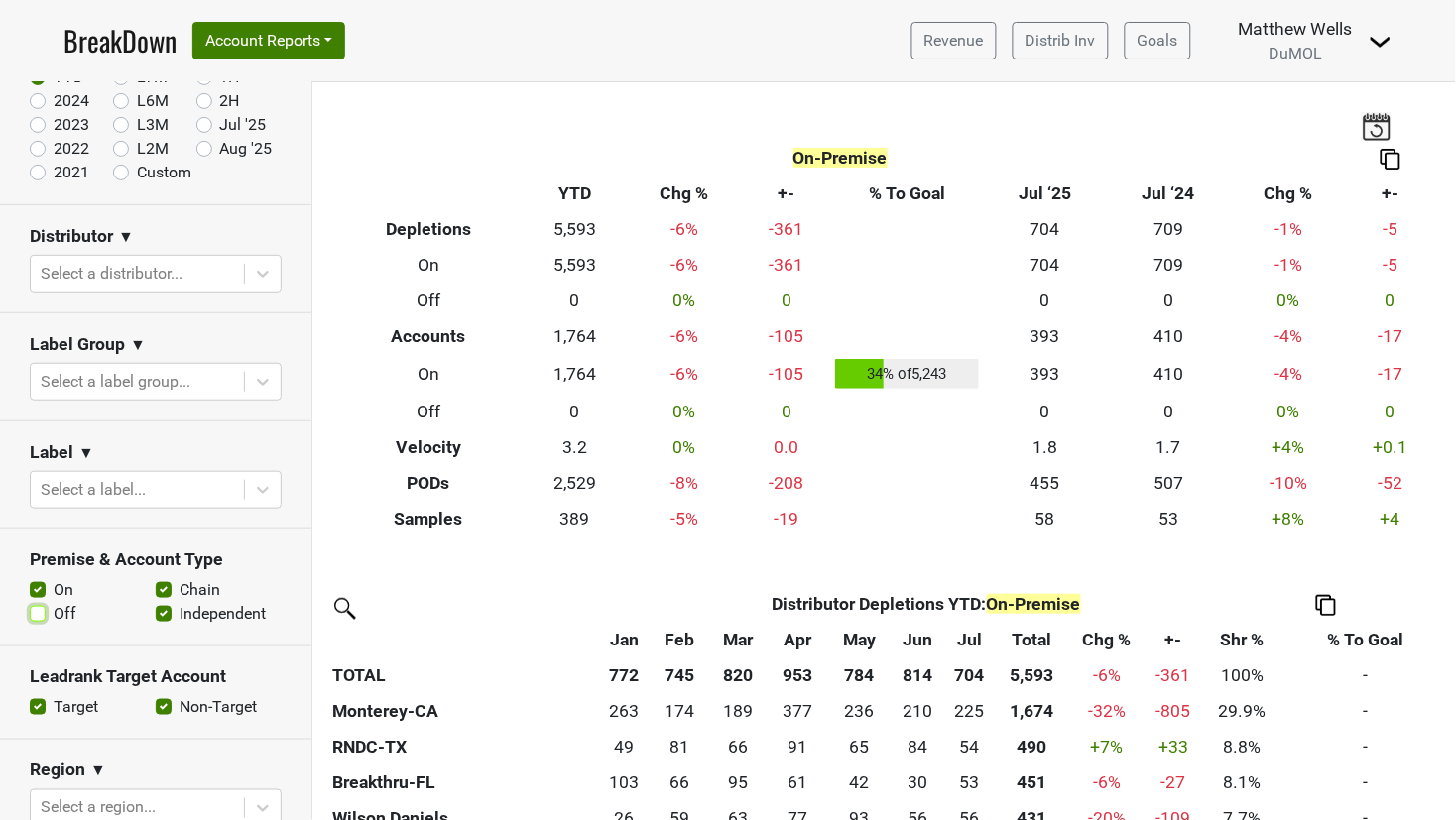 scroll, scrollTop: 152, scrollLeft: 0, axis: vertical 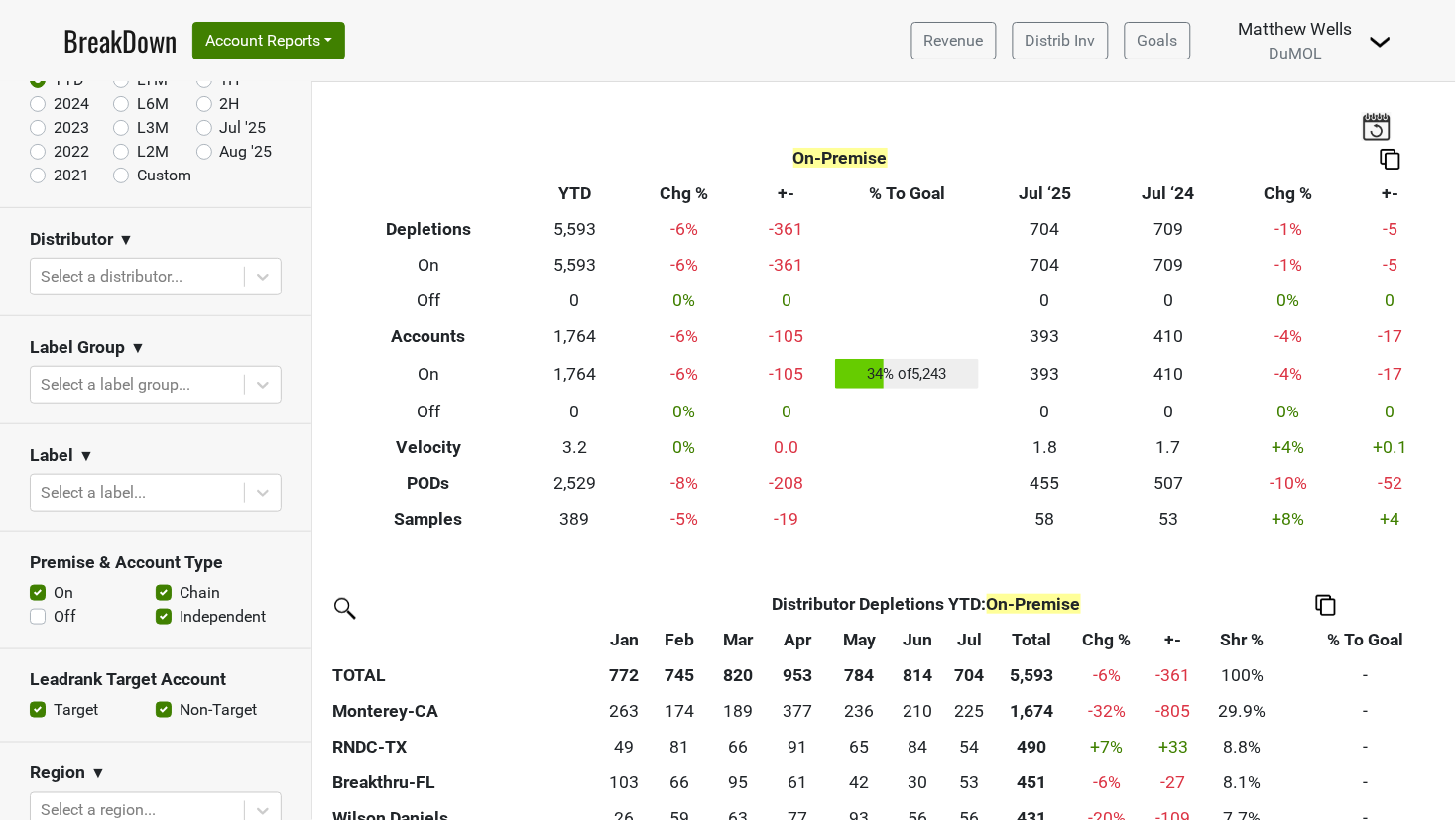 click on "Distributor ▼ Select a distributor..." at bounding box center [156, 262] 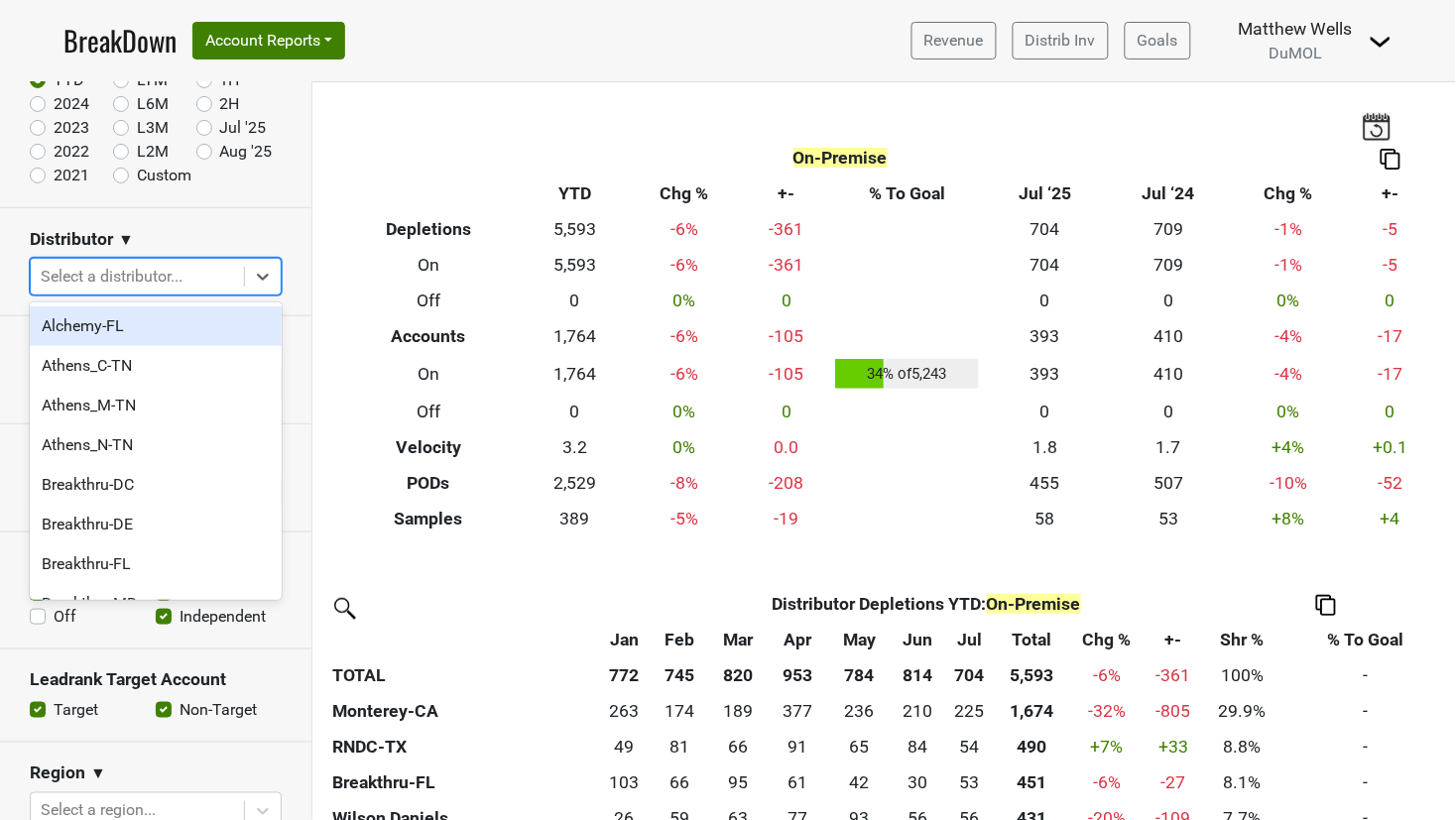 click at bounding box center (137, 277) 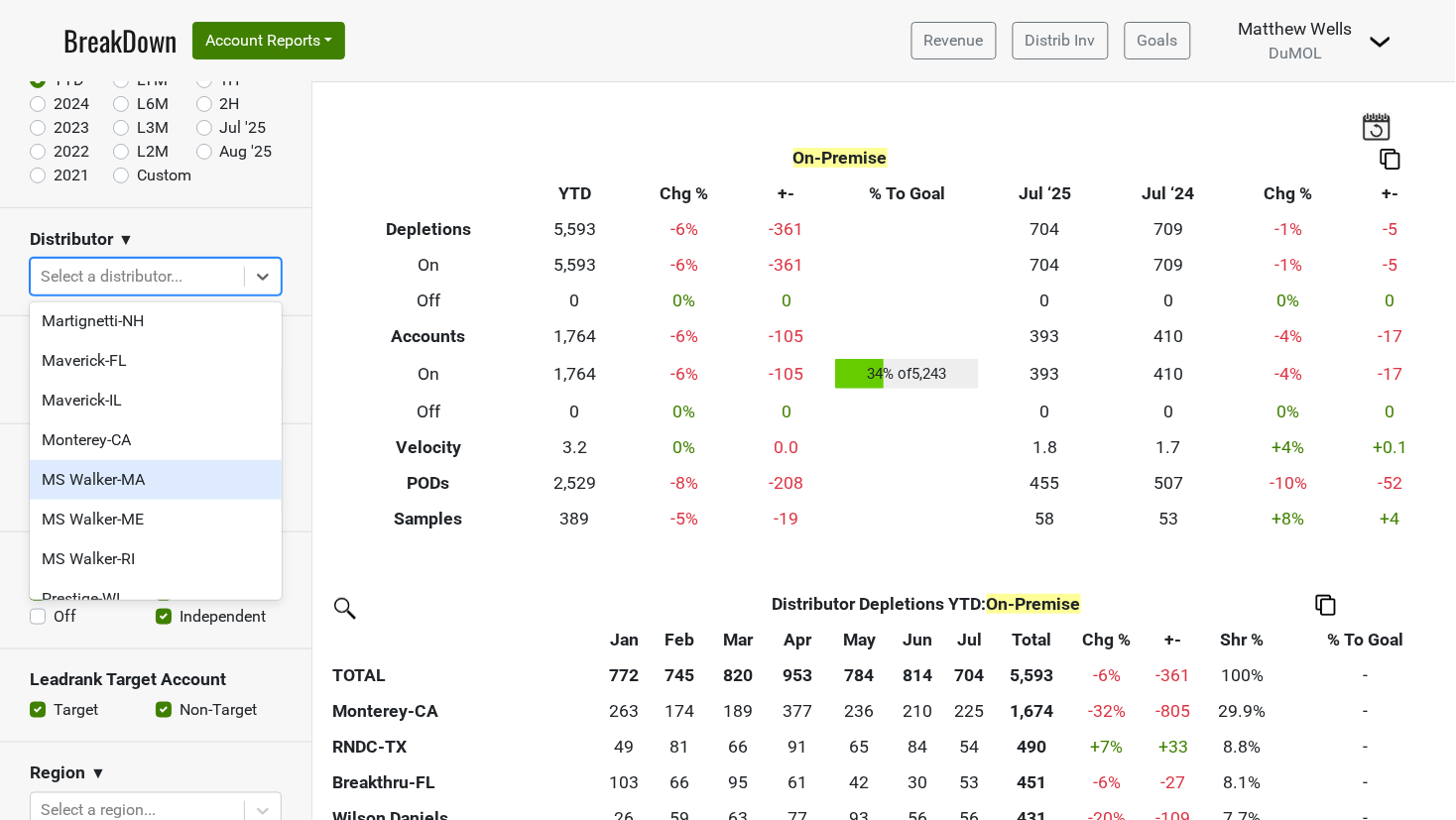 scroll, scrollTop: 993, scrollLeft: 0, axis: vertical 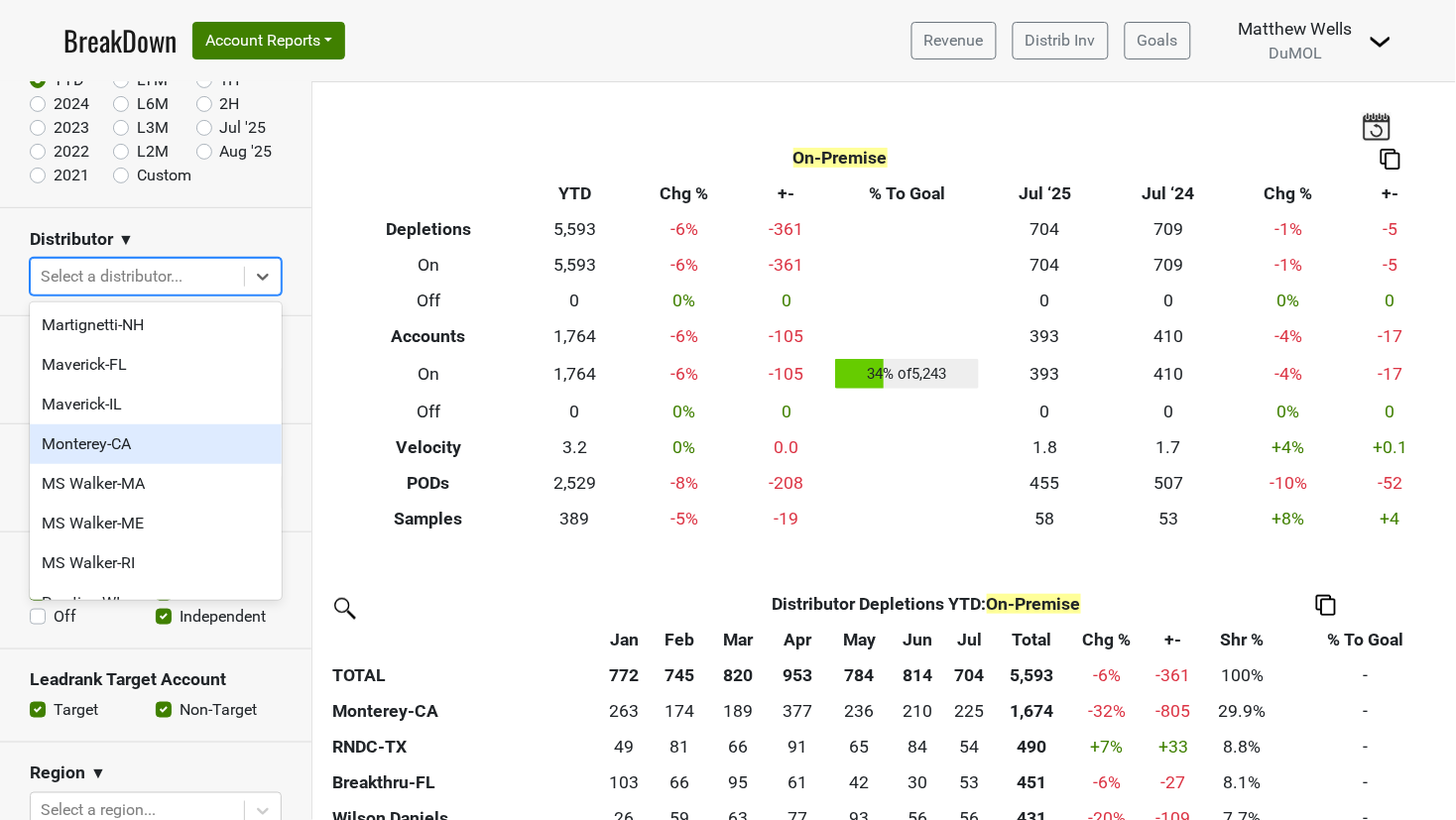 click on "Monterey-CA" at bounding box center (156, 444) 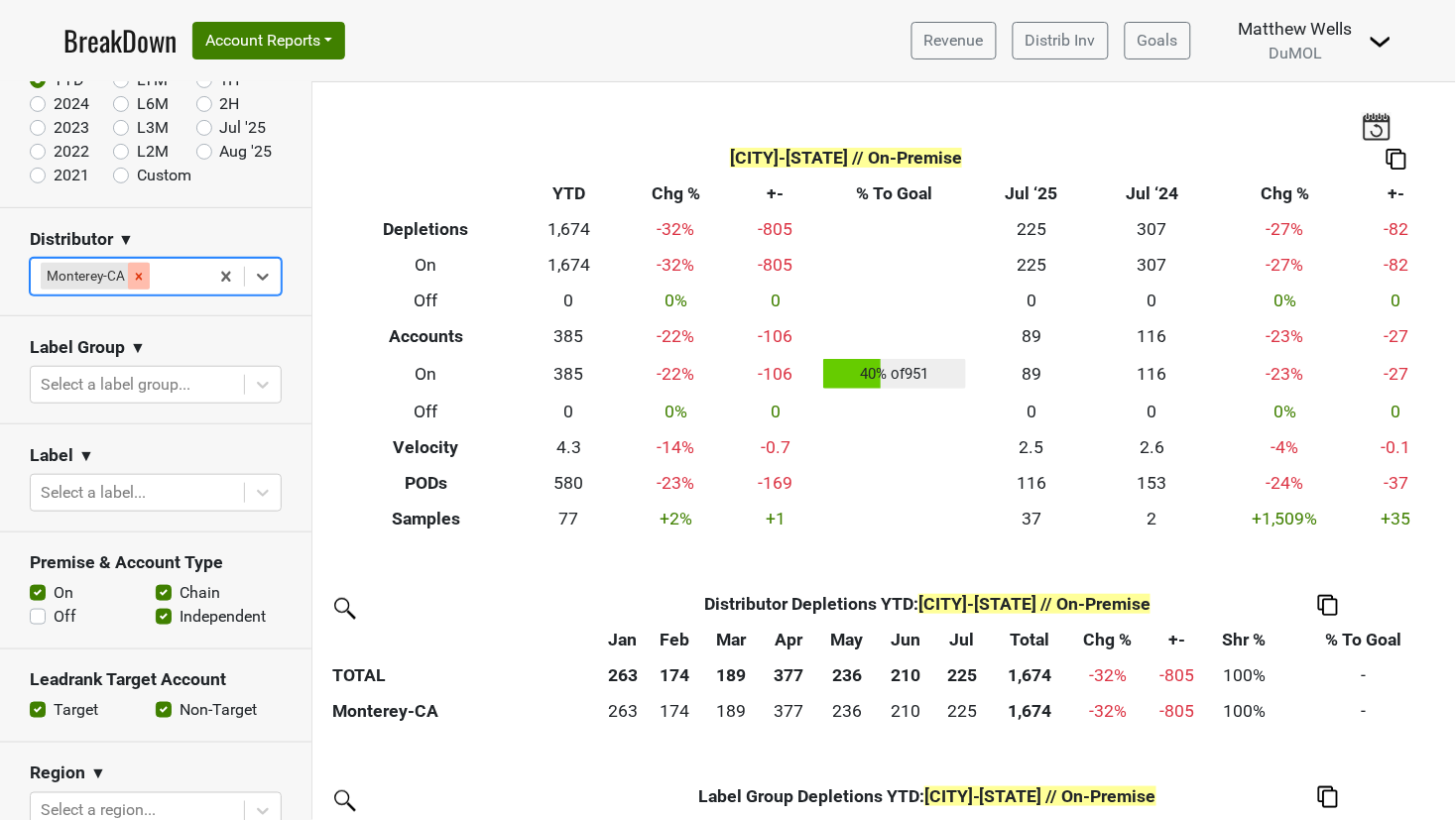 click 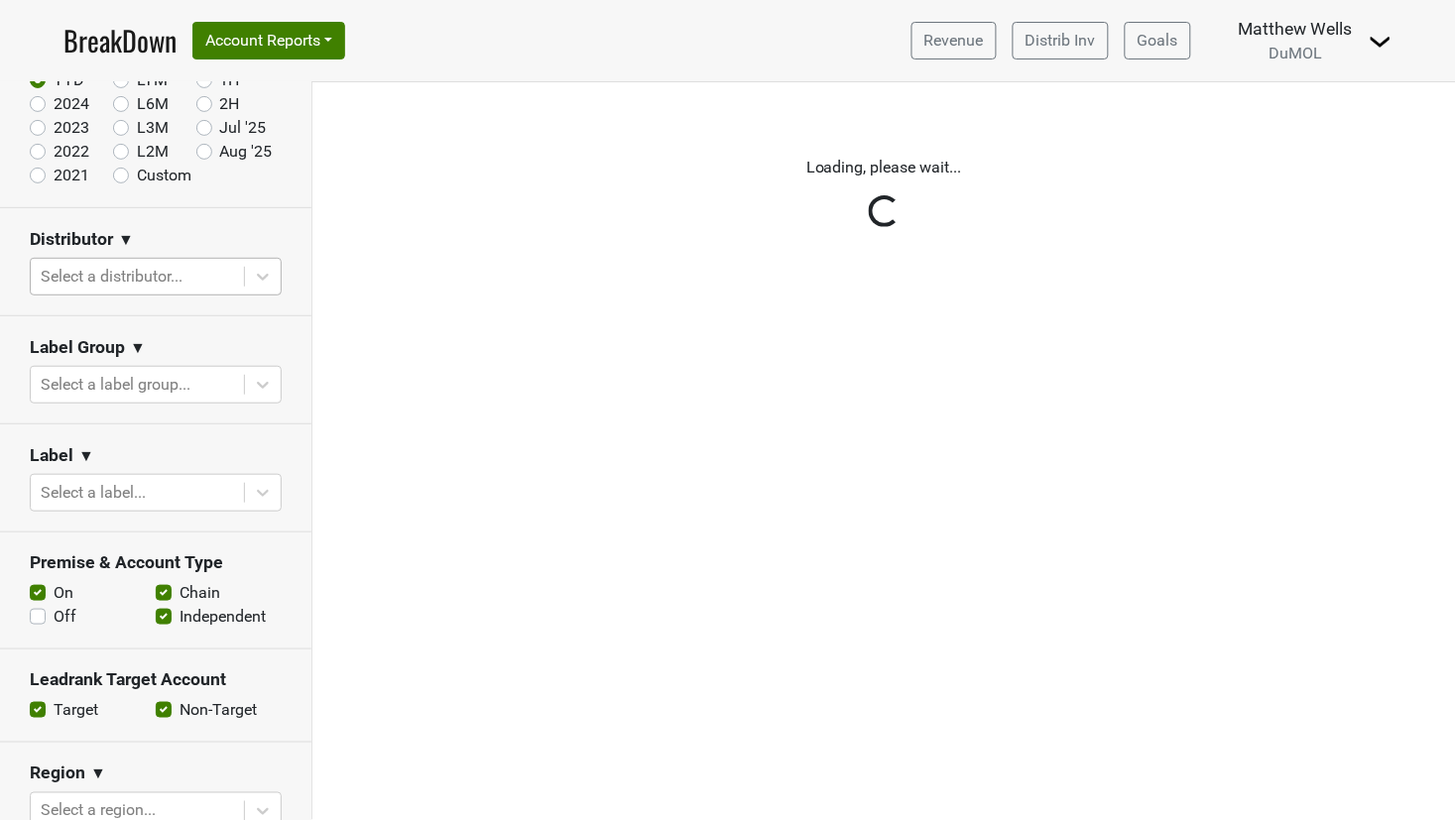 click on "Reset filters Time Period YTD LTM 1H 2024 L6M 2H 2023 L3M Jul '25 2022 L2M Aug '25 2021 Custom Distributor ▼ Select a distributor... Label Group ▼ Select a label group... Label ▼ Select a label... Premise & Account Type On Off Chain Independent Leadrank Target Account Target Non-Target Region ▼ Select a region... Sales Territory ▼ Select sales territory... Chain ▼ Search for a chain... Performance Table Value Depletions Accounts Velocity PODs Samples Case Revenue Performance Table Types Distributor Label Group Label Leadrank Target Account Sales Territory Chain Account Region Distributor Sales Rep Account Type Premise Type" at bounding box center (156, 451) 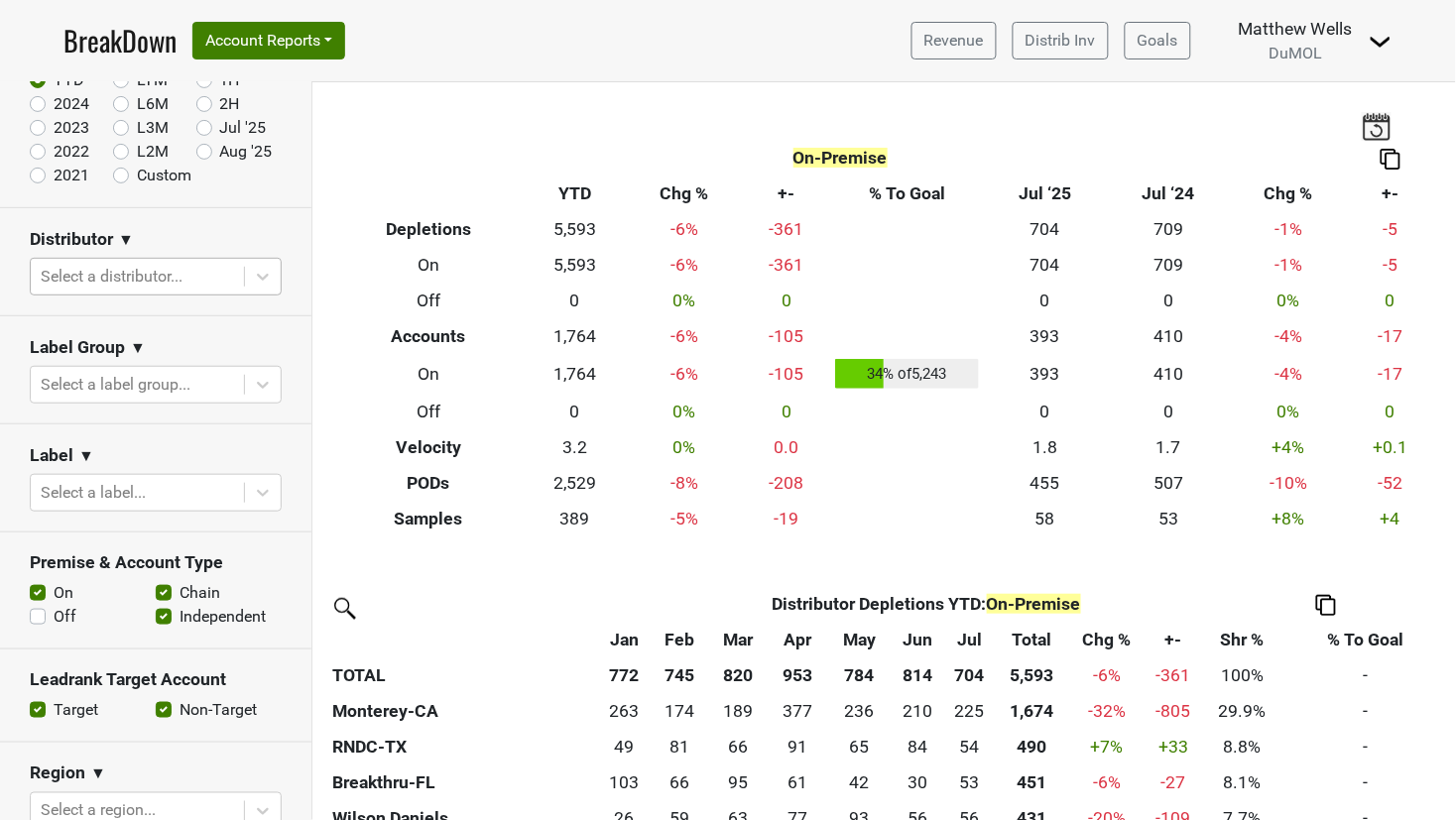 click at bounding box center [137, 277] 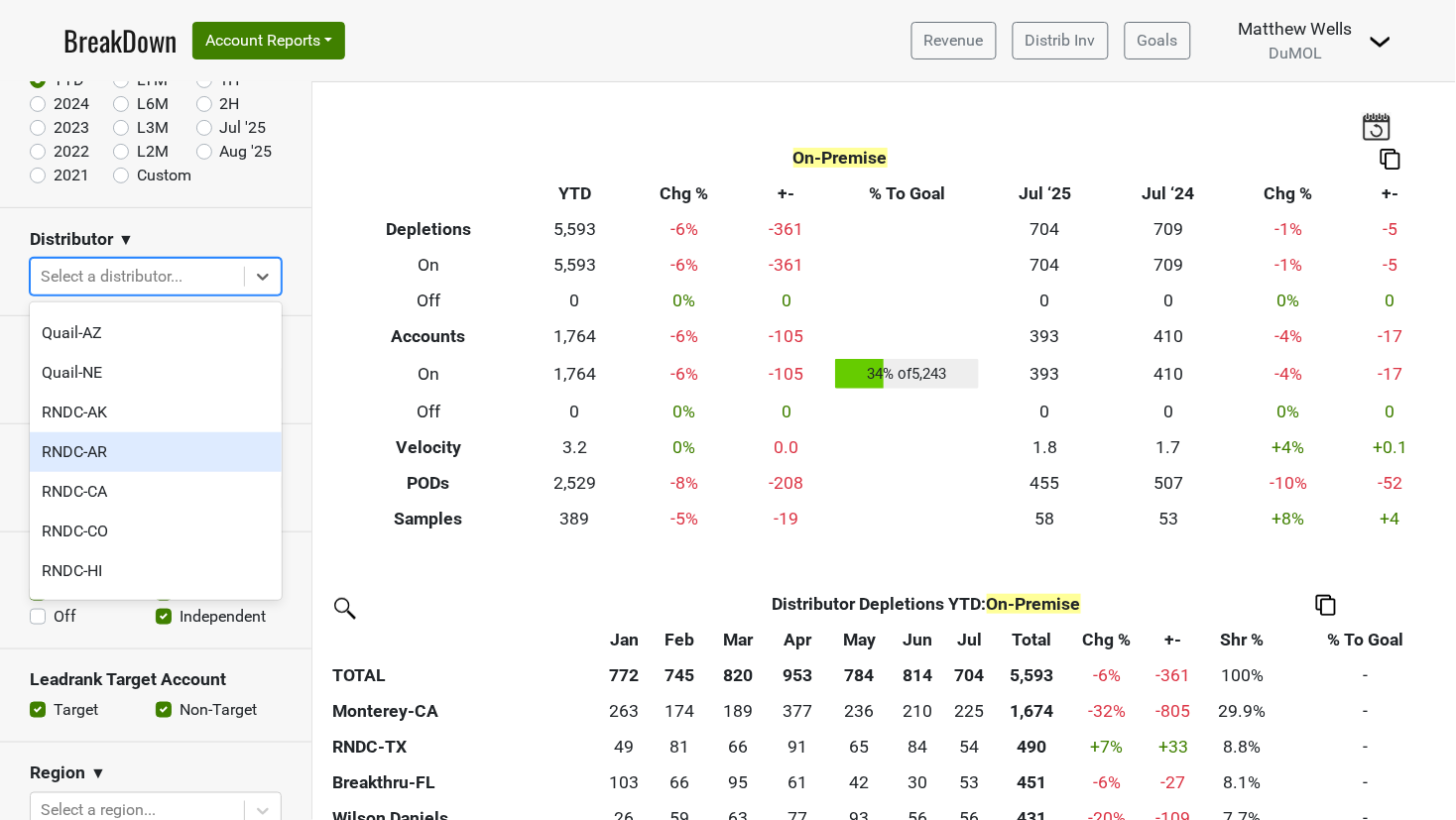 scroll, scrollTop: 1292, scrollLeft: 0, axis: vertical 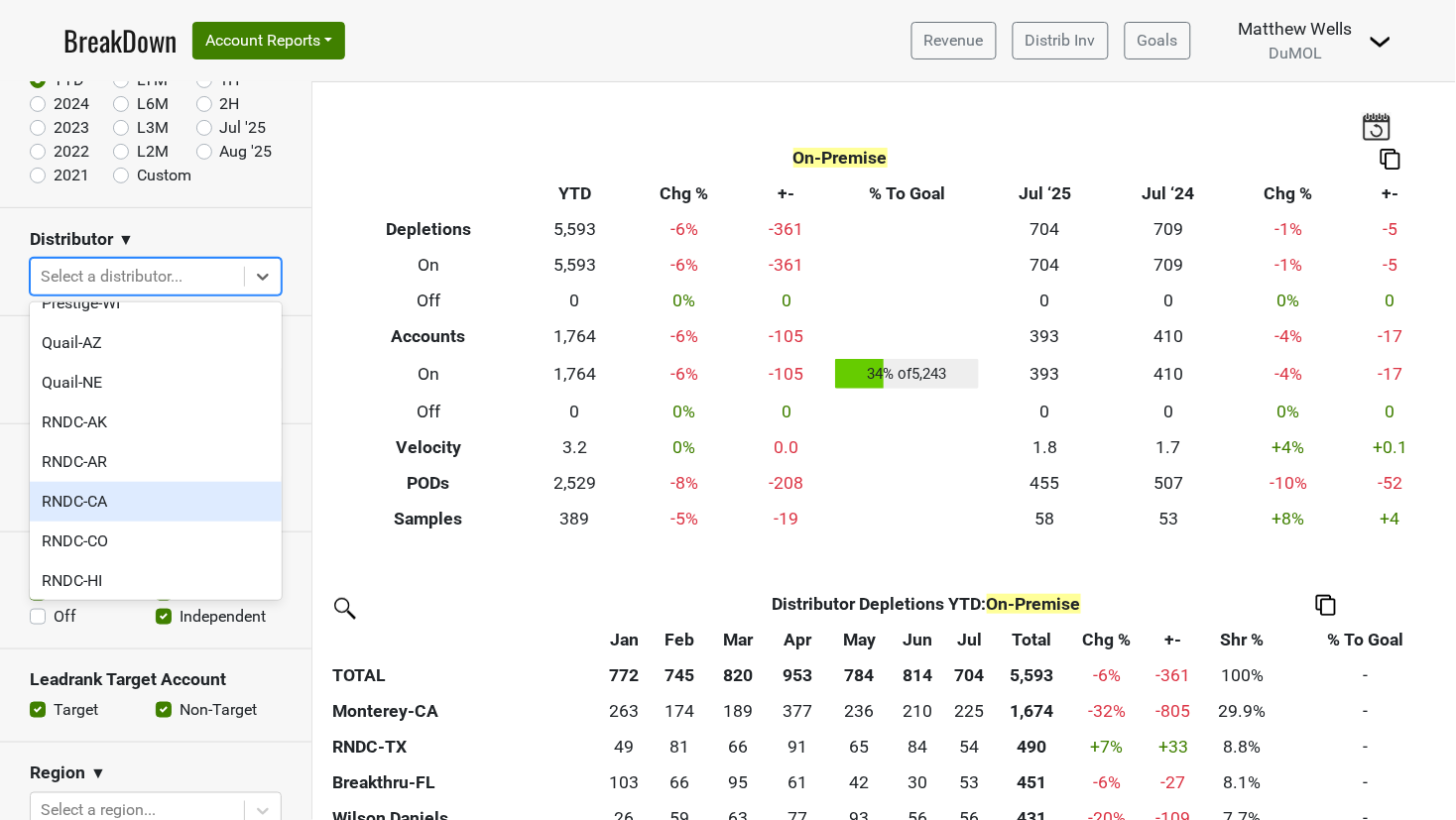 click on "RNDC-CA" at bounding box center (156, 502) 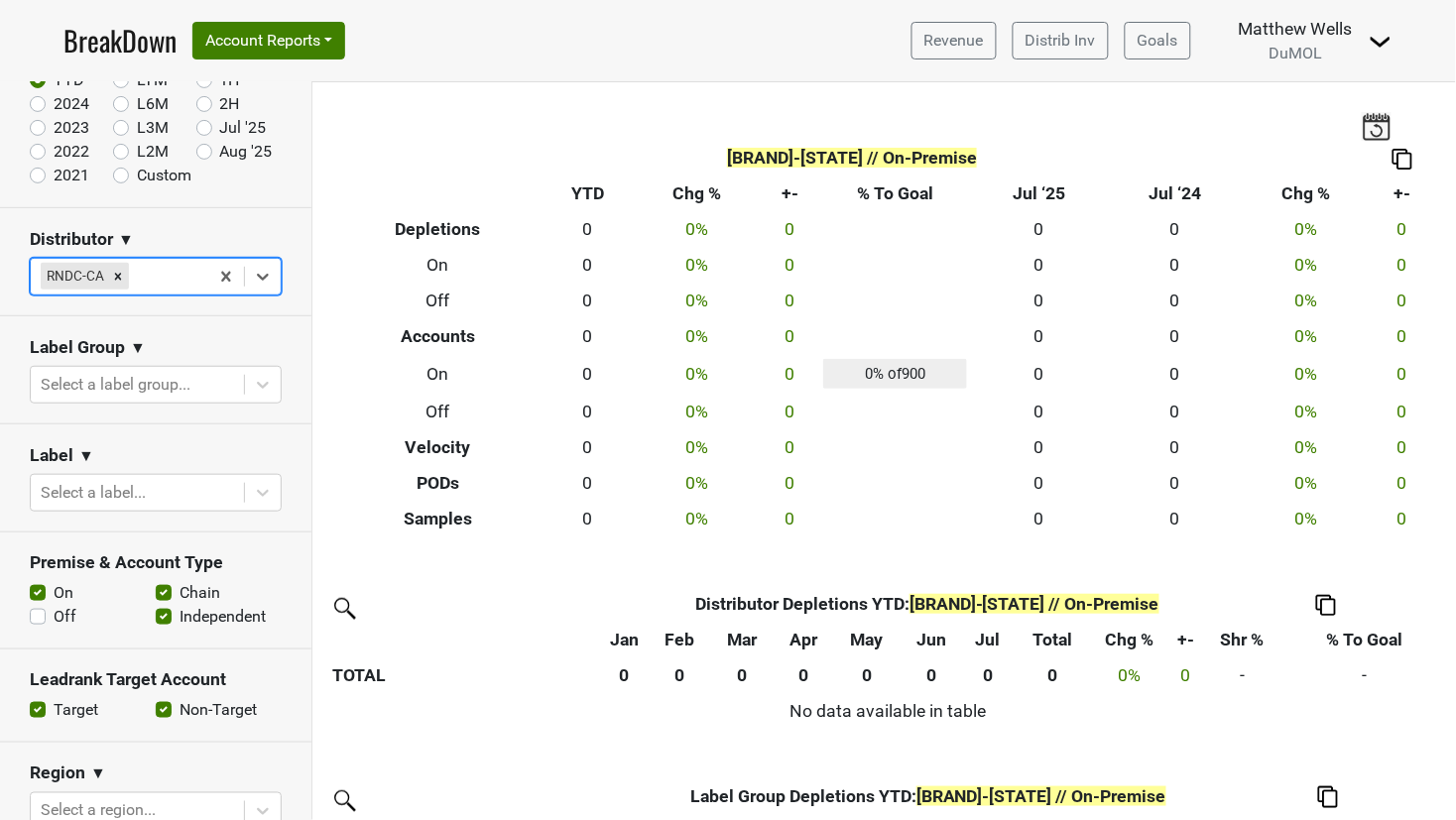 click on "Off" at bounding box center (64, 617) 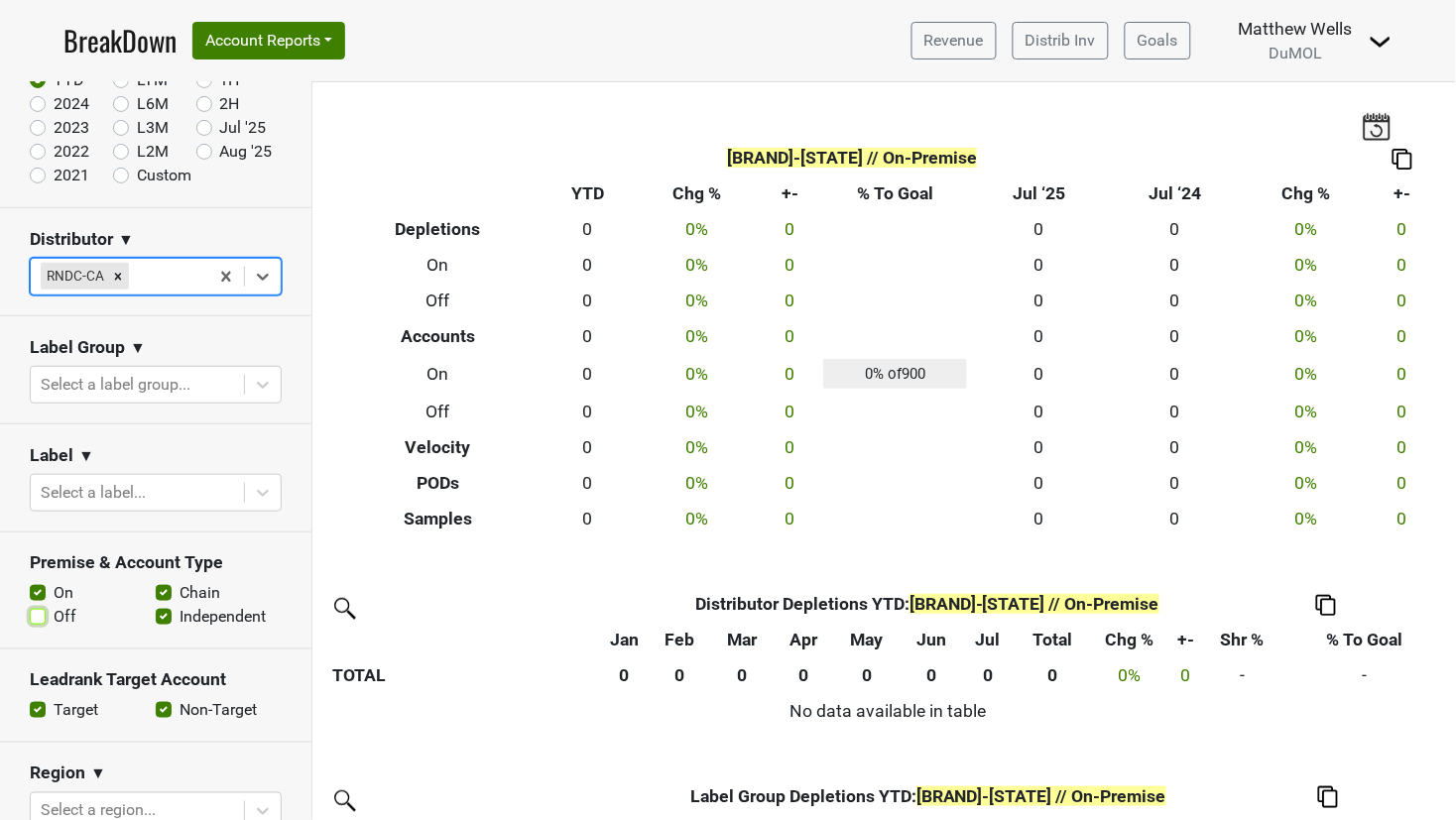 click on "Off" at bounding box center (38, 615) 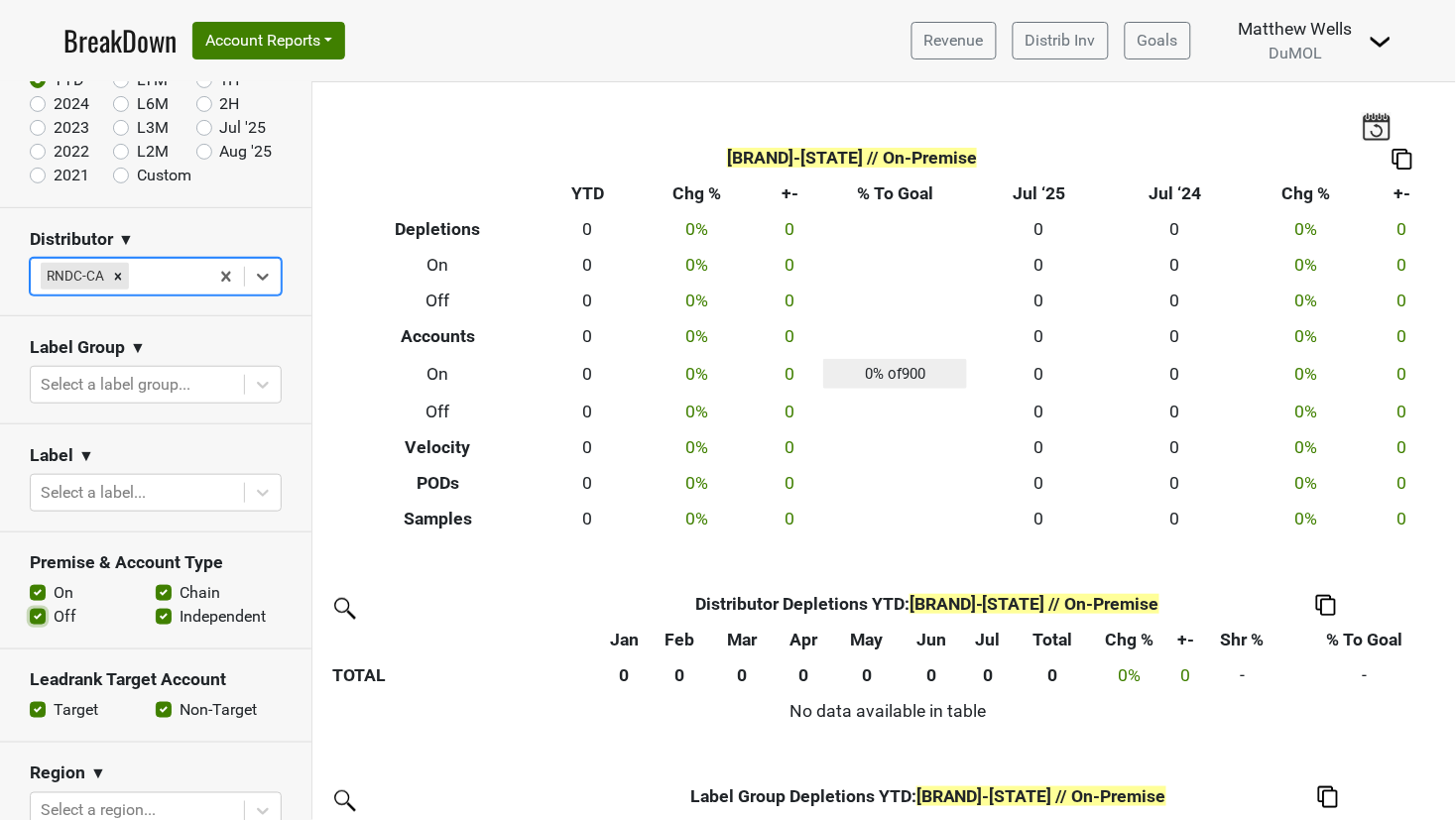 checkbox on "true" 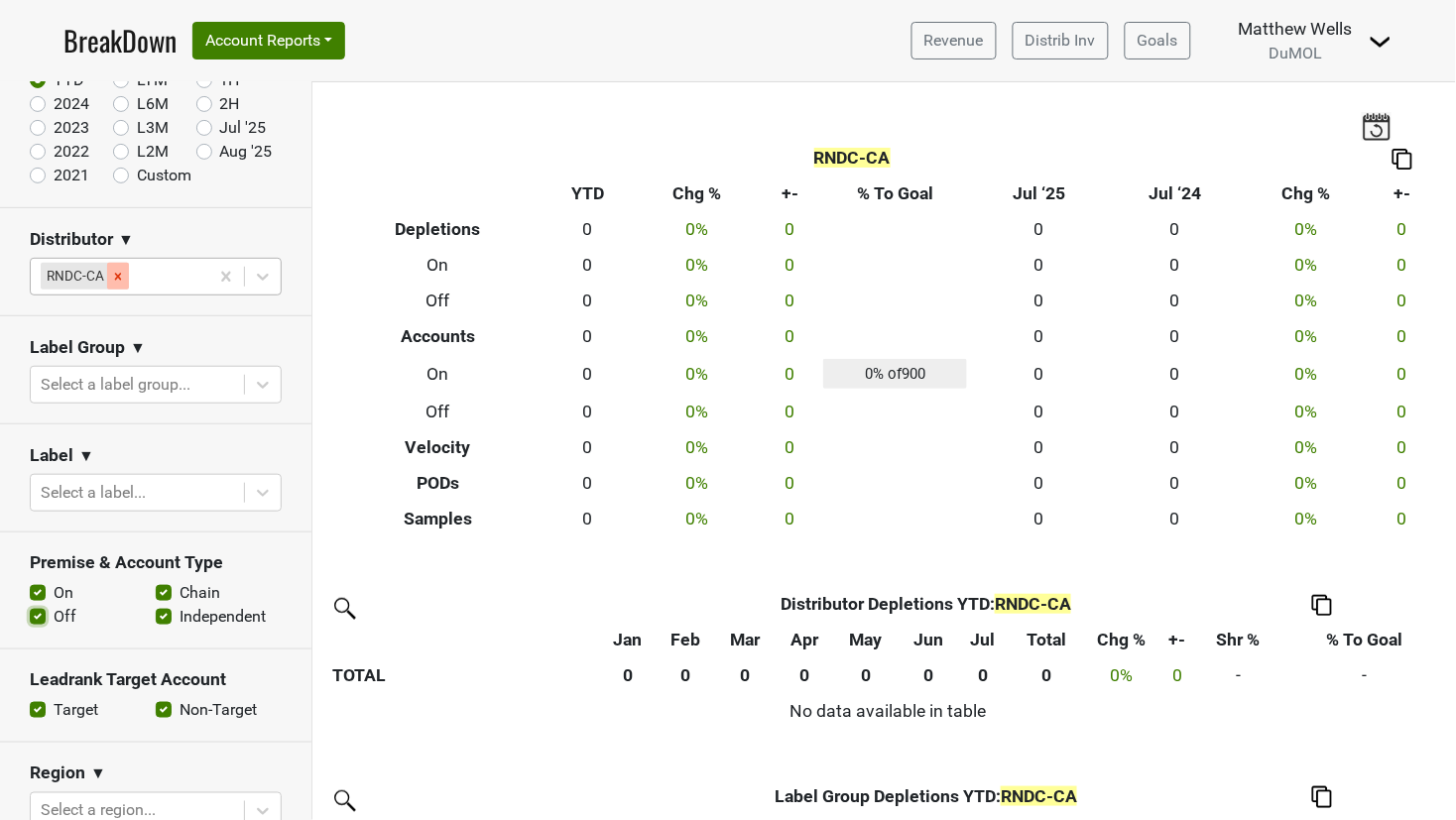 click 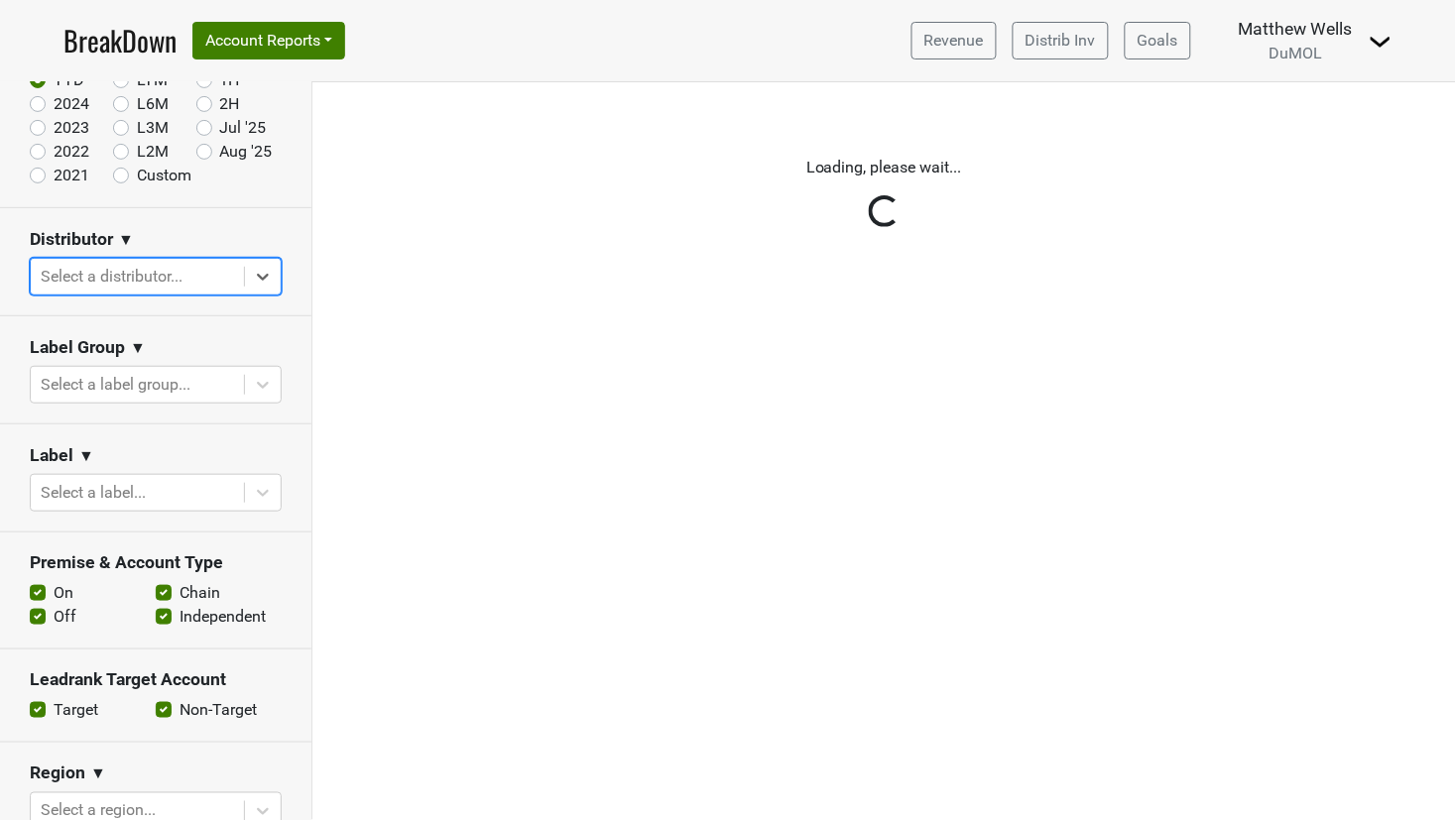 click on "Reset filters Time Period YTD LTM 1H 2024 L6M 2H 2023 L3M Jul '25 2022 L2M Aug '25 2021 Custom Distributor ▼   Select is focused ,type to refine list, press Down to open the menu,  press left to focus selected values Select a distributor... Label Group ▼ Select a label group... Label ▼ Select a label... Premise & Account Type On Off Chain Independent Leadrank Target Account Target Non-Target Region ▼ Select a region... Sales Territory ▼ Select sales territory... Chain ▼ Search for a chain... Performance Table Value Depletions Accounts Velocity PODs Samples Case Revenue Performance Table Types Distributor Label Group Label Leadrank Target Account Sales Territory Chain Account Region Distributor Sales Rep Account Type Premise Type" at bounding box center [156, 451] 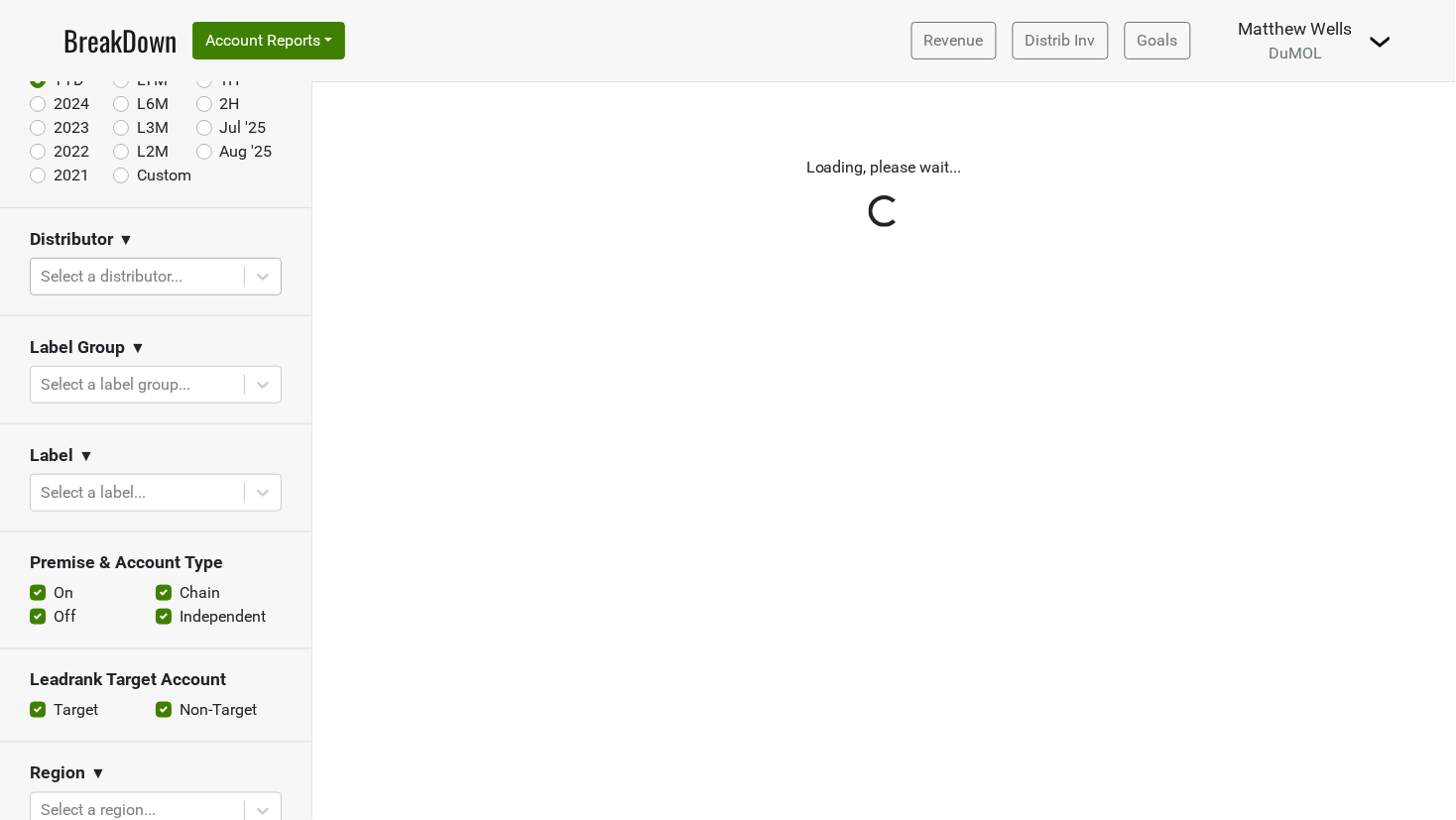 click on "Reset filters Time Period YTD LTM 1H 2024 L6M 2H 2023 L3M Jul '25 2022 L2M Aug '25 2021 Custom Distributor ▼ Select a distributor... Label Group ▼ Select a label group... Label ▼ Select a label... Premise & Account Type On Off Chain Independent Leadrank Target Account Target Non-Target Region ▼ Select a region... Sales Territory ▼ Select sales territory... Chain ▼ Search for a chain... Performance Table Value Depletions Accounts Velocity PODs Samples Case Revenue Performance Table Types Distributor Label Group Label Leadrank Target Account Sales Territory Chain Account Region Distributor Sales Rep Account Type Premise Type" at bounding box center (156, 451) 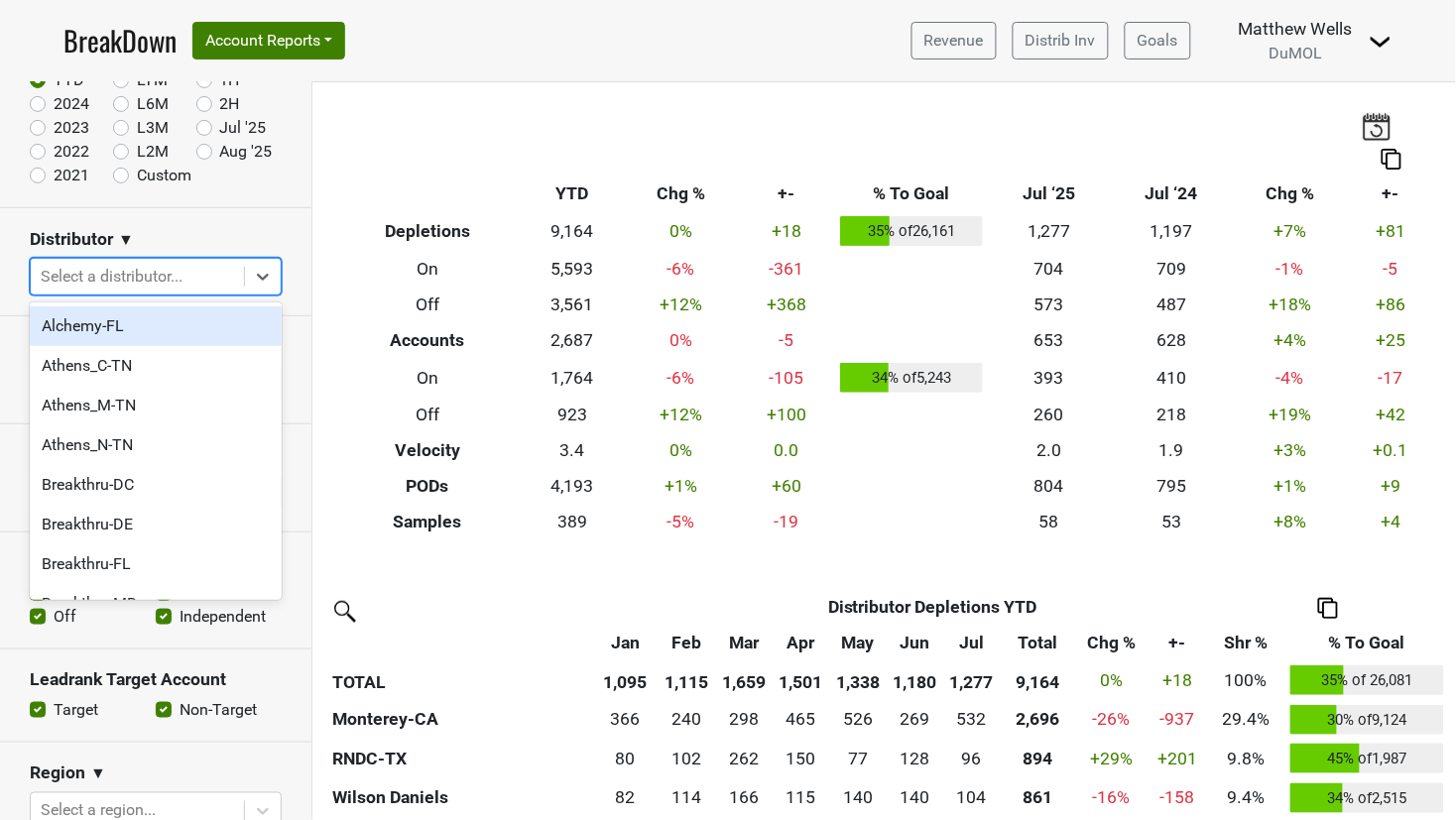 click at bounding box center [137, 277] 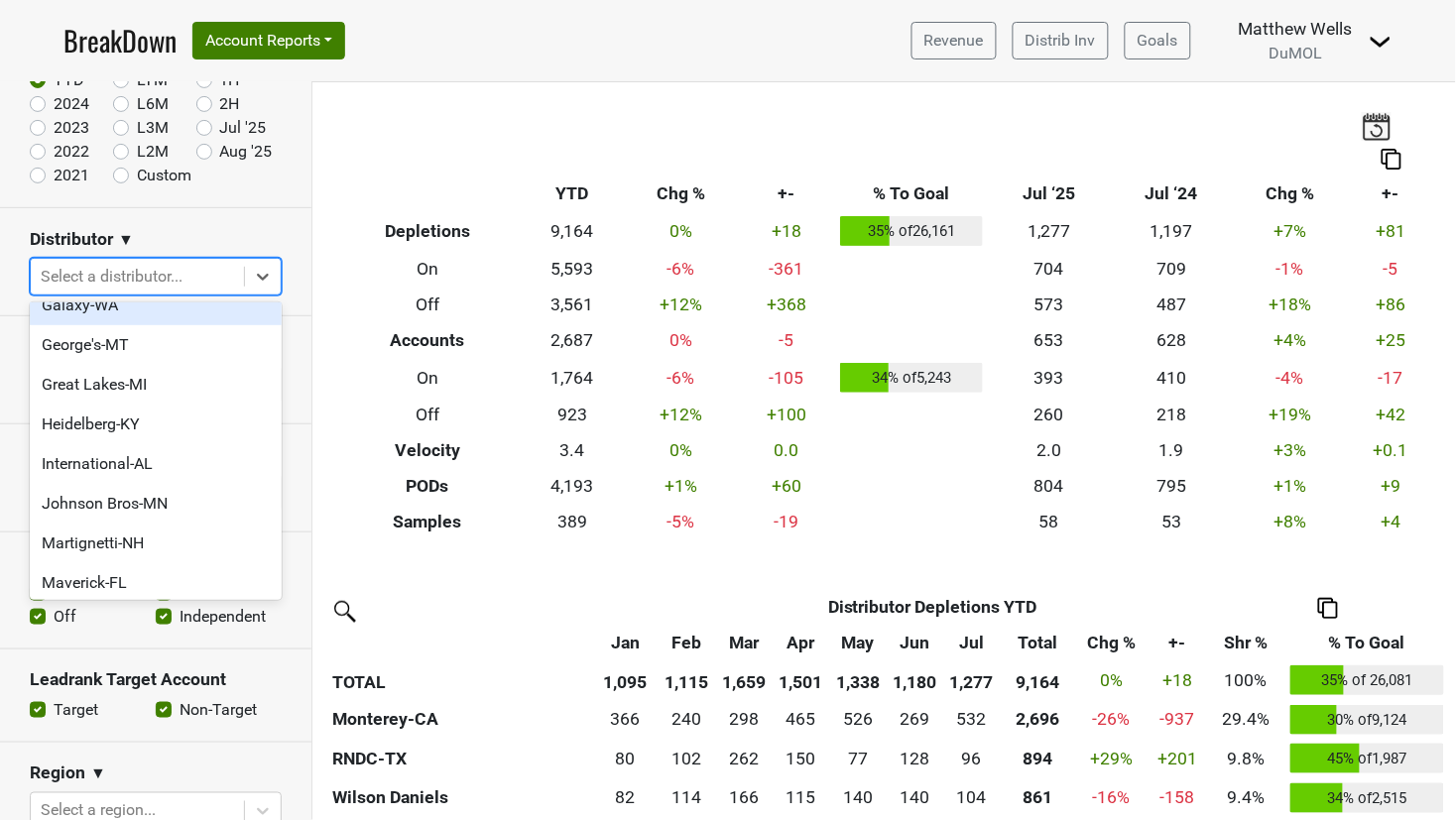 scroll, scrollTop: 892, scrollLeft: 0, axis: vertical 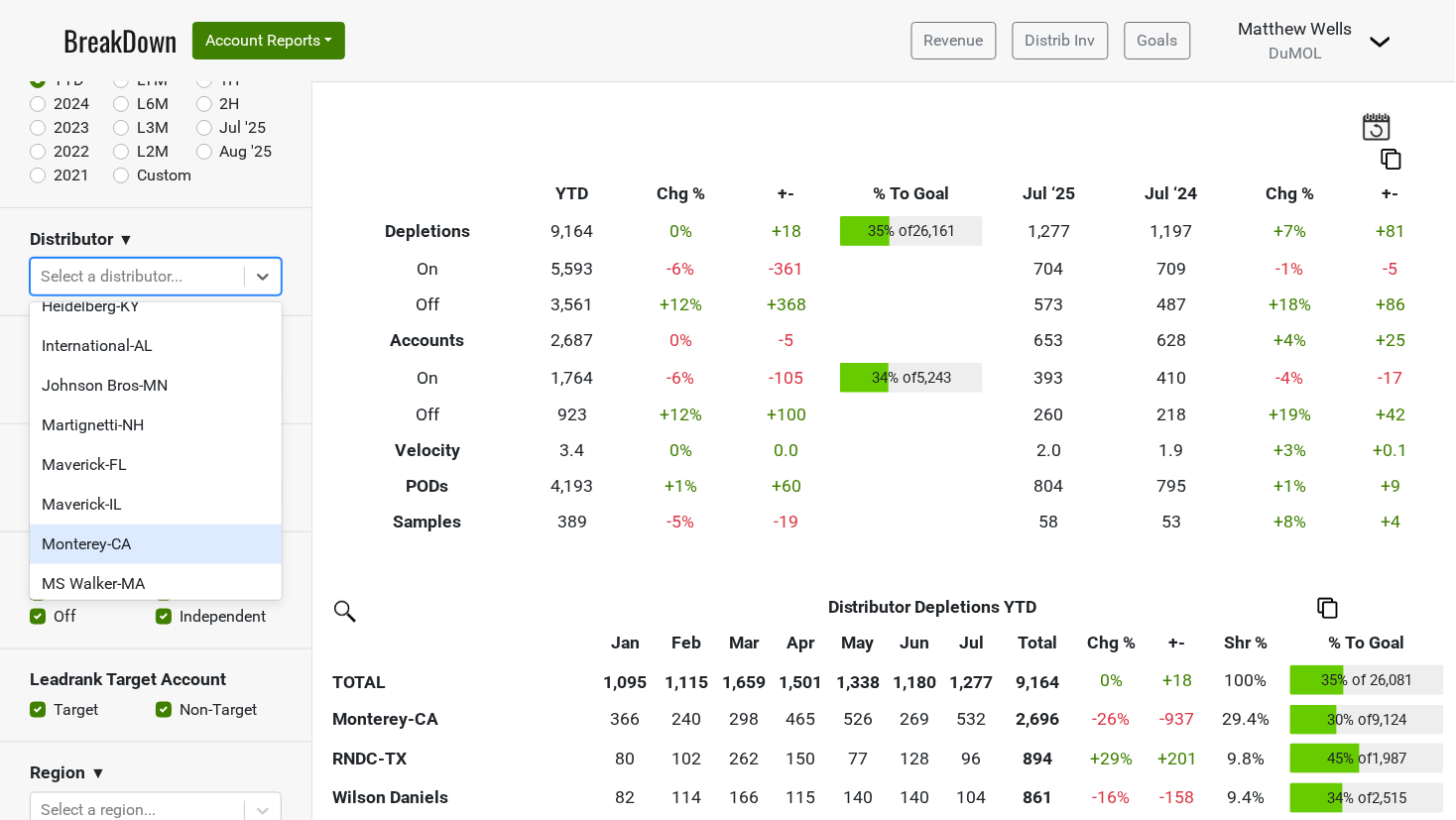 click on "Monterey-CA" at bounding box center [156, 544] 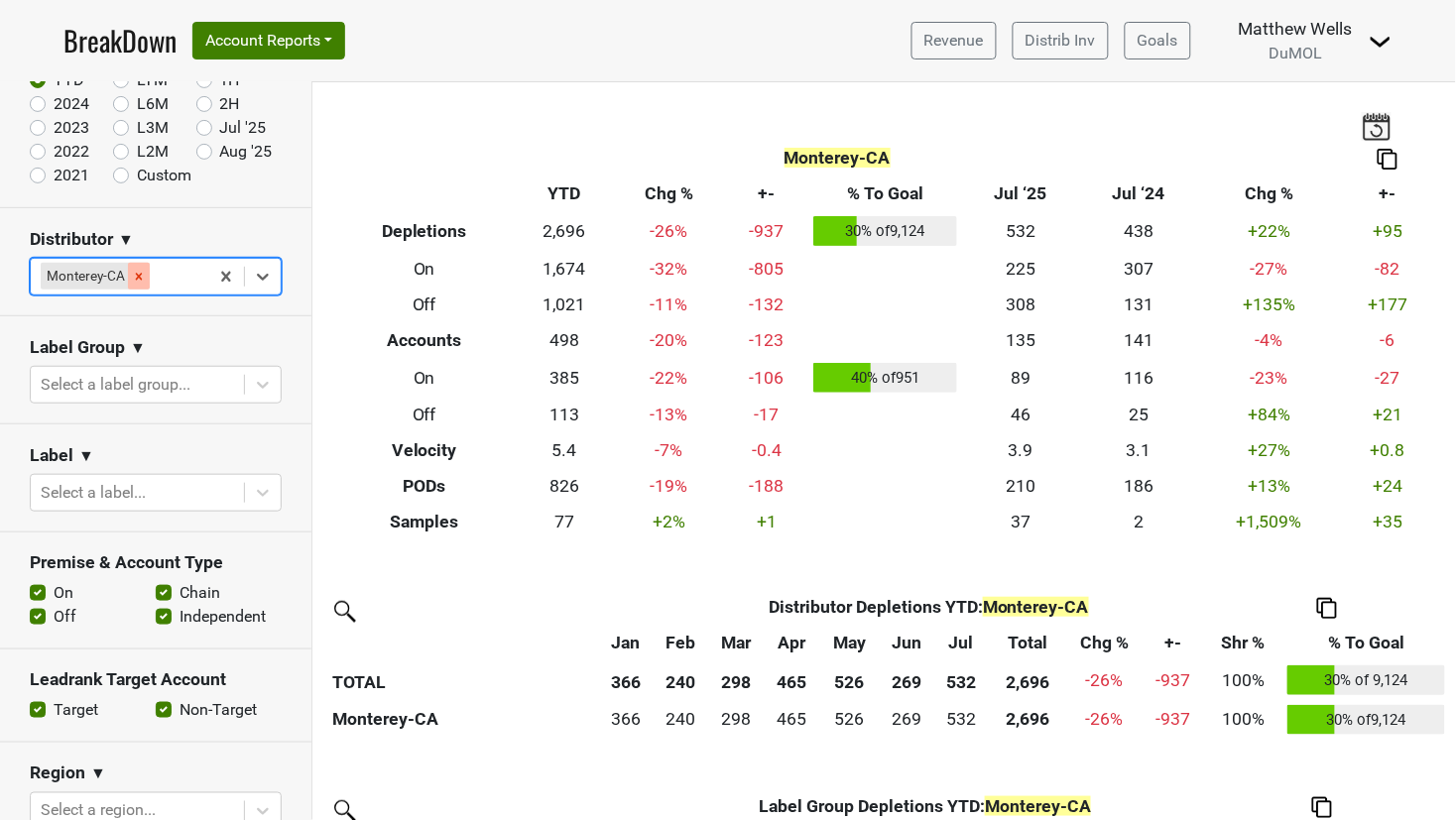 click 